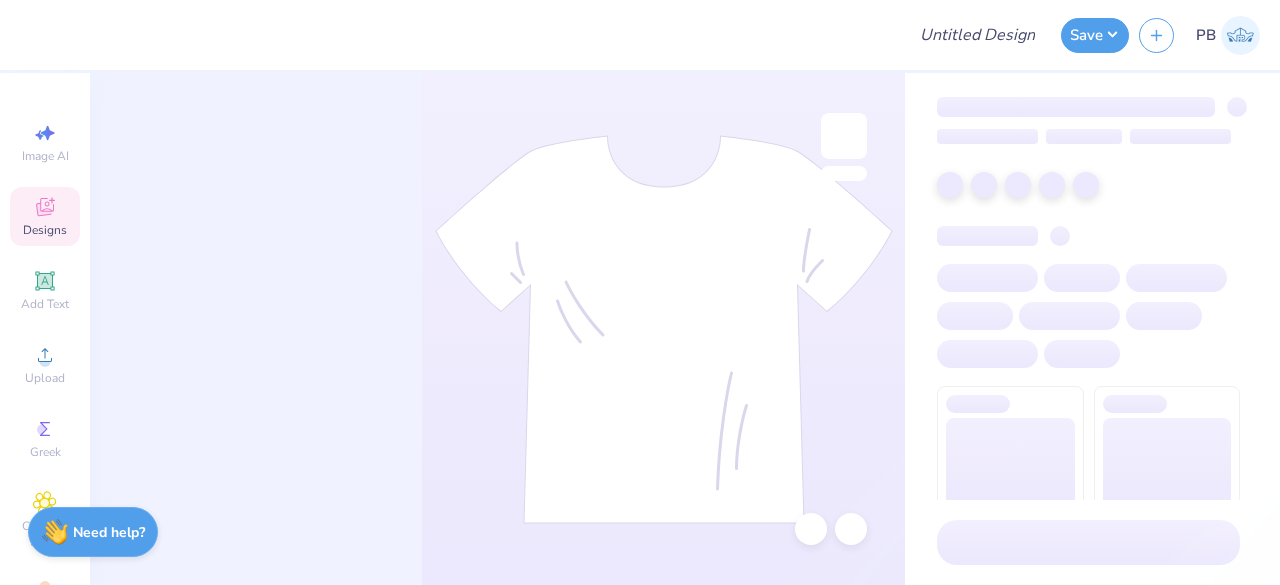scroll, scrollTop: 0, scrollLeft: 0, axis: both 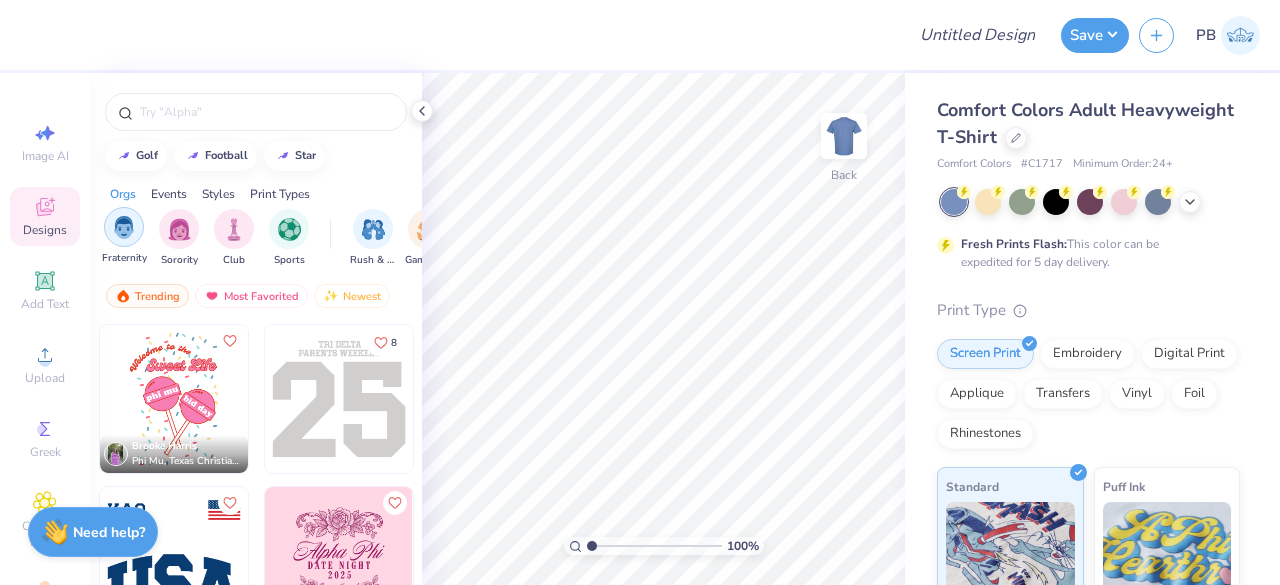 click at bounding box center [124, 227] 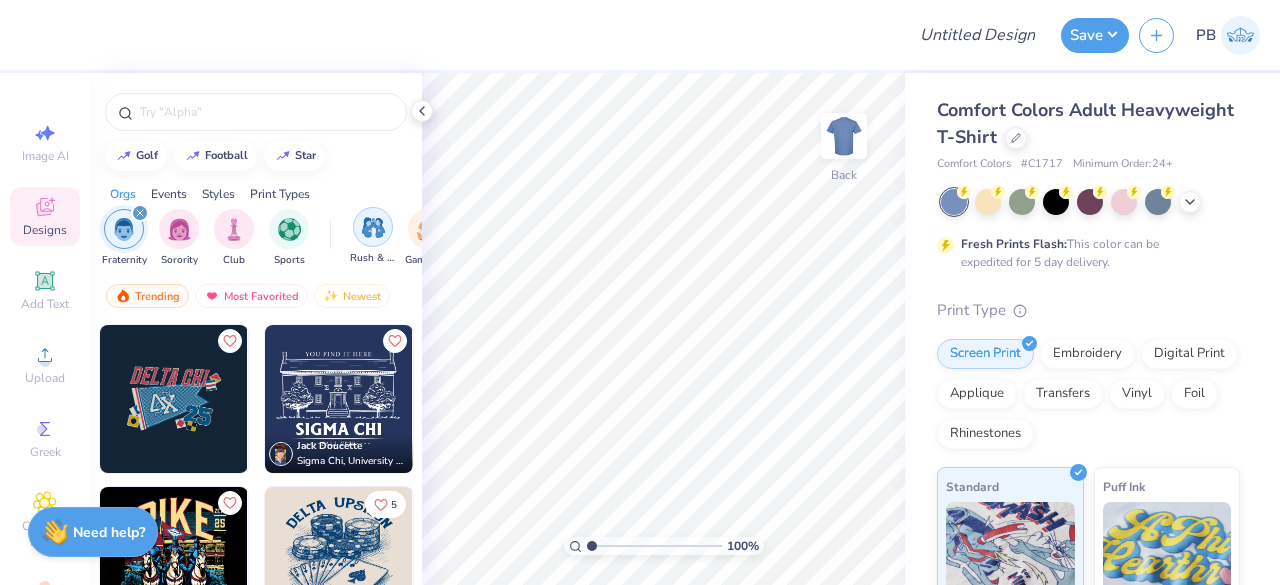 click at bounding box center (373, 227) 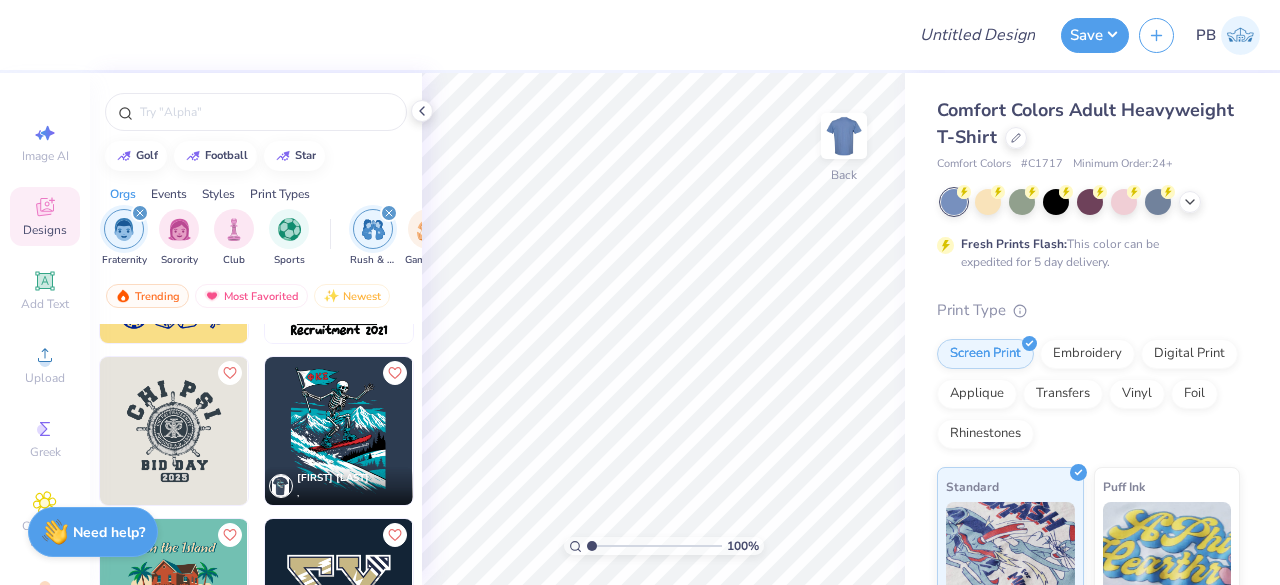 scroll, scrollTop: 2883, scrollLeft: 0, axis: vertical 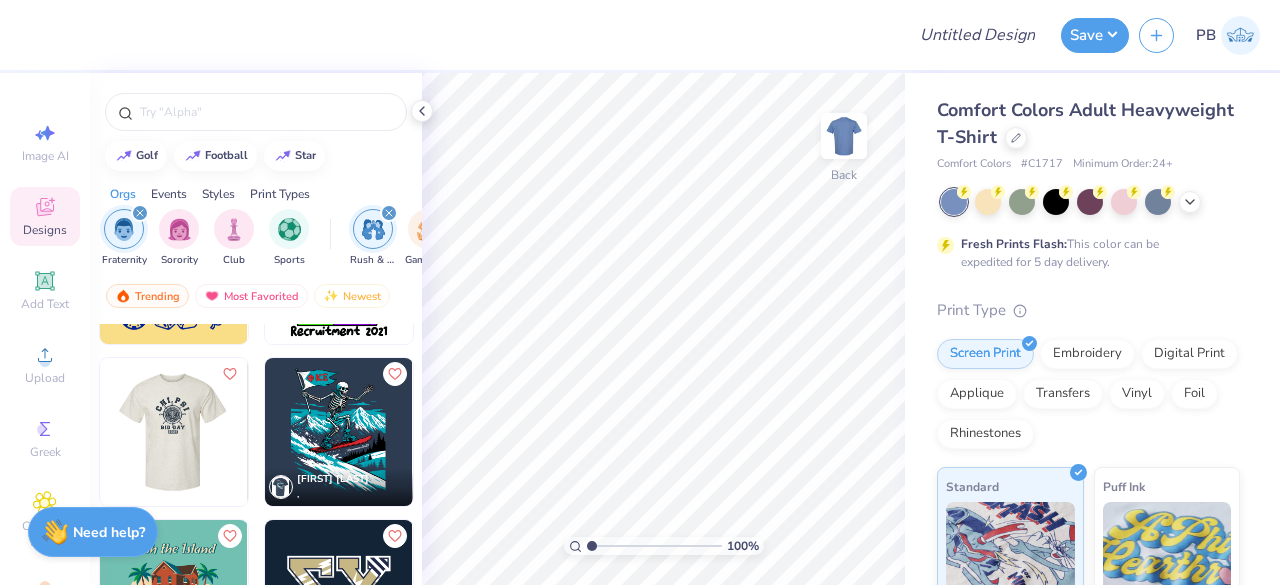 click at bounding box center (174, 432) 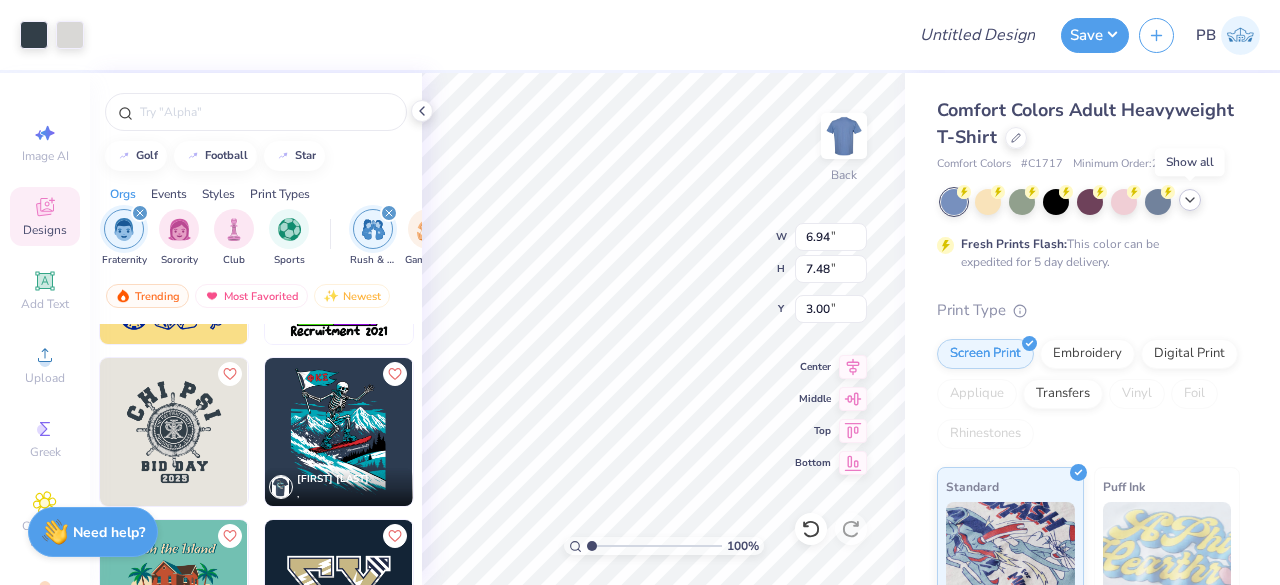 click 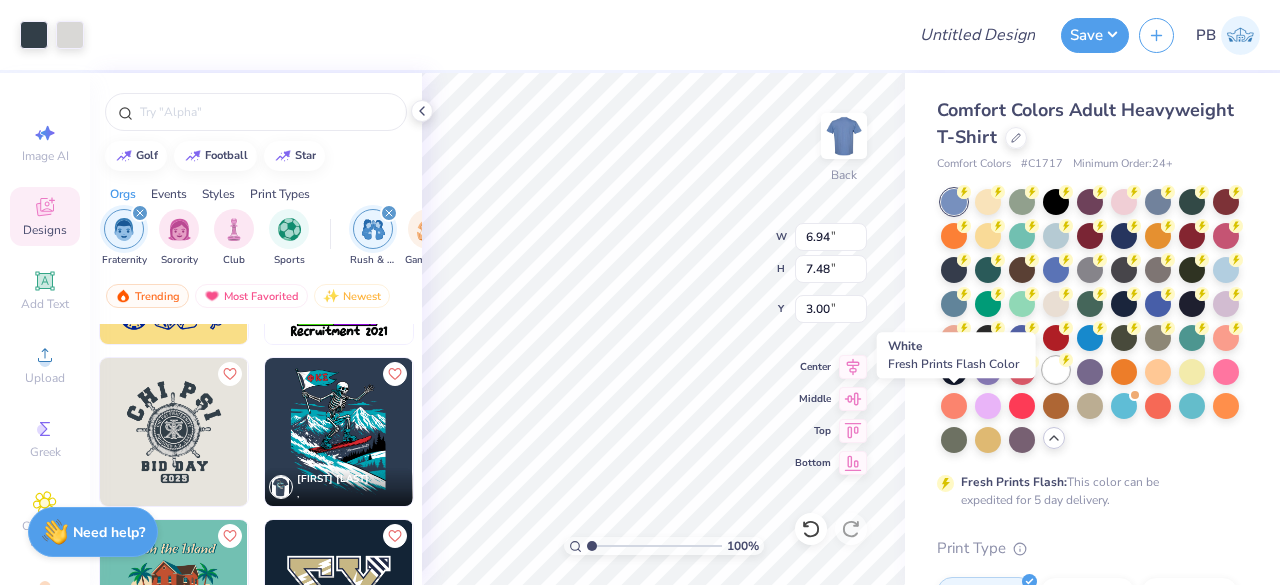 click at bounding box center [1056, 370] 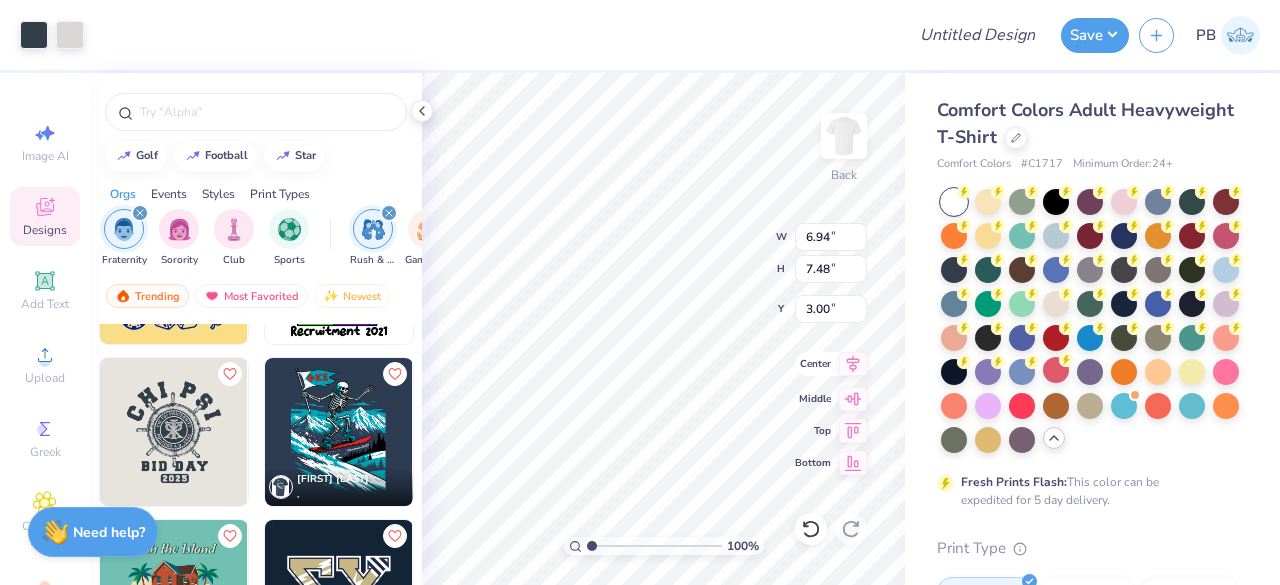click 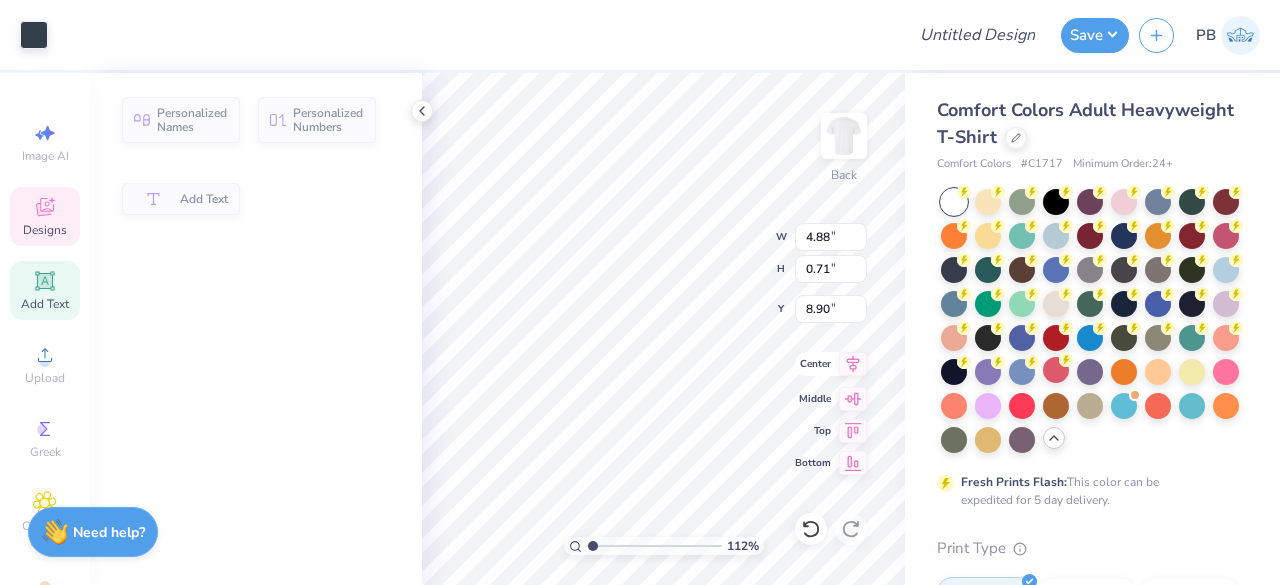type on "1.11957906170948" 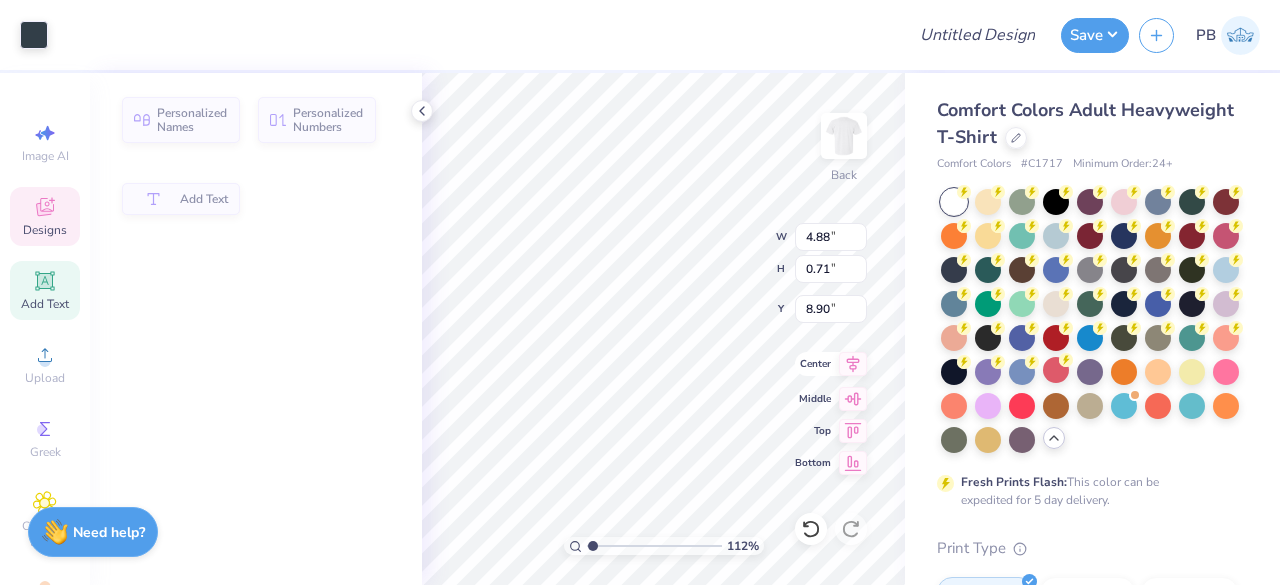 type on "4.88" 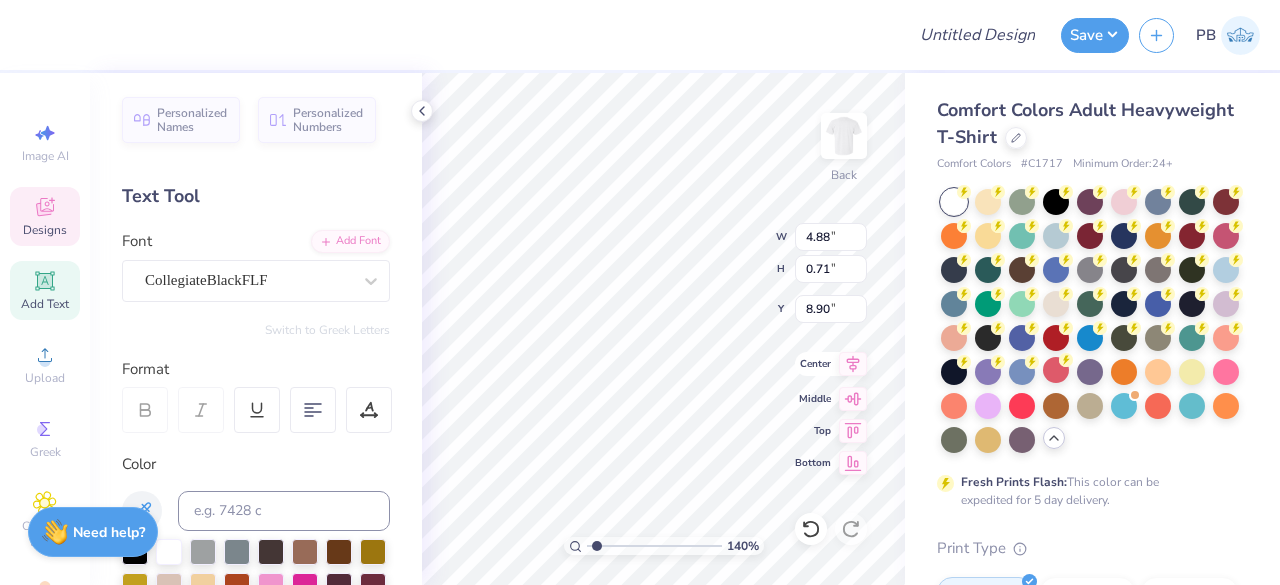 scroll, scrollTop: 16, scrollLeft: 2, axis: both 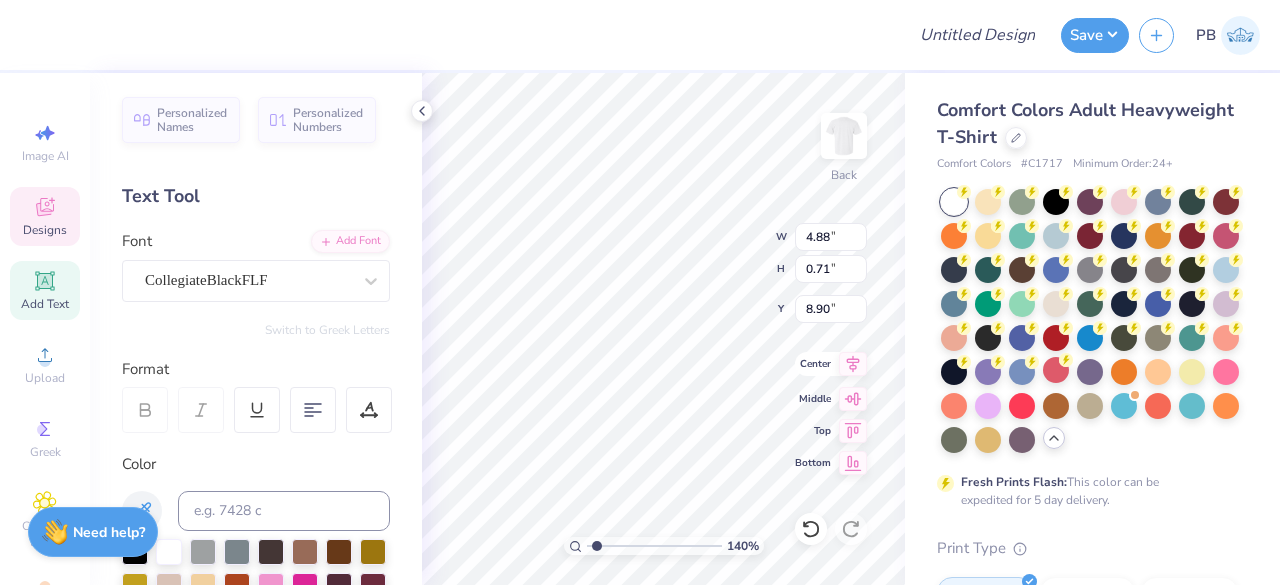 type on "1.39832254603214" 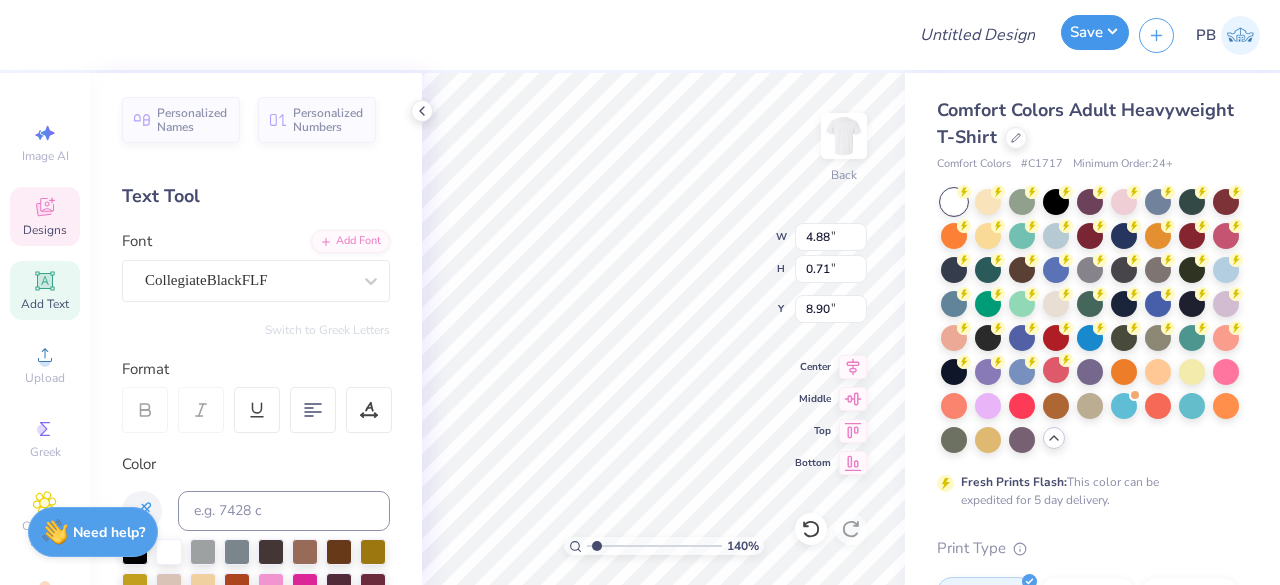 click on "Save" at bounding box center (1095, 32) 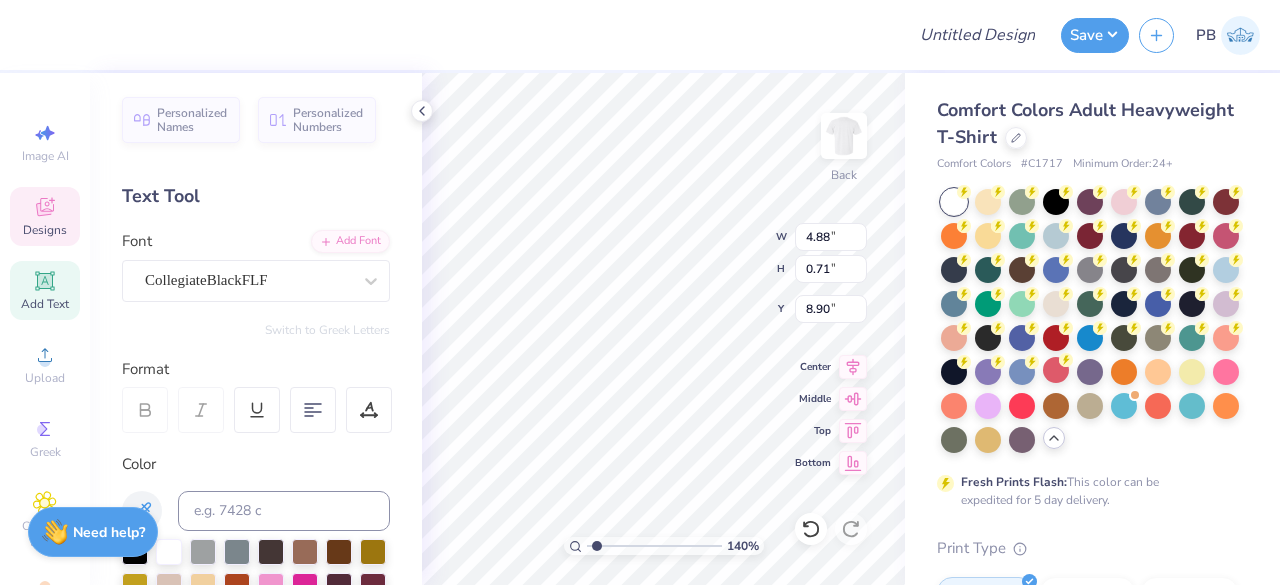 type on "1.39832254603214" 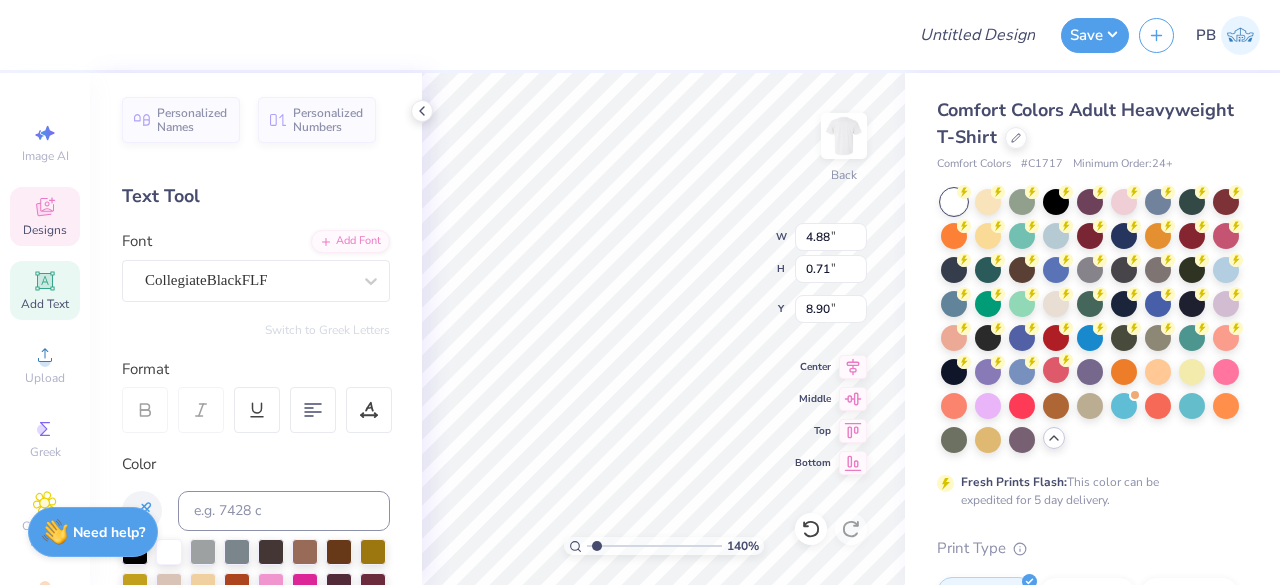 type on "5.56" 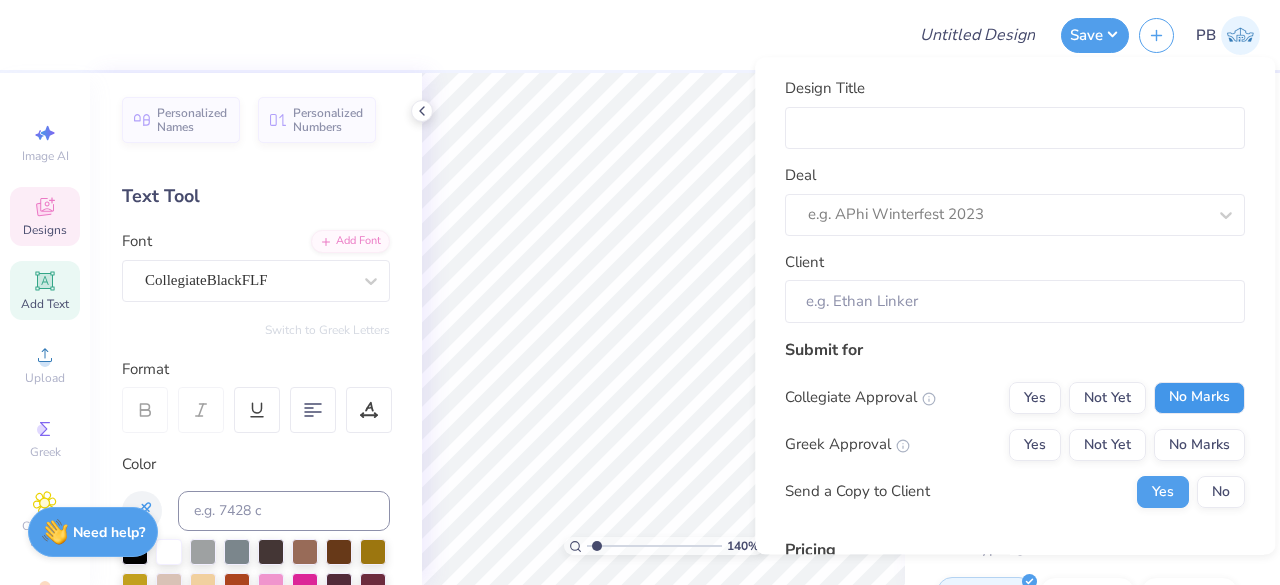 click on "No Marks" at bounding box center (1199, 398) 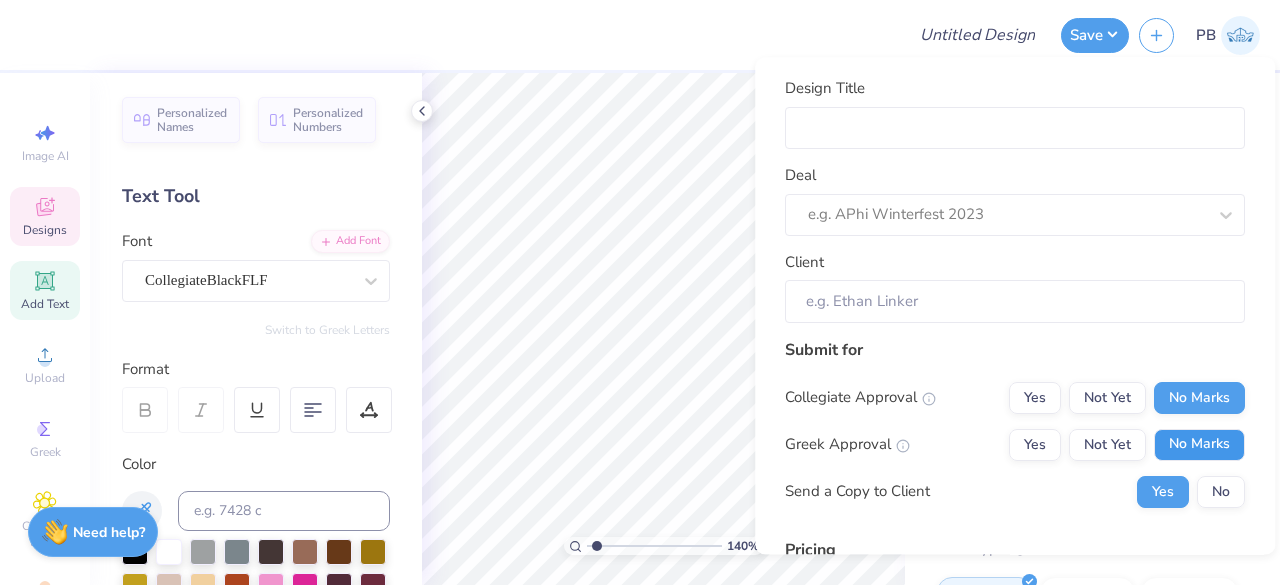 click on "No Marks" at bounding box center (1199, 445) 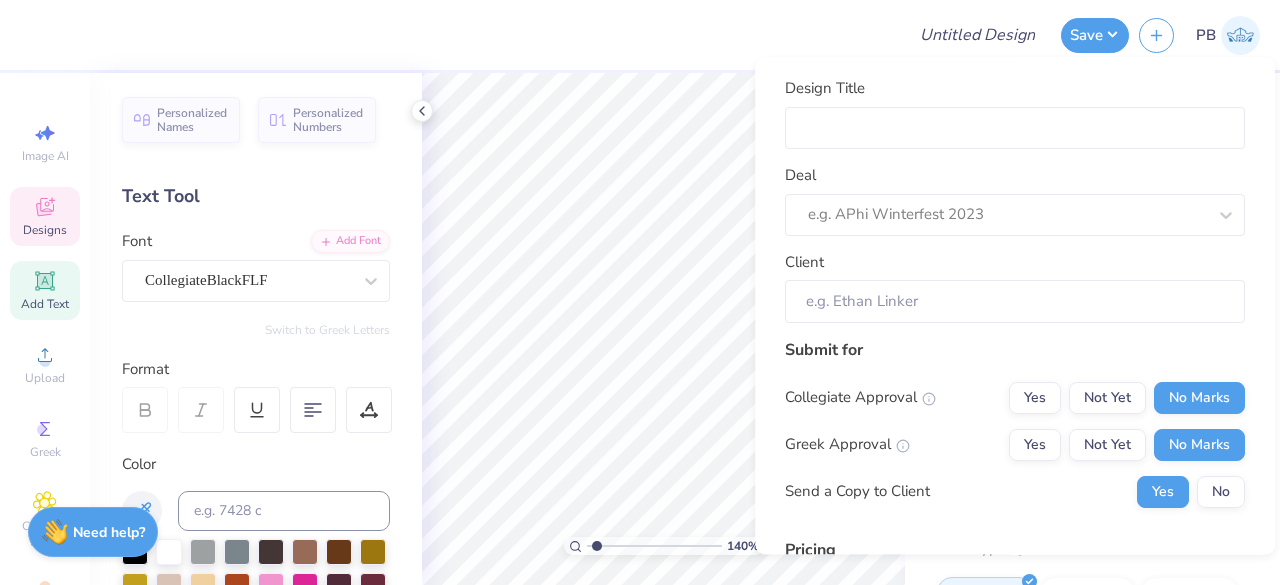 scroll, scrollTop: 163, scrollLeft: 0, axis: vertical 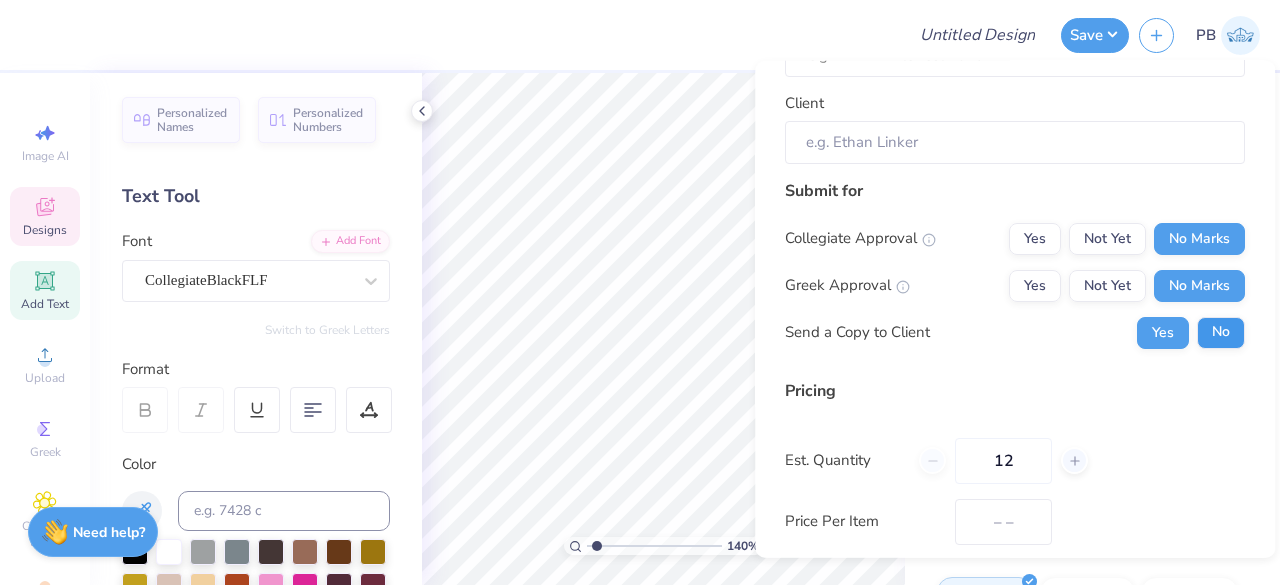 type on "$28.72" 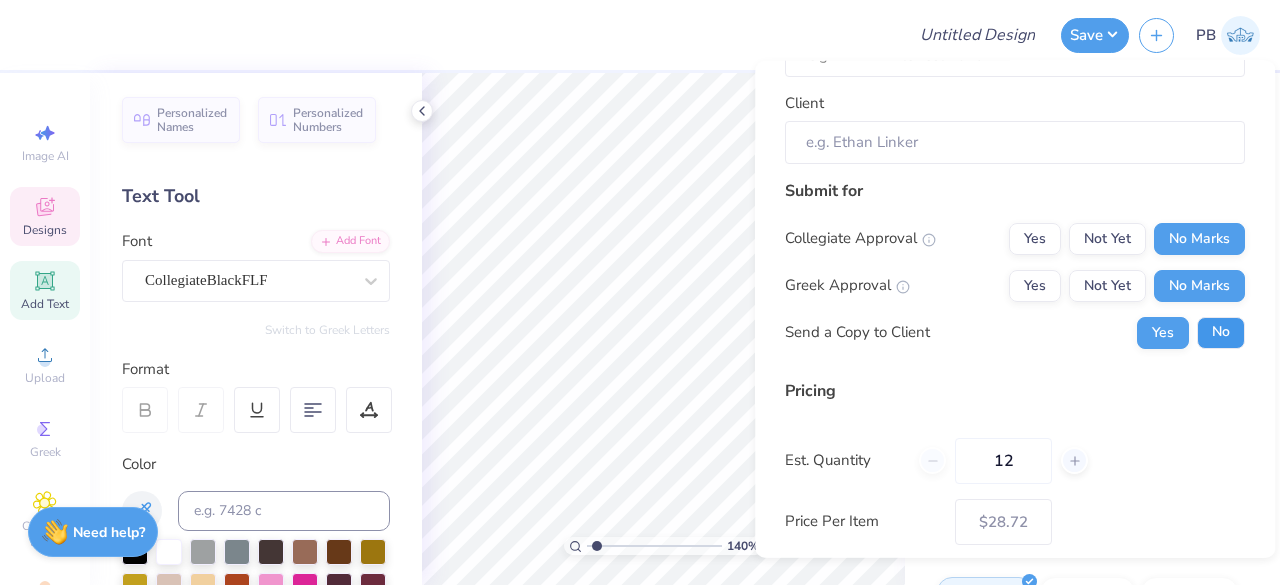 click on "No" at bounding box center [1221, 332] 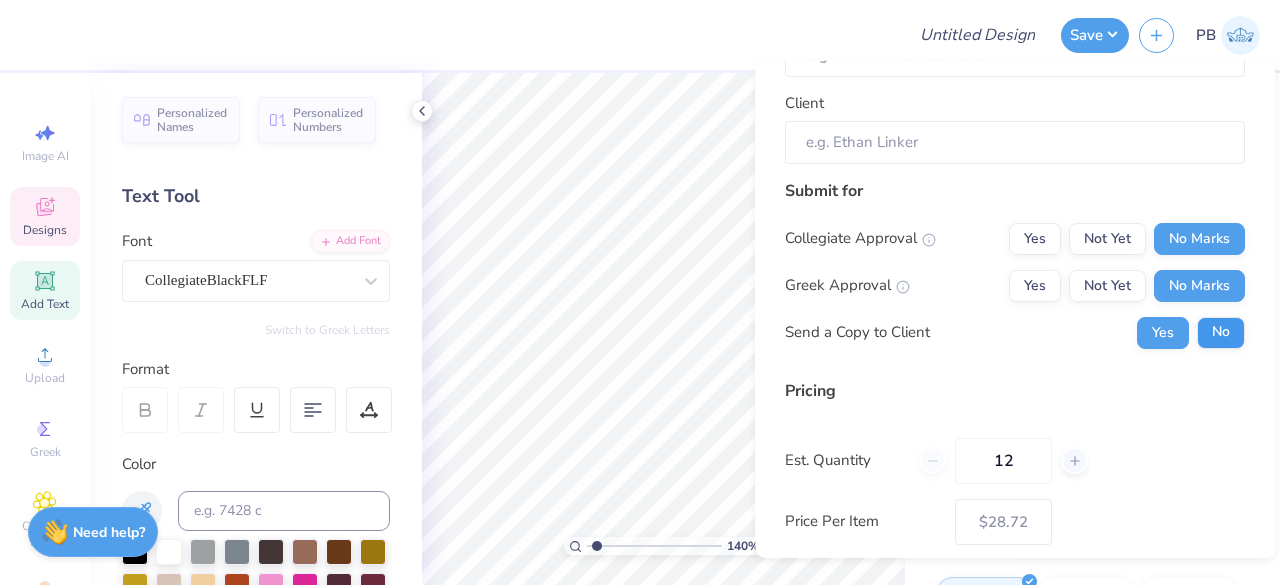 type on "1.39832254603214" 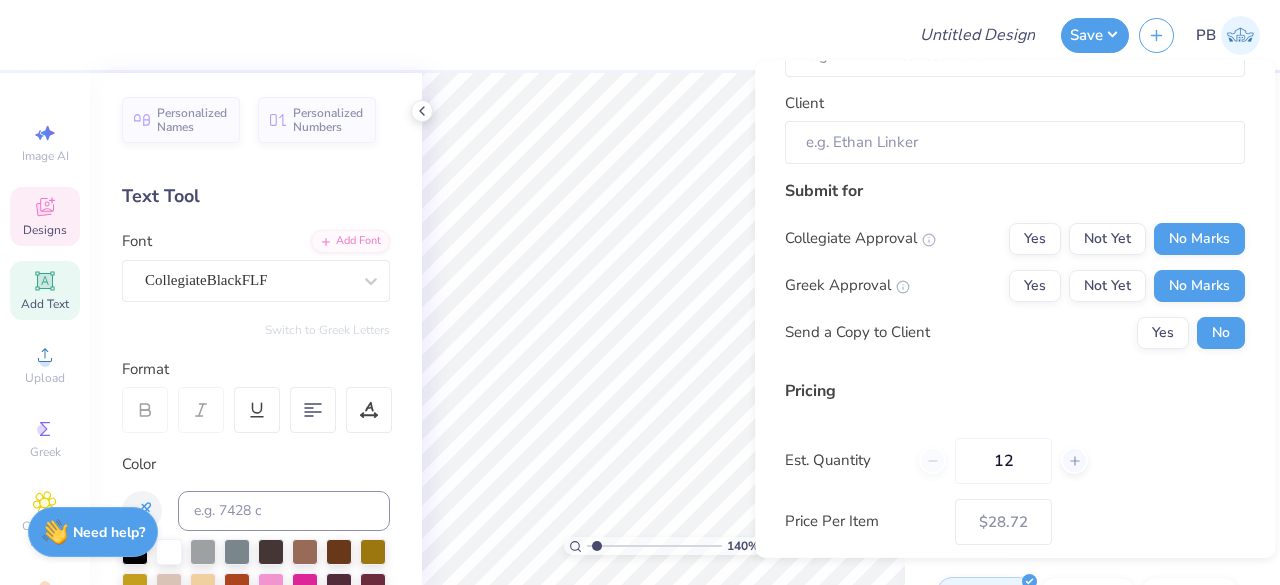 scroll, scrollTop: 305, scrollLeft: 0, axis: vertical 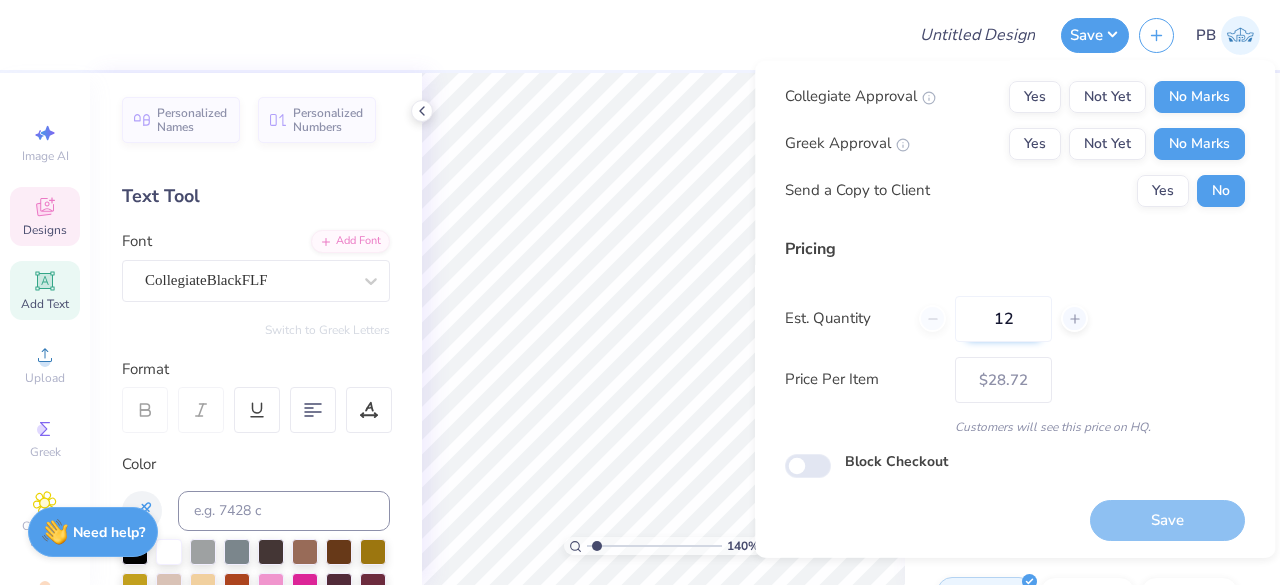 click on "12" at bounding box center (1003, 318) 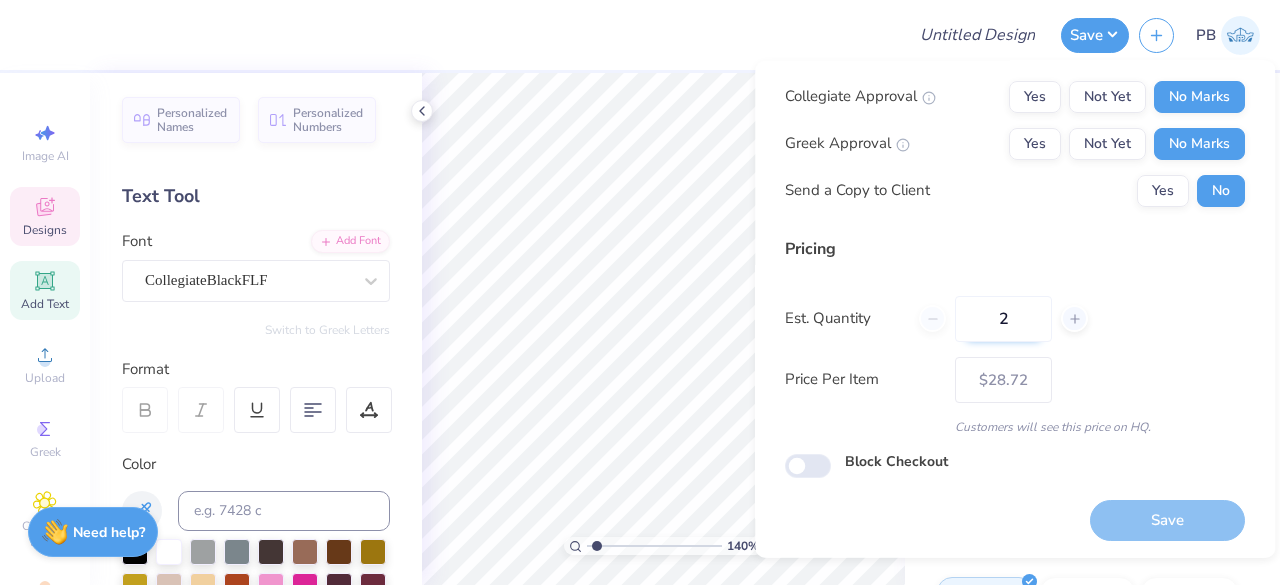 type on "24" 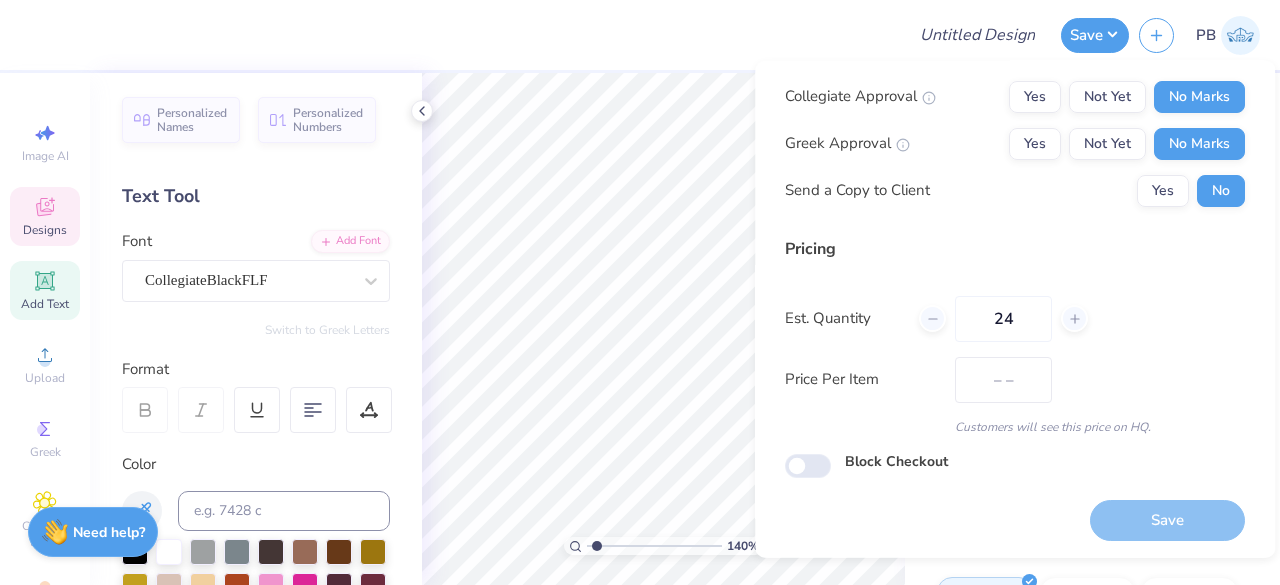 type on "$20.89" 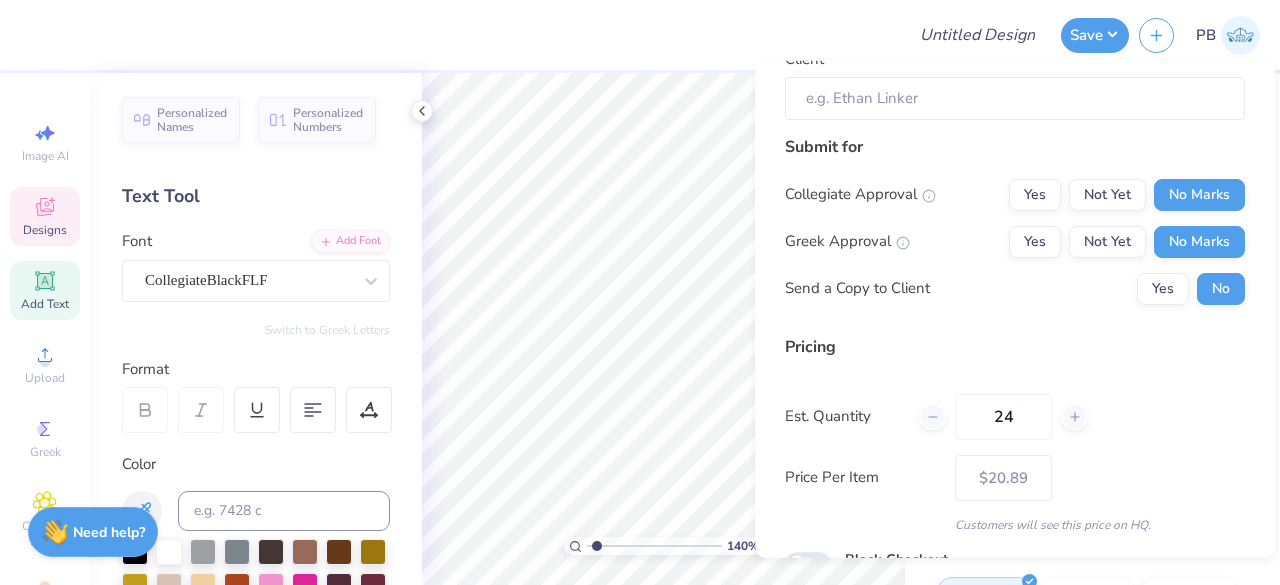 scroll, scrollTop: 177, scrollLeft: 0, axis: vertical 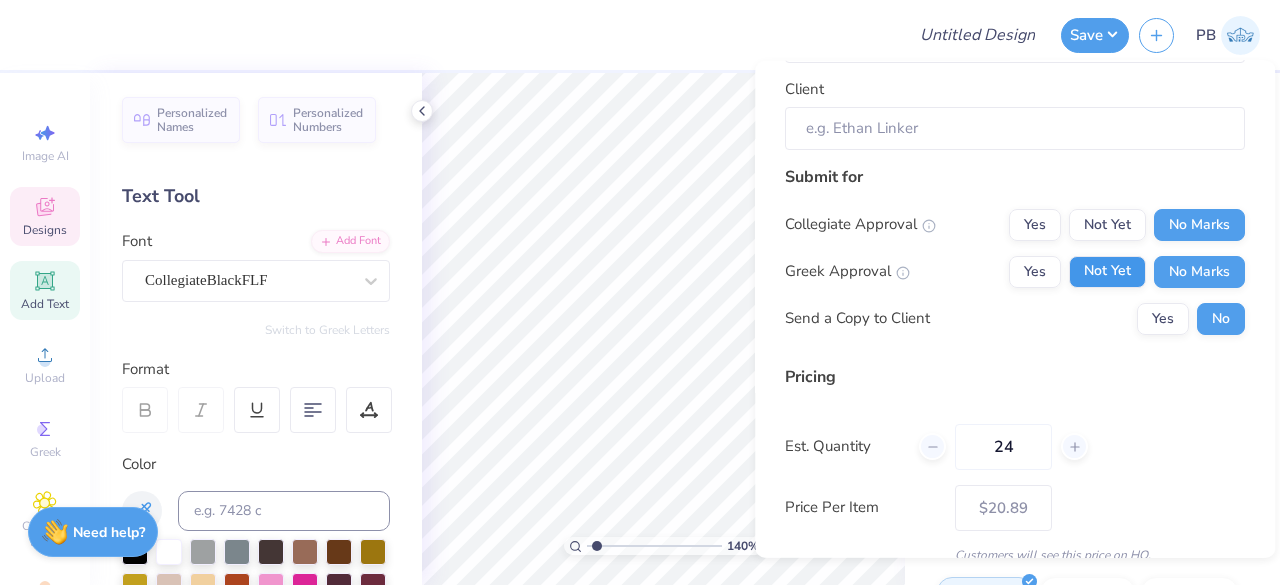 type on "24" 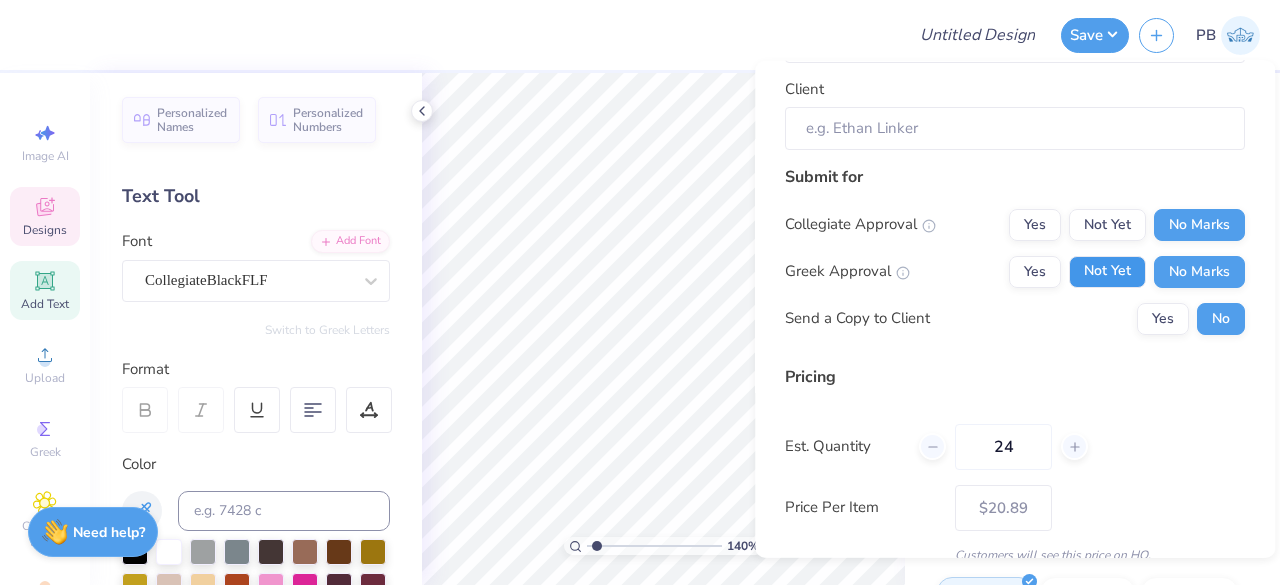 click on "Not Yet" at bounding box center (1107, 271) 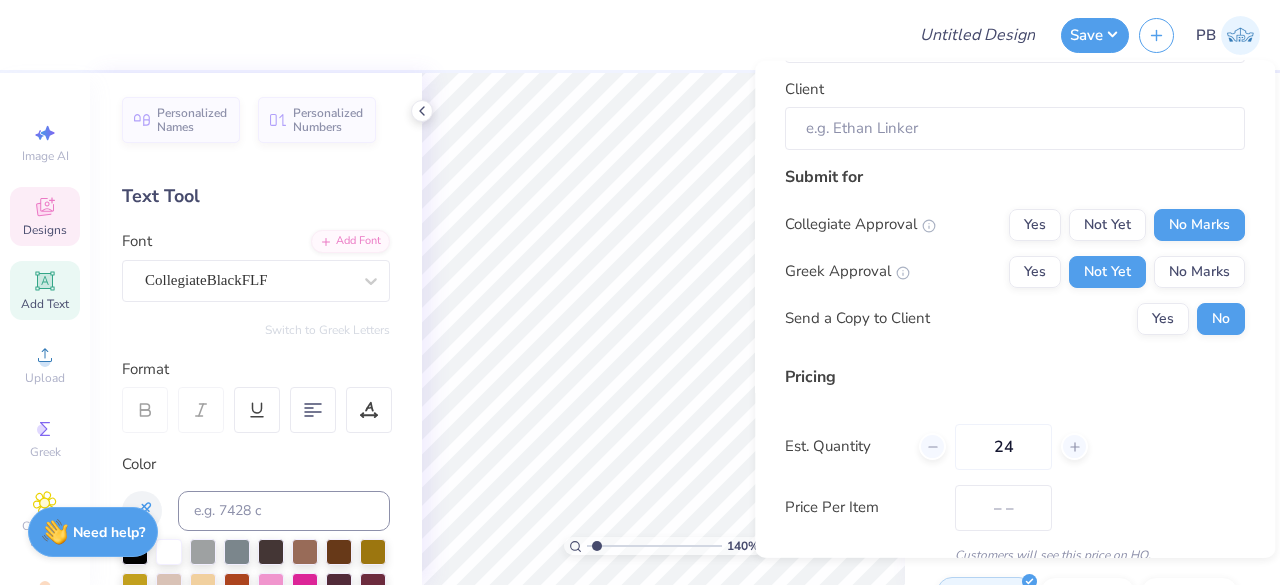 type on "$20.89" 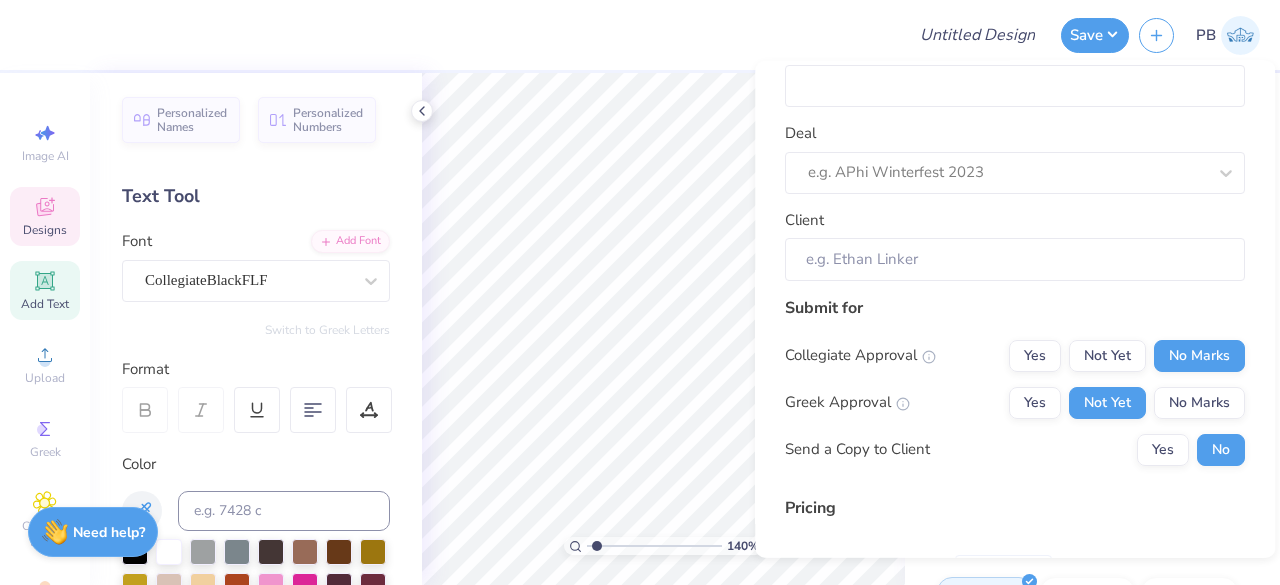 scroll, scrollTop: 0, scrollLeft: 0, axis: both 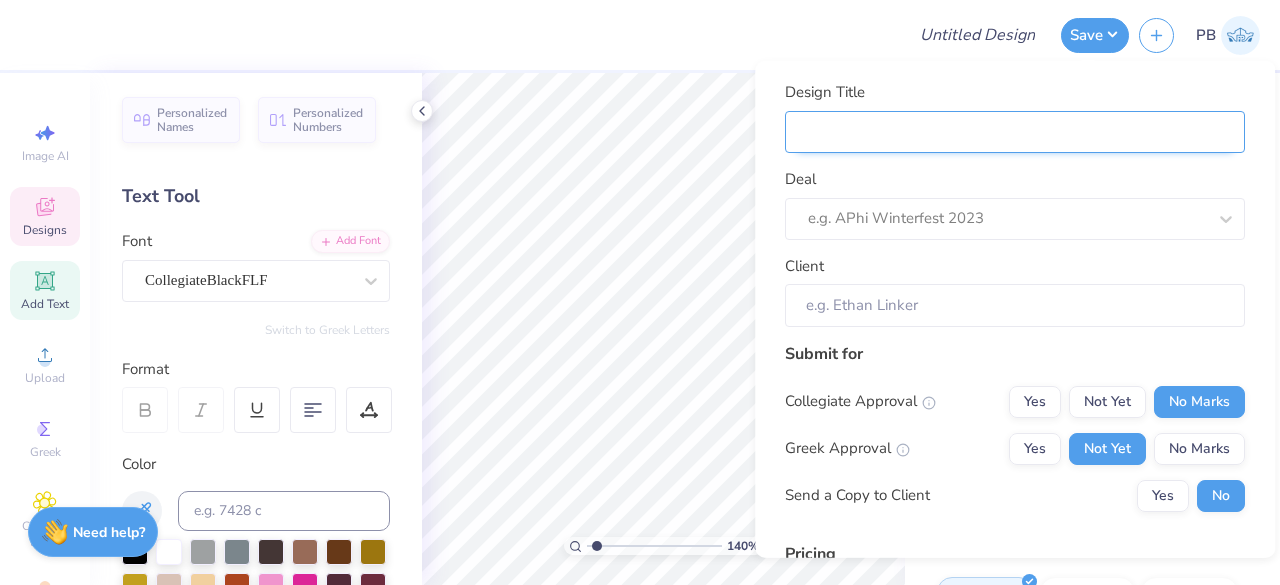 click on "Design Title" at bounding box center [1015, 131] 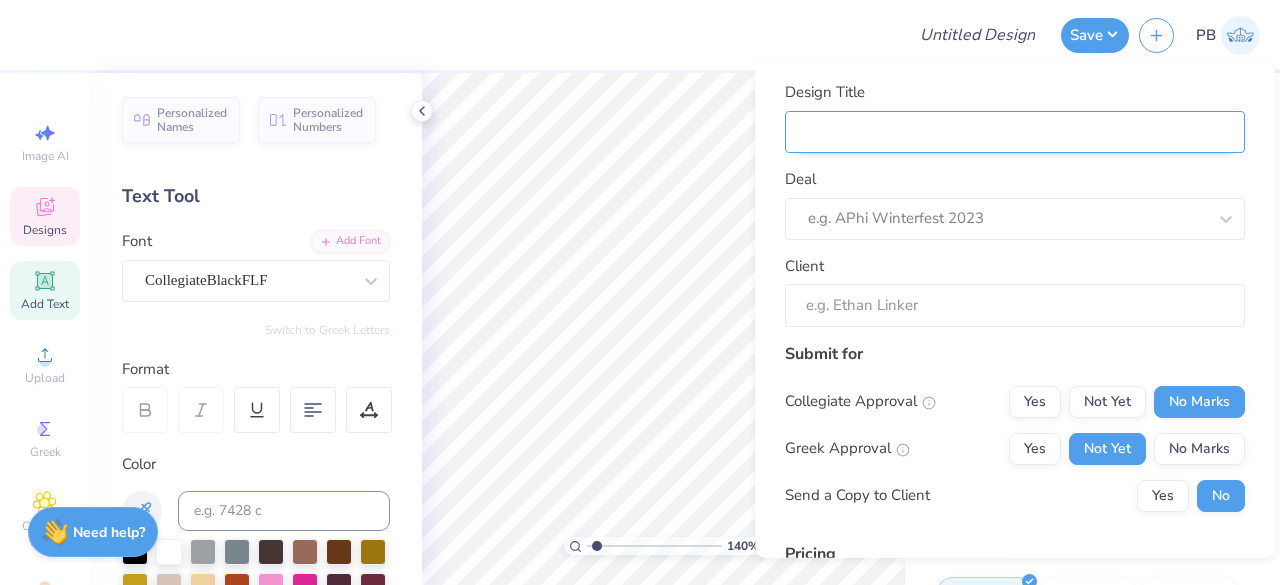 type on "R" 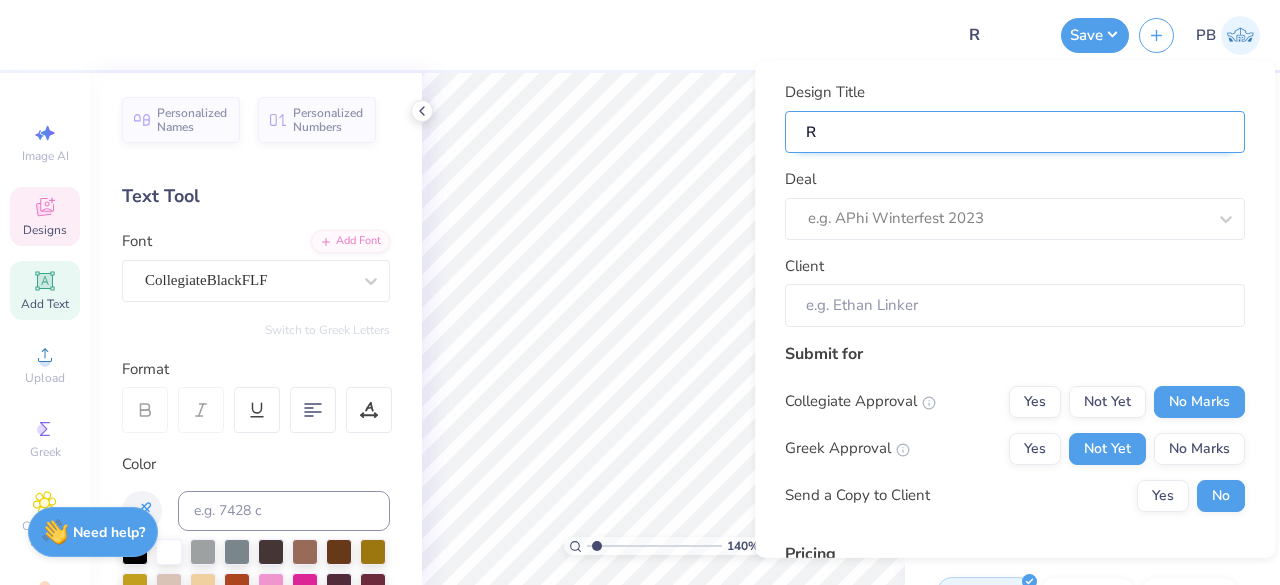 type on "Ru" 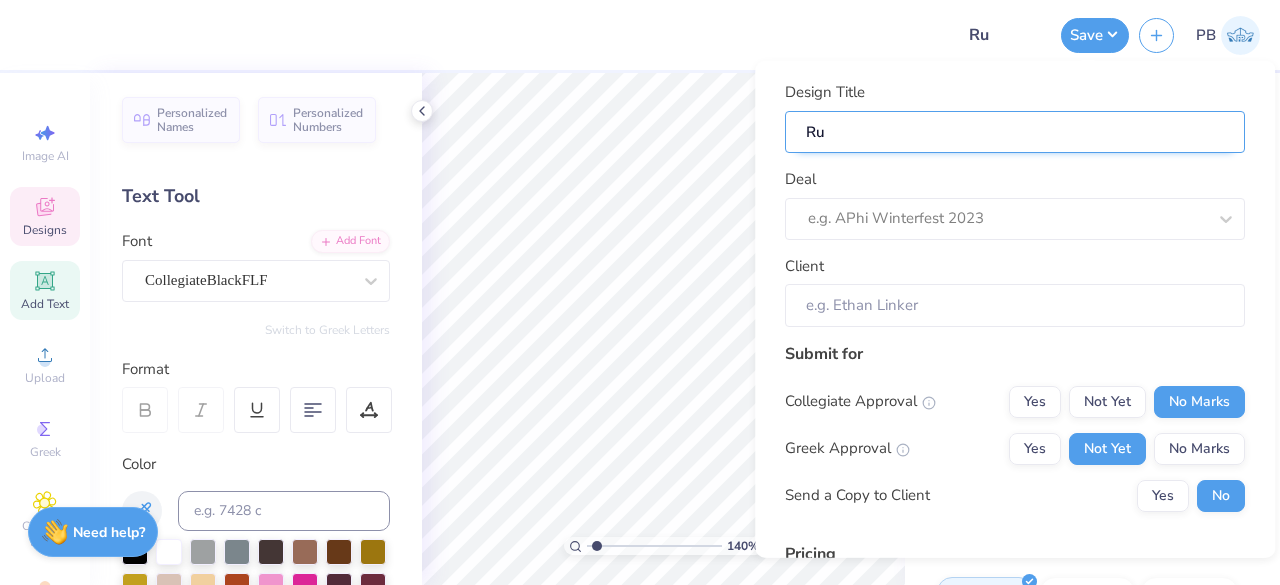 type on "Rus" 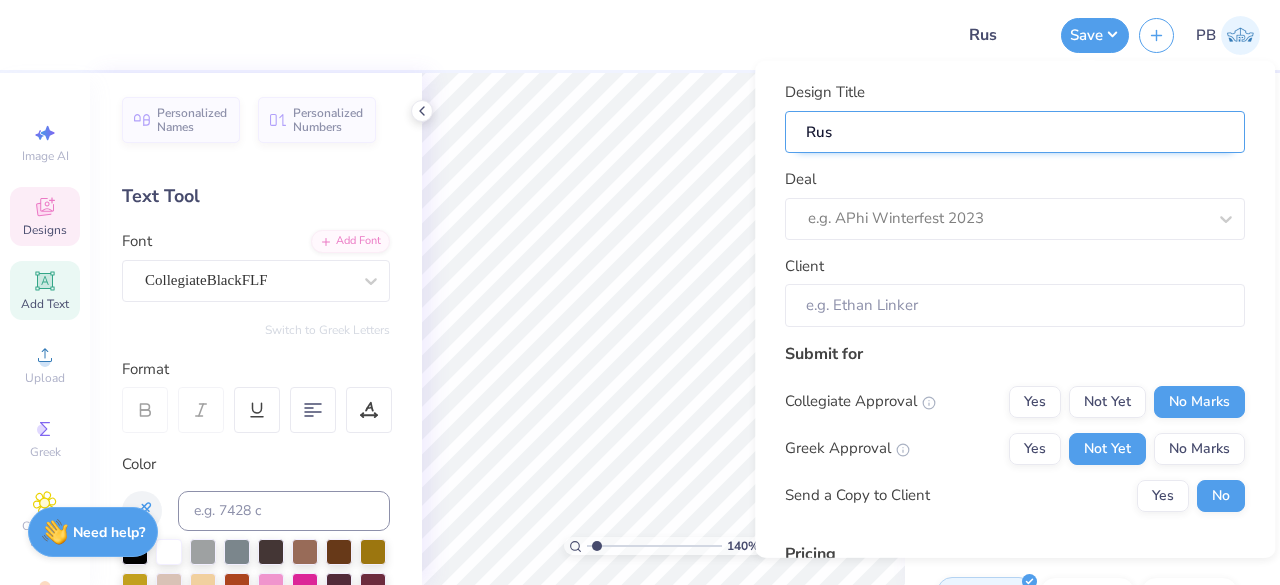 type on "Rush" 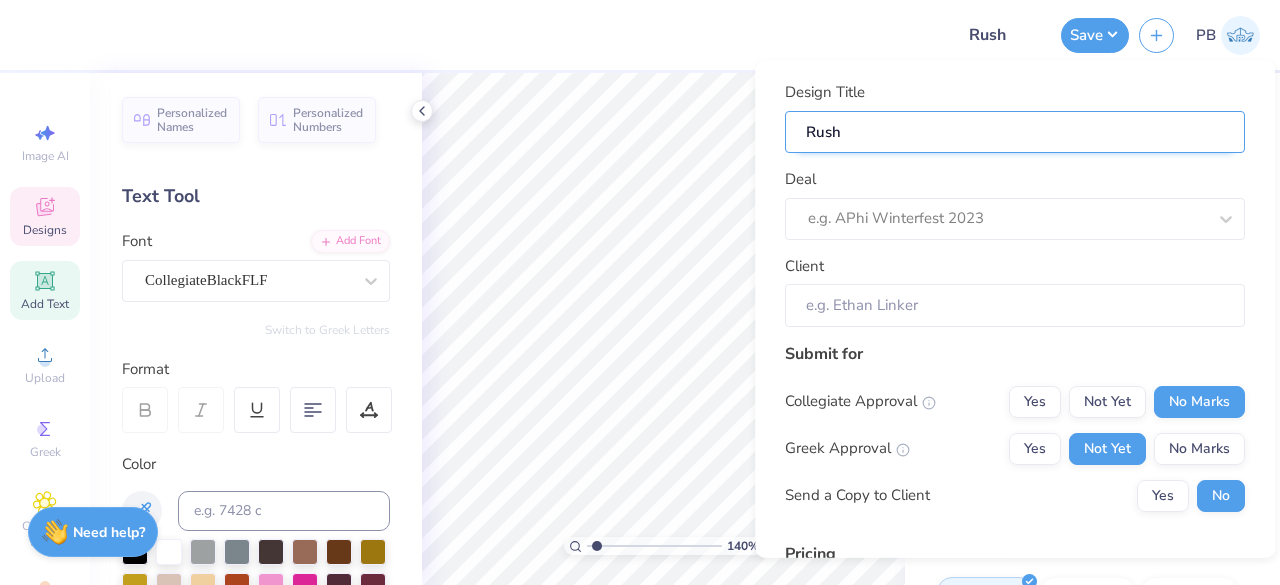 type on "Rush" 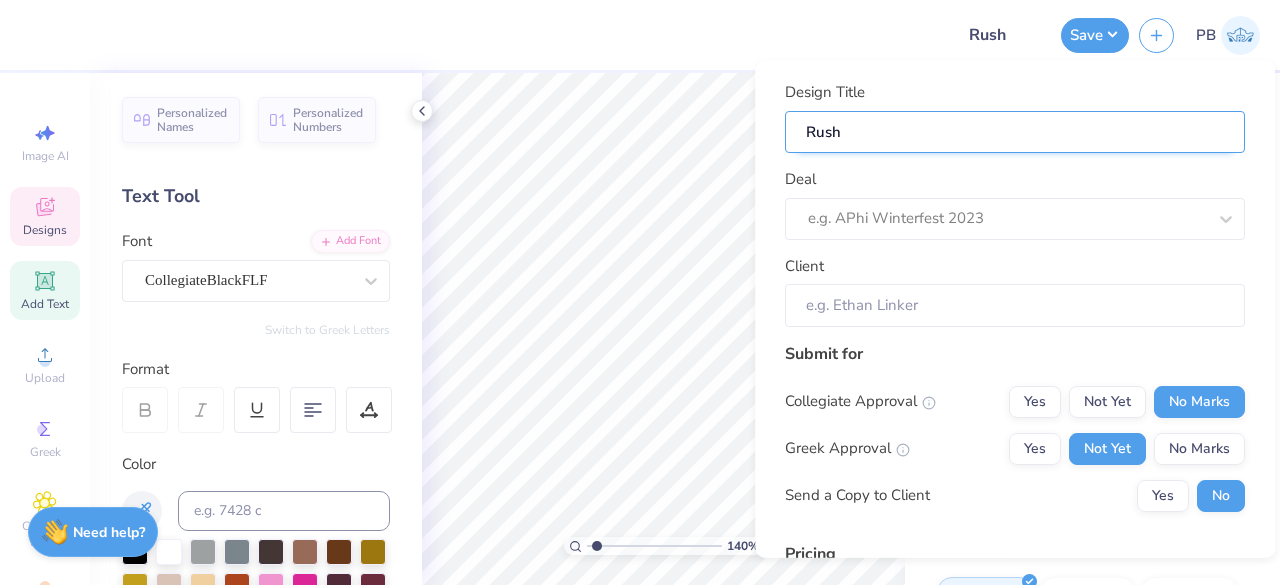type on "Rush S" 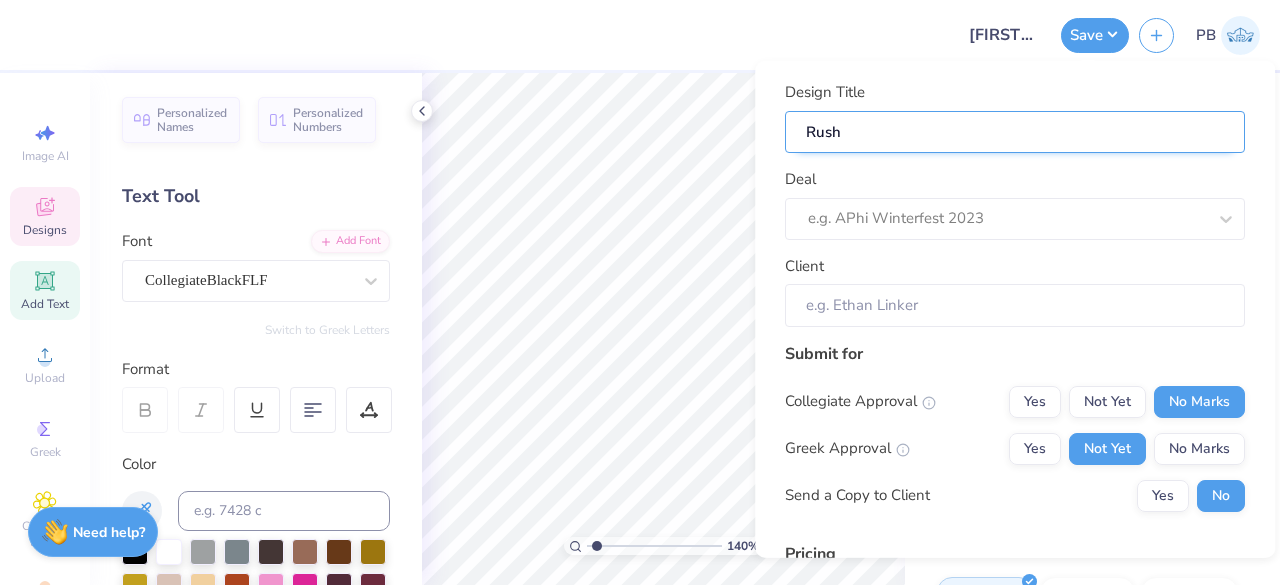 type on "Rush S" 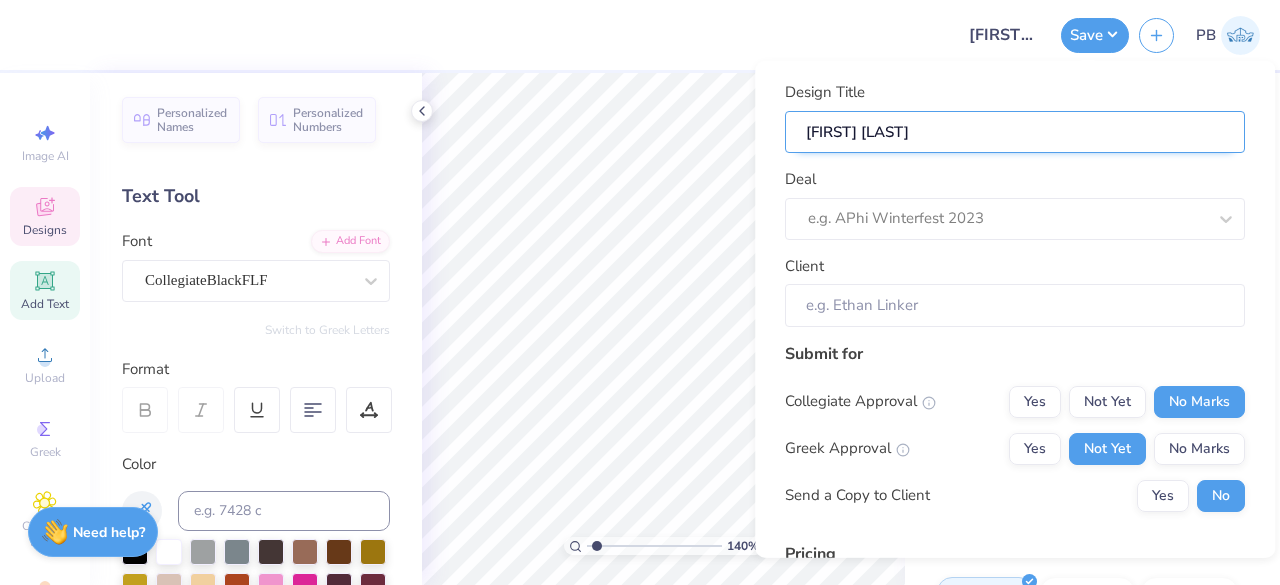 type on "Rush Sh" 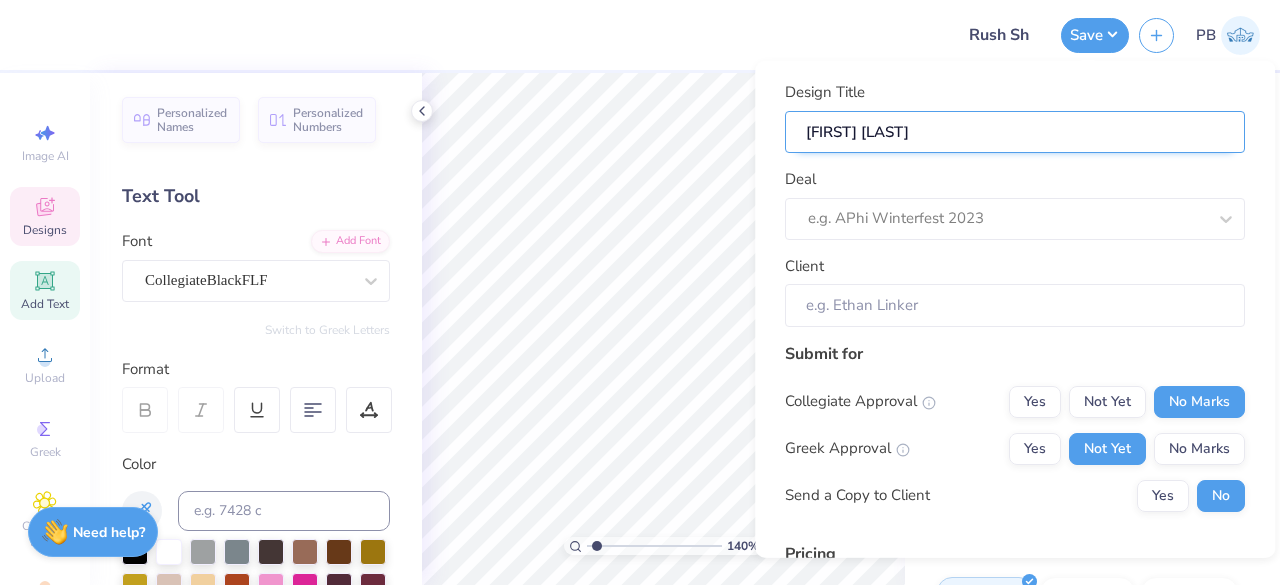 type on "1.39832254603214" 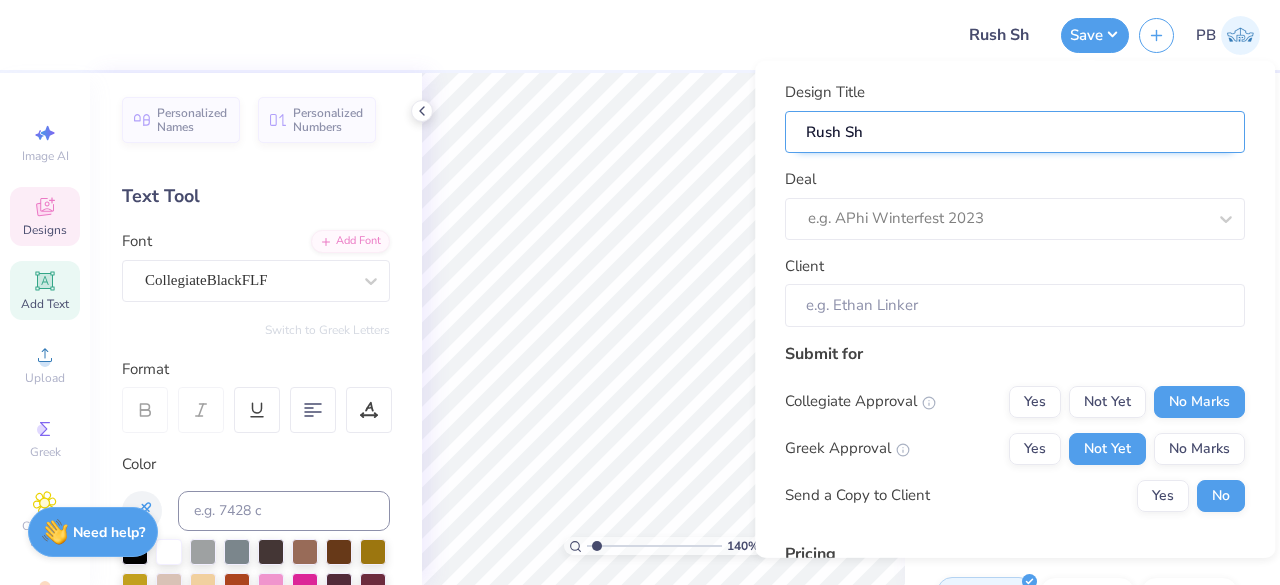 type on "Rush Shi" 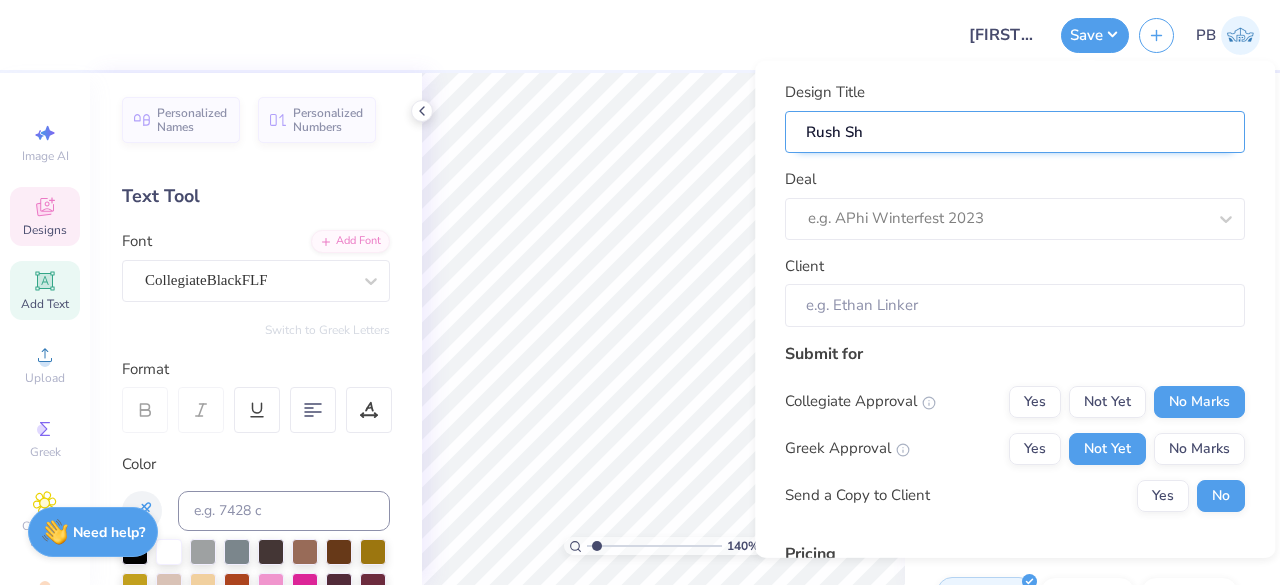 type on "1.39832254603214" 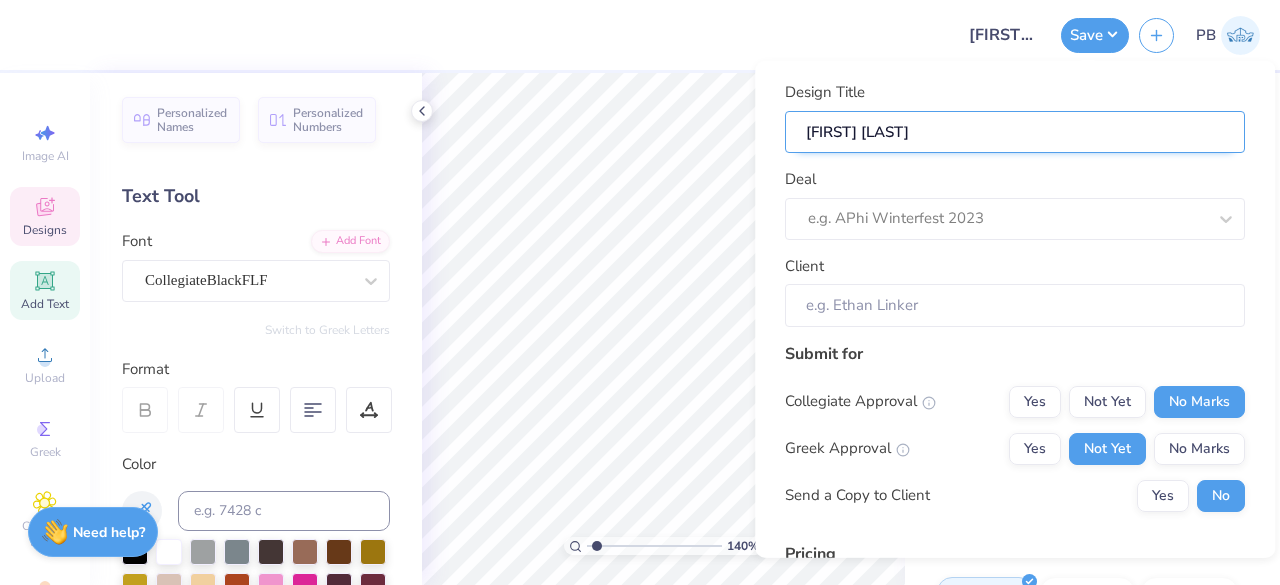type on "Rush Shir" 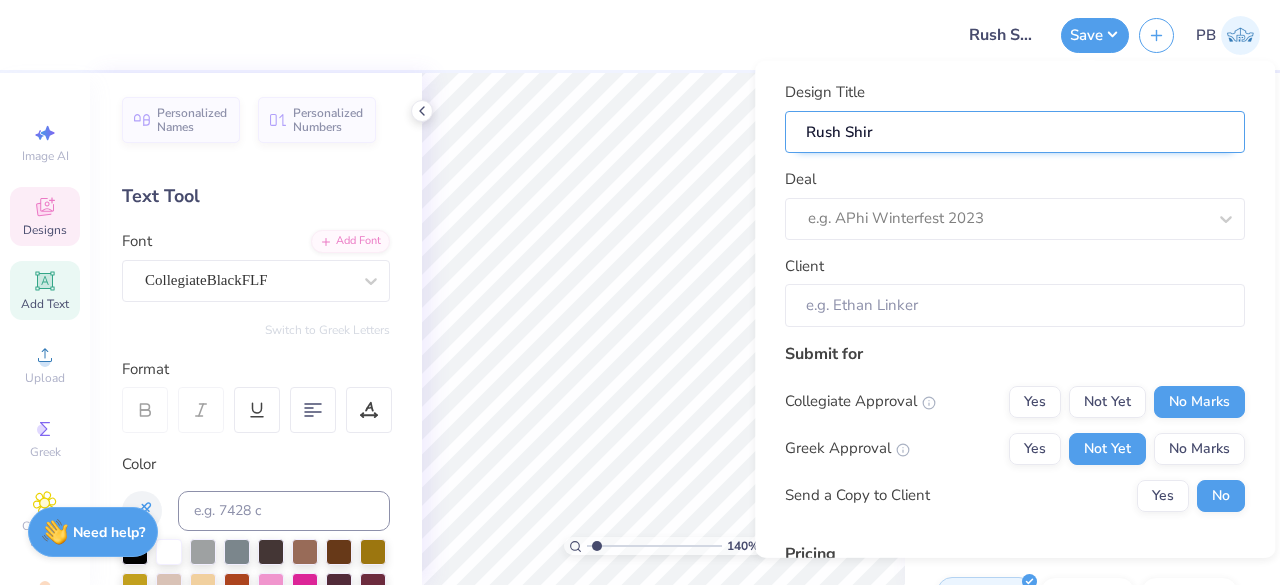 type on "Rush Shirt" 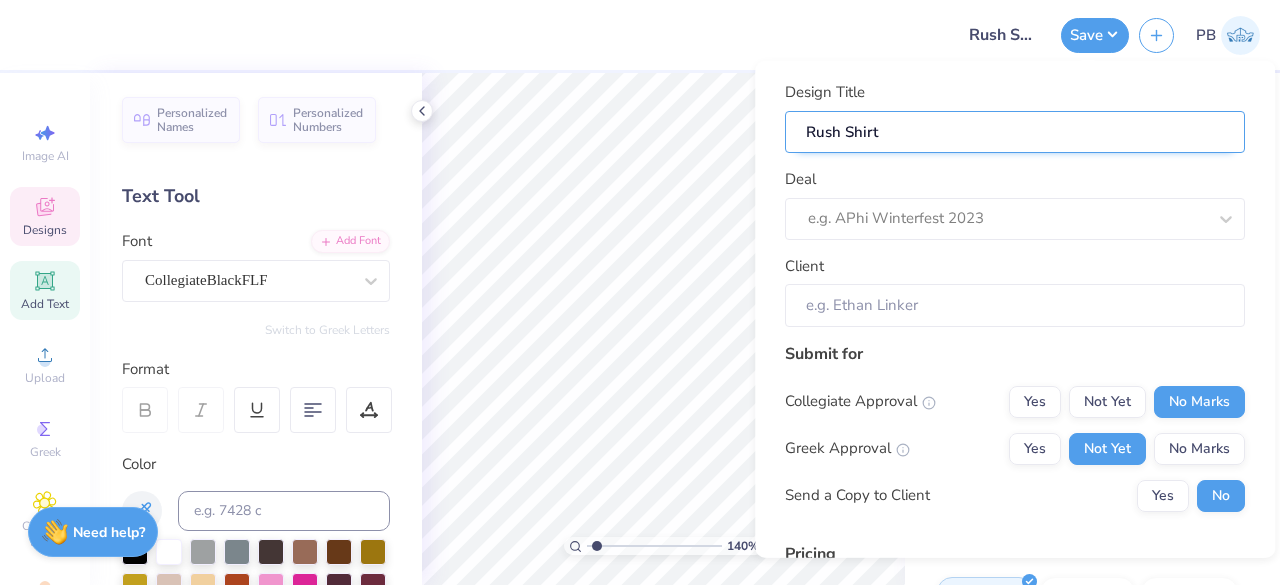 type on "Rush Shirts" 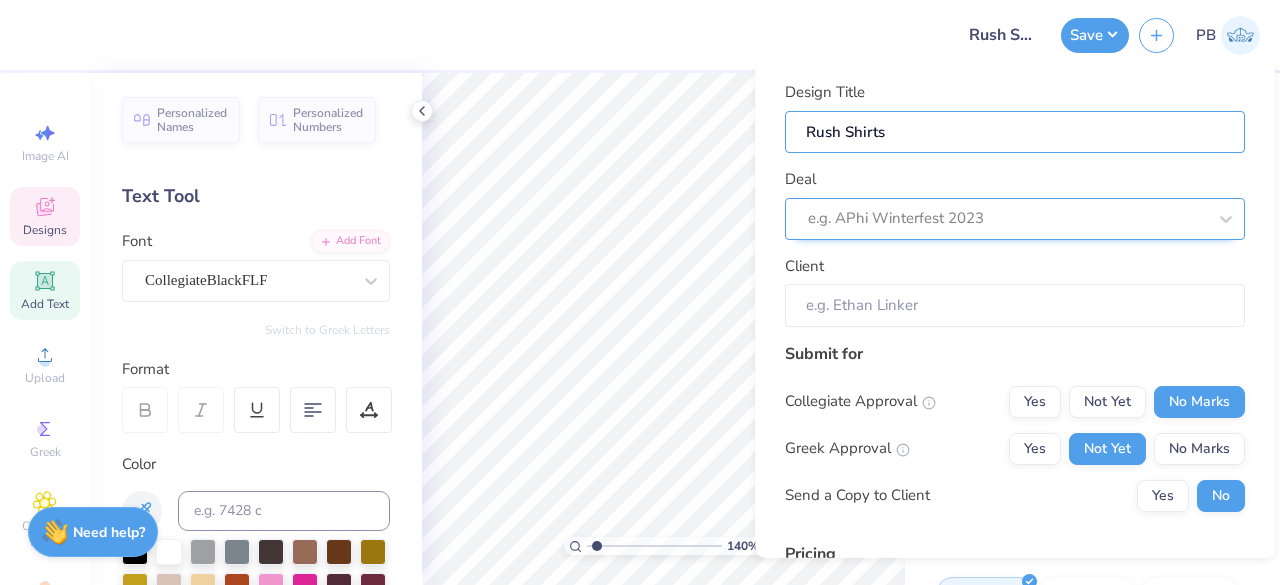 type on "Rush Shirts" 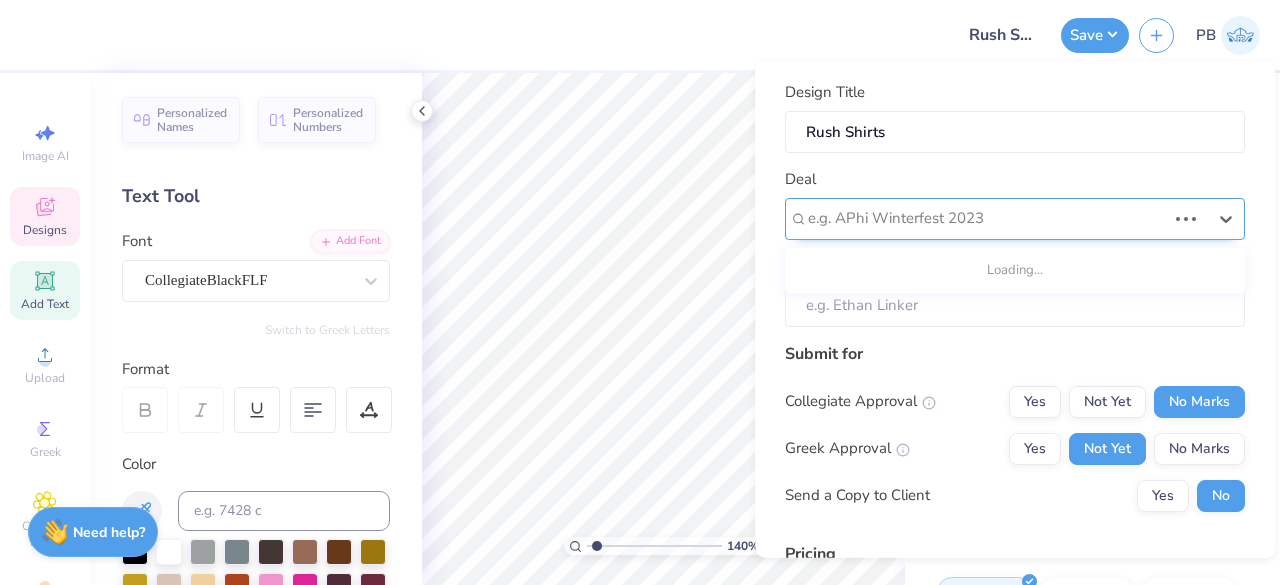 click at bounding box center [987, 218] 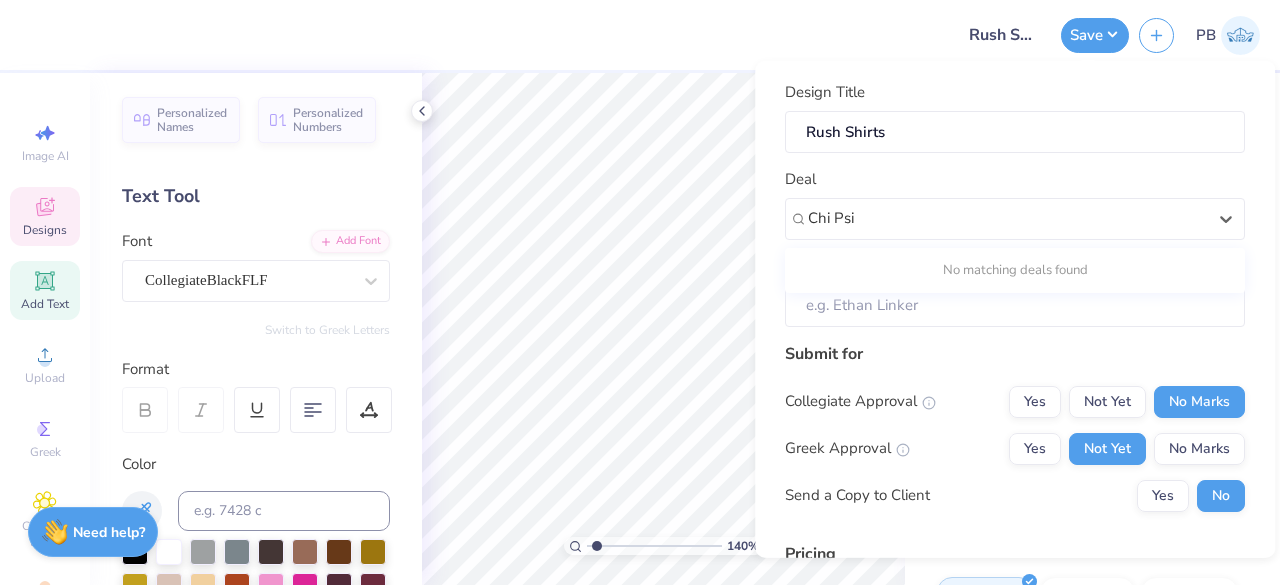 type on "Chi Psi" 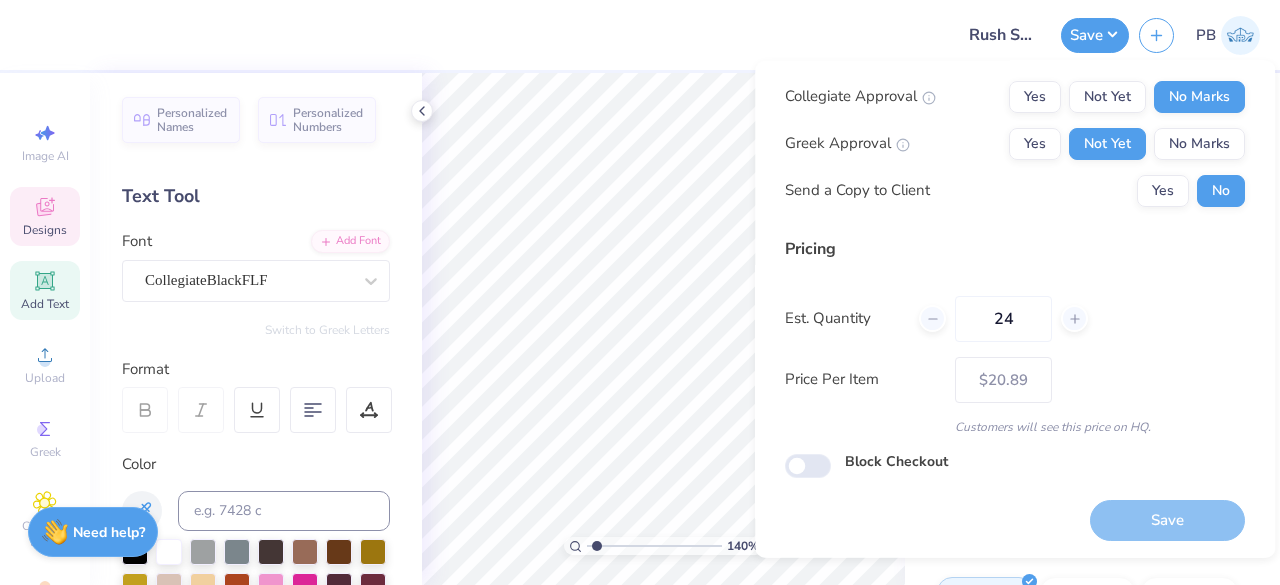 scroll, scrollTop: 0, scrollLeft: 0, axis: both 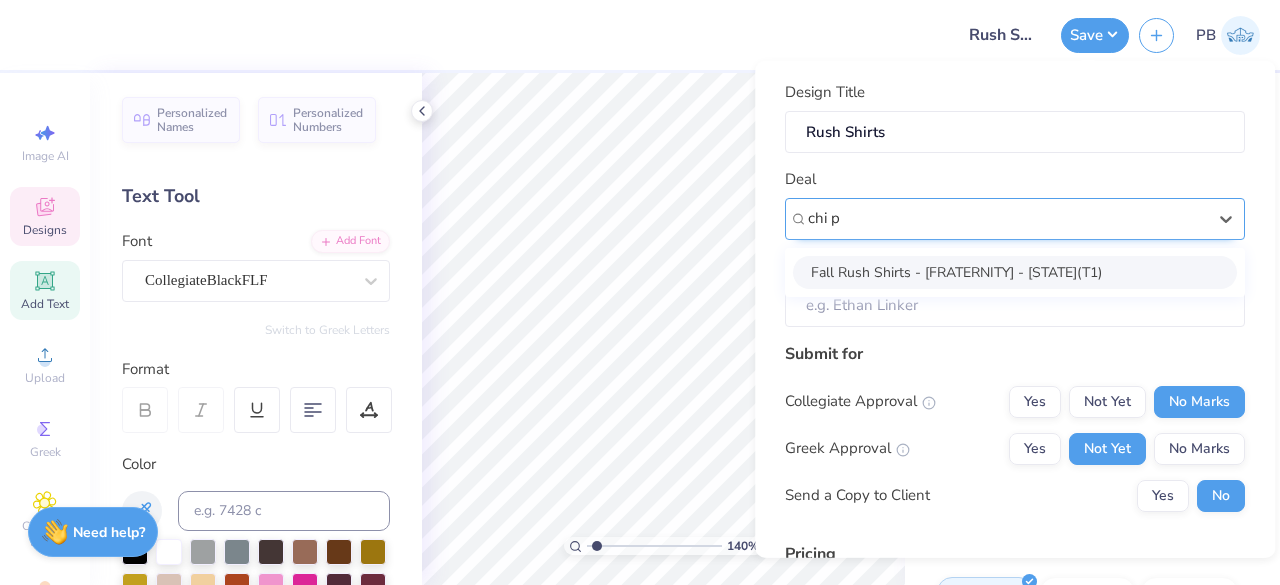 type on "chi p" 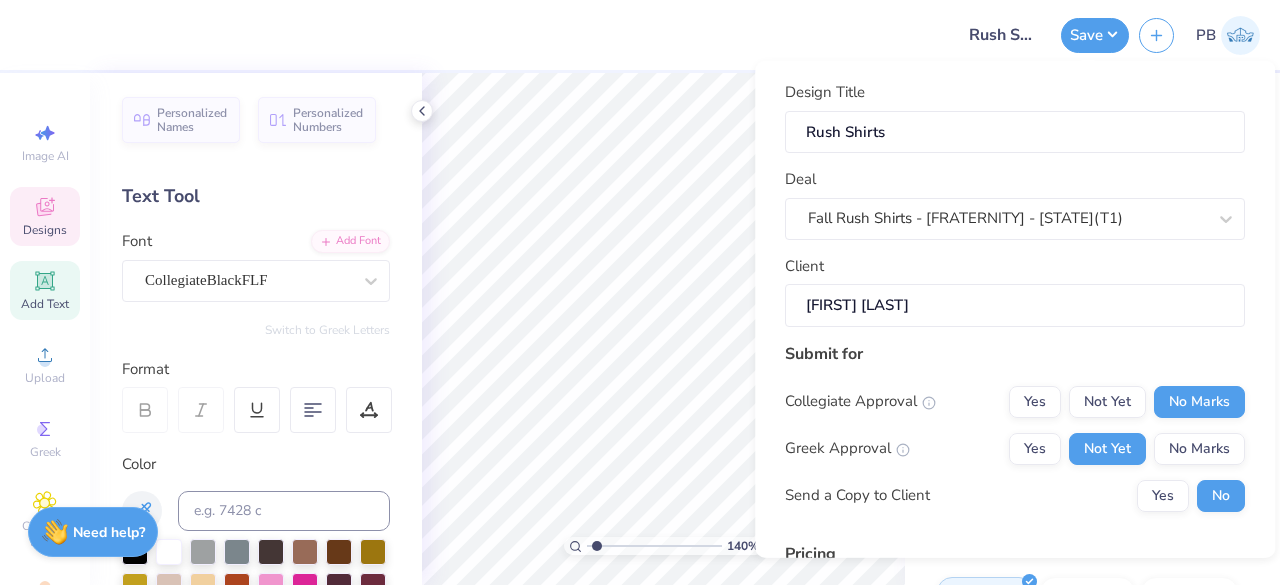 scroll, scrollTop: 305, scrollLeft: 0, axis: vertical 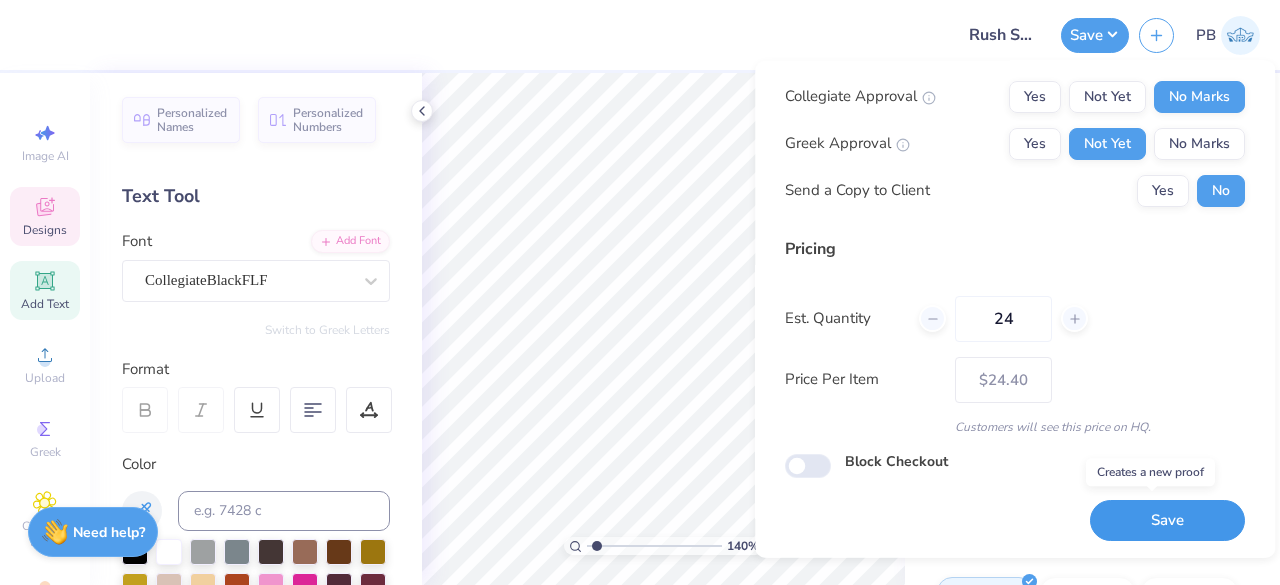 click on "Save" at bounding box center [1167, 520] 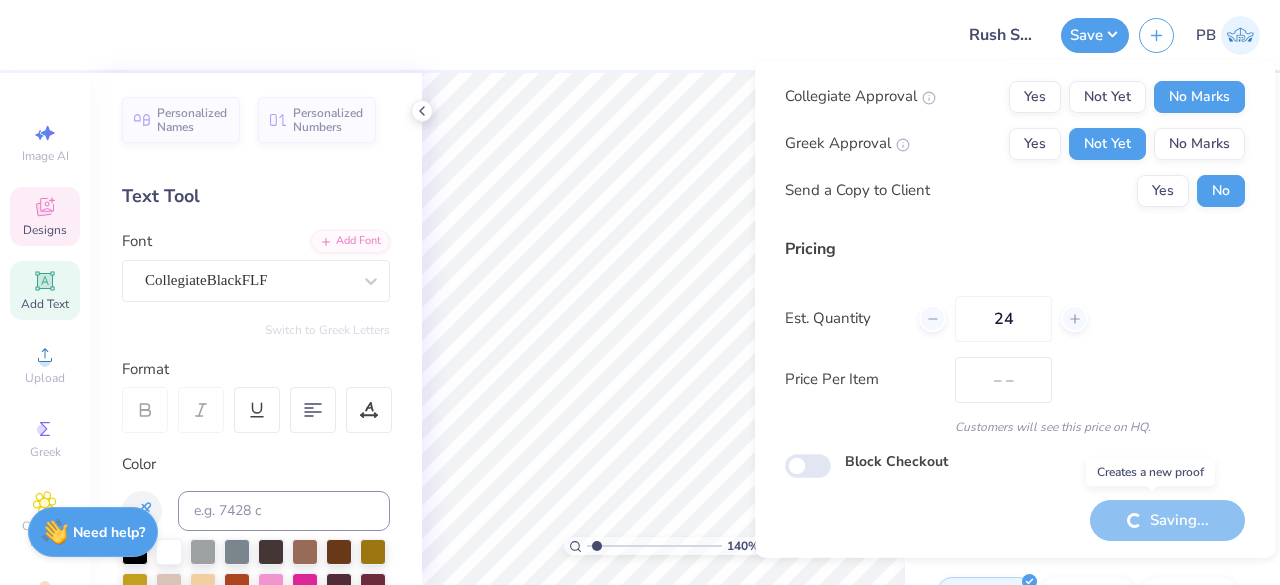 type on "$24.40" 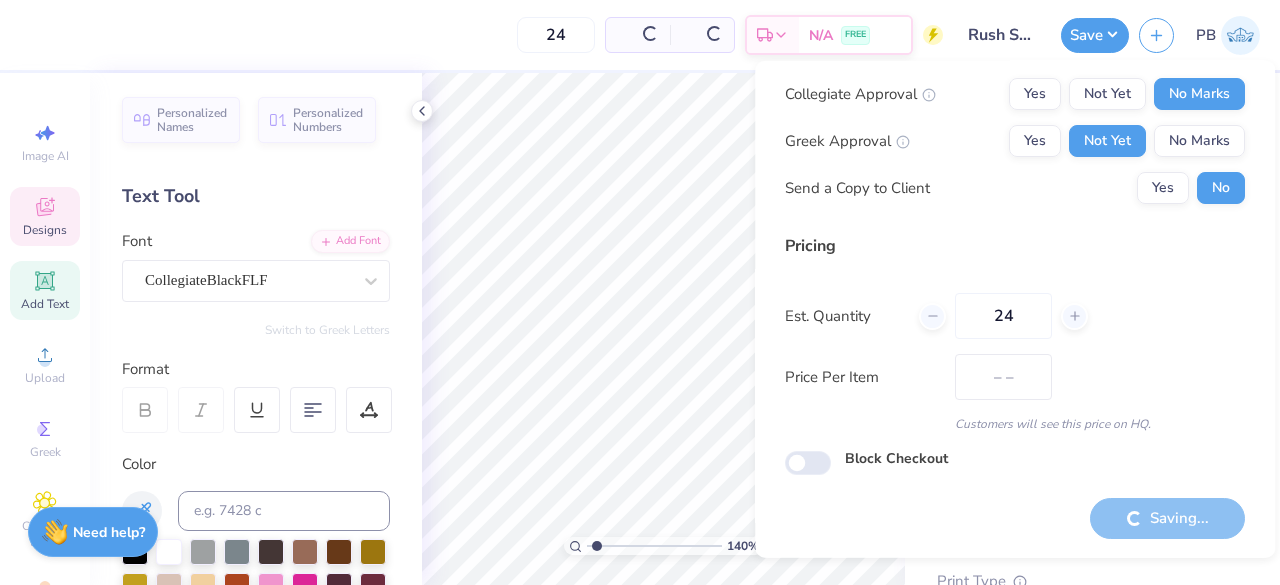 type on "1.39832254603214" 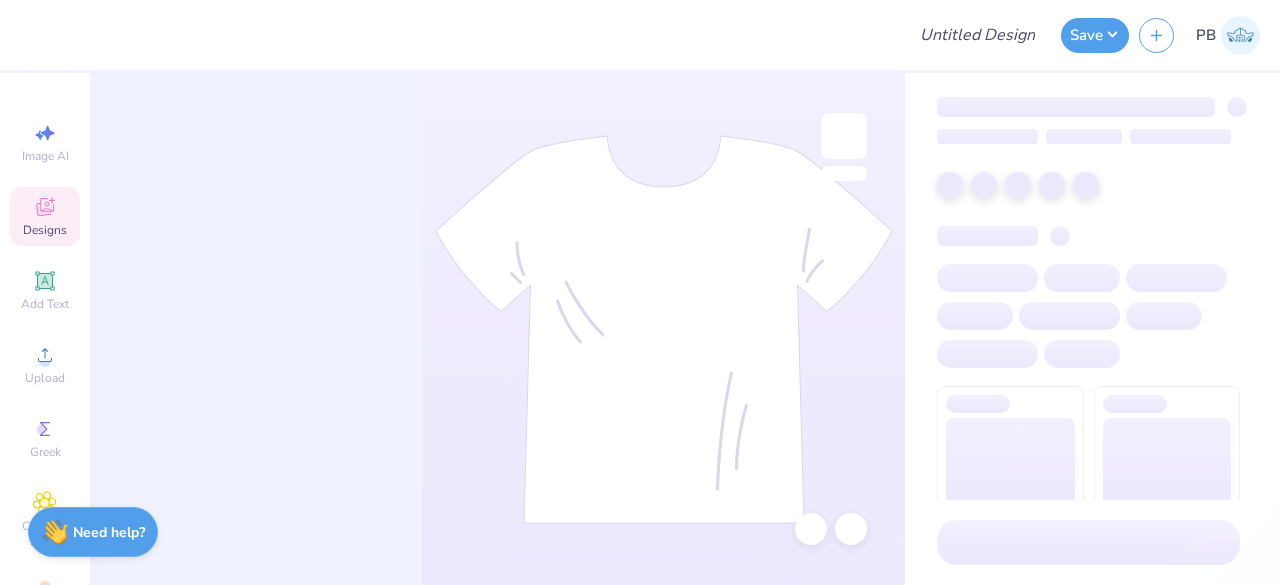 scroll, scrollTop: 0, scrollLeft: 0, axis: both 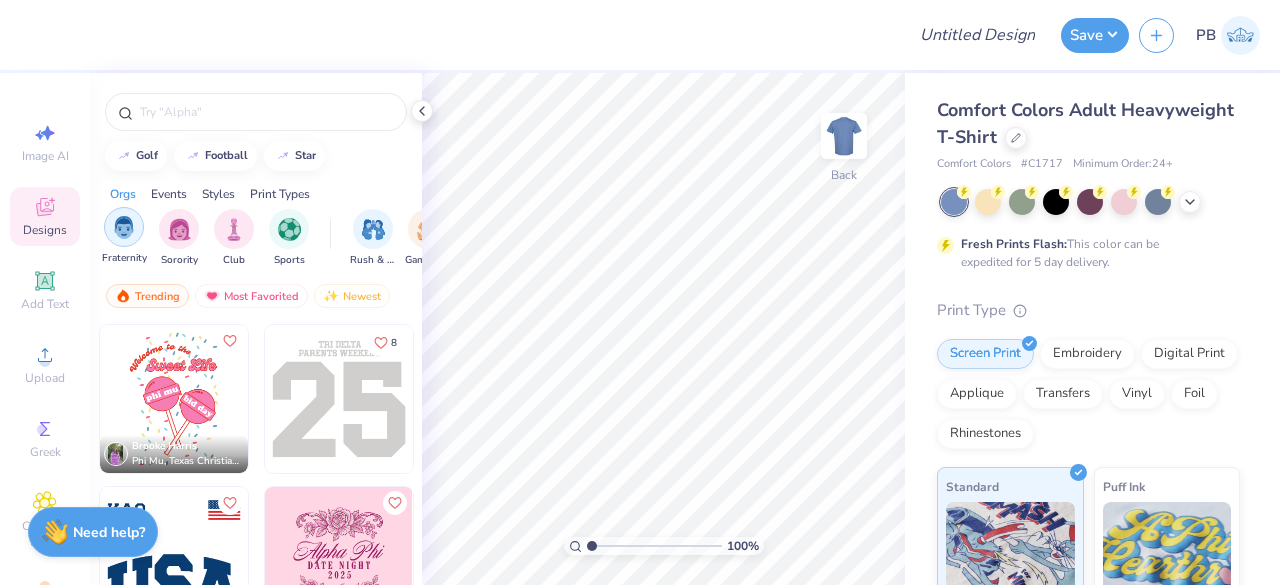 click at bounding box center (124, 227) 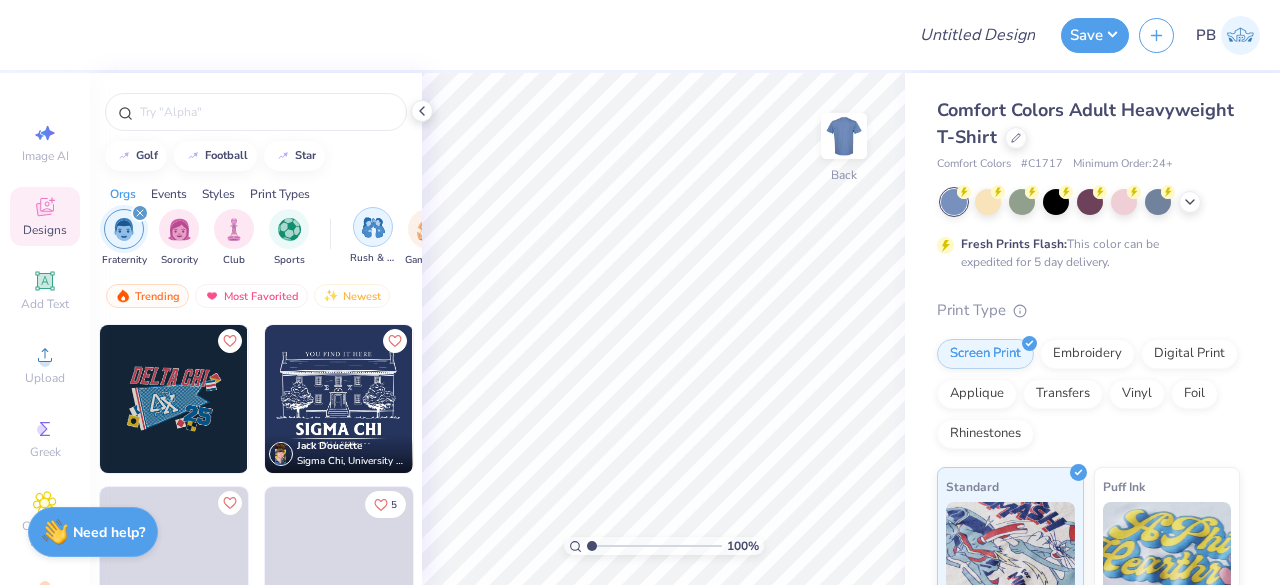 click at bounding box center (373, 227) 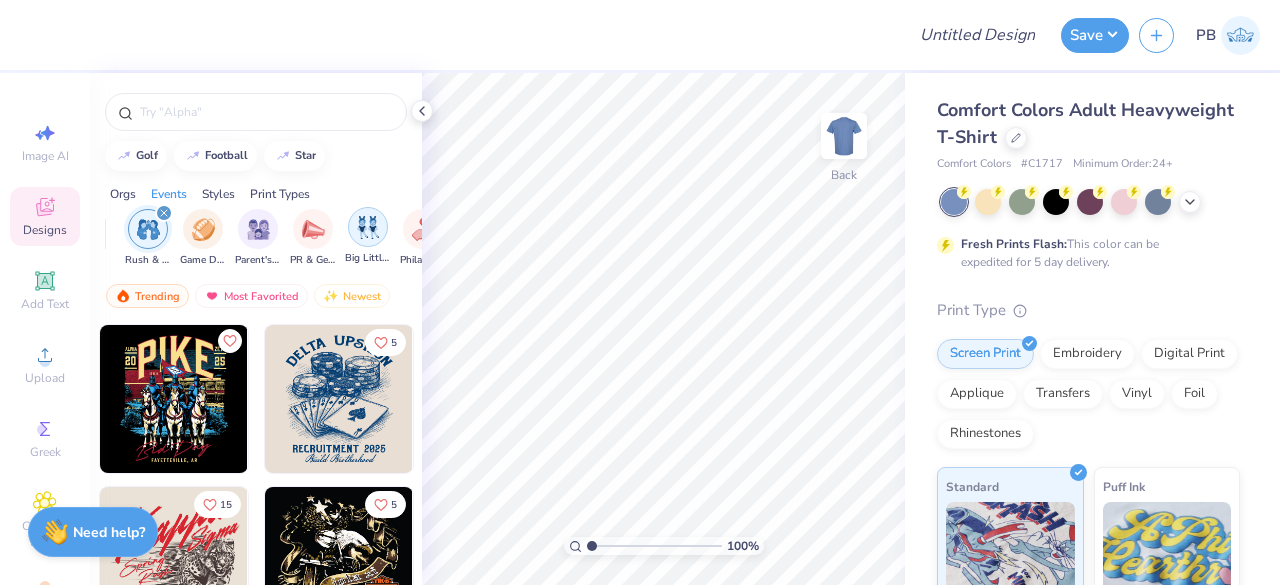 scroll, scrollTop: 0, scrollLeft: 423, axis: horizontal 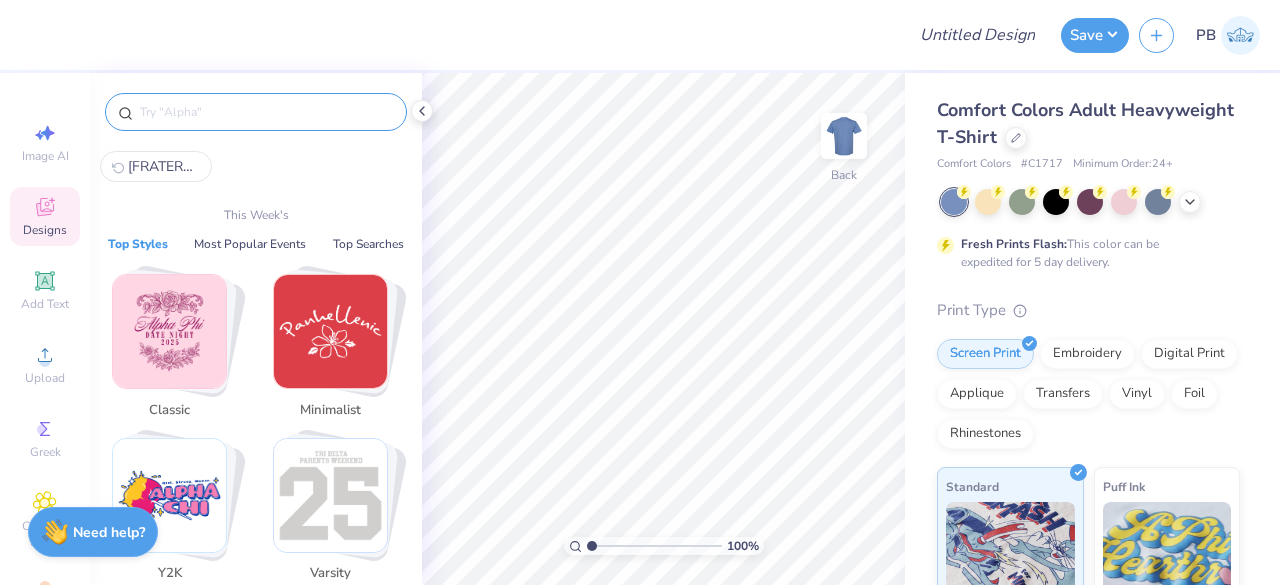 click at bounding box center [266, 112] 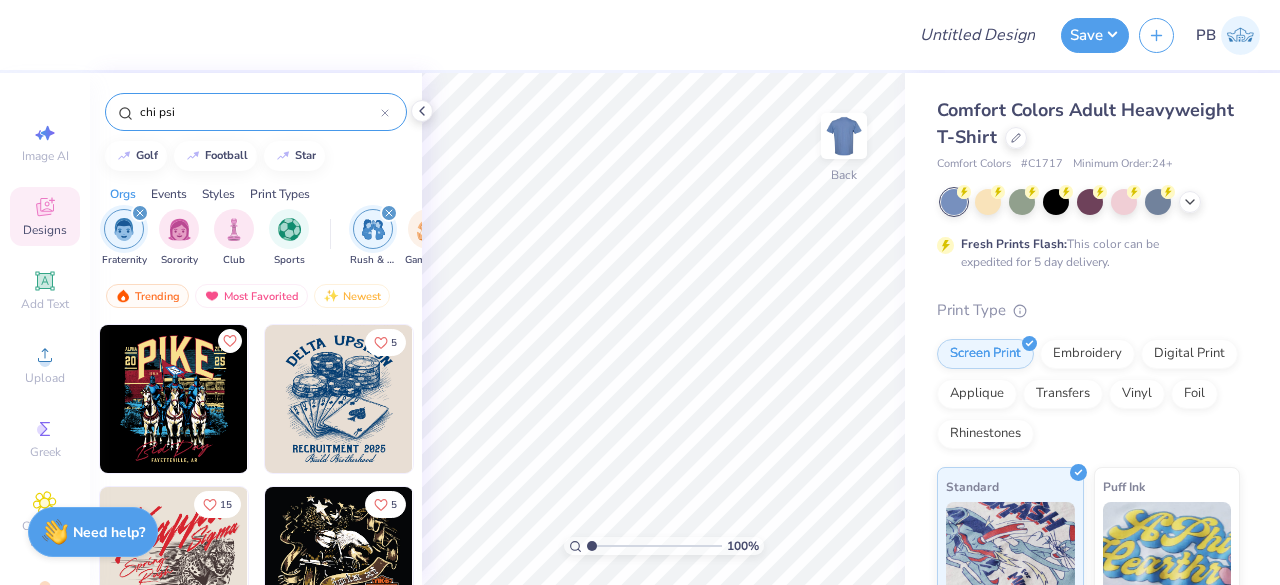 type on "chi psi" 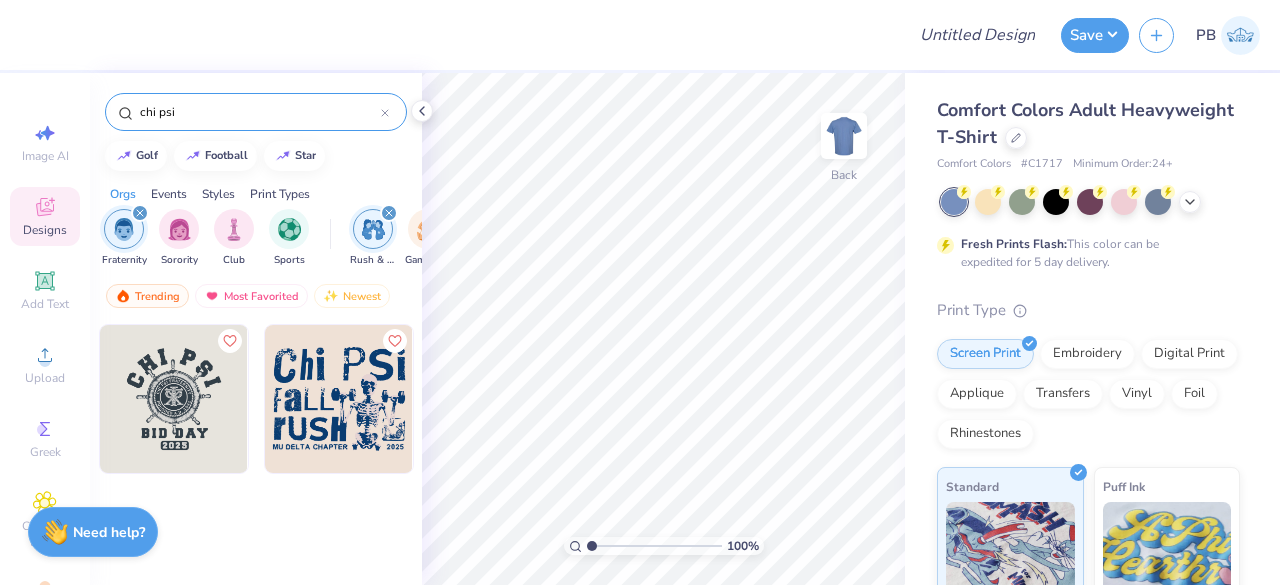 click at bounding box center [385, 112] 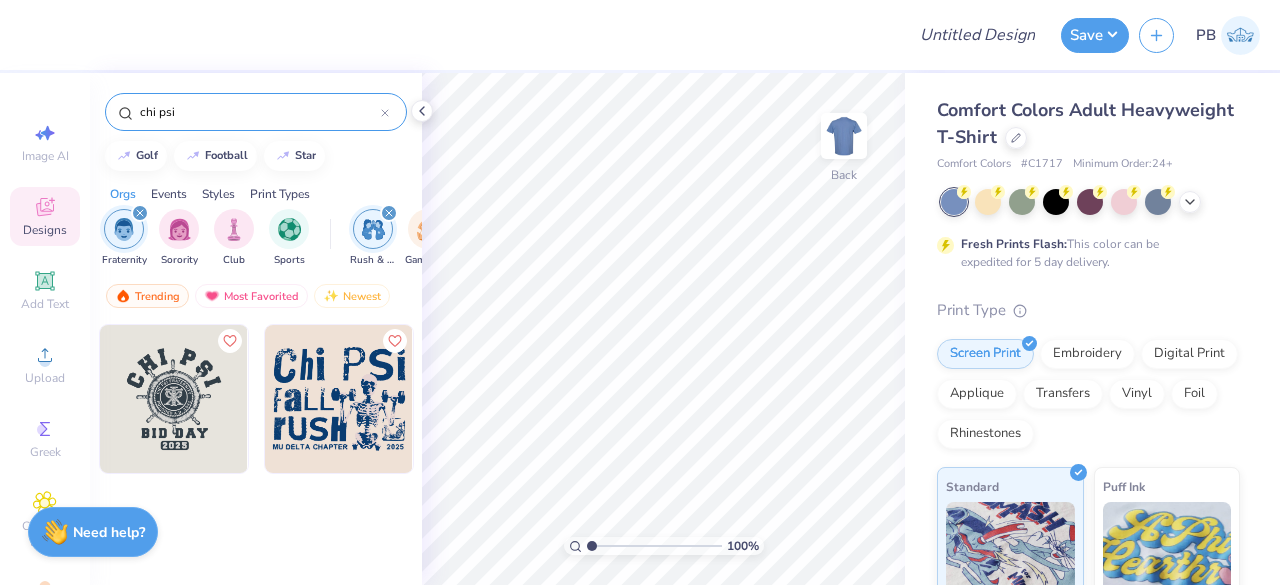 type 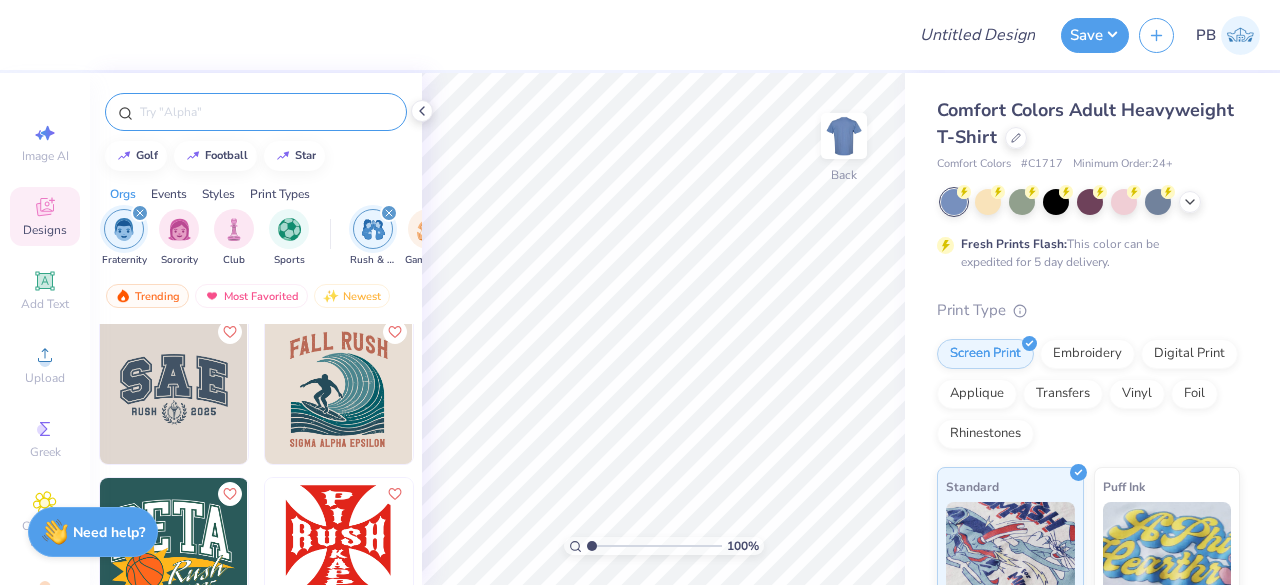 scroll, scrollTop: 3250, scrollLeft: 0, axis: vertical 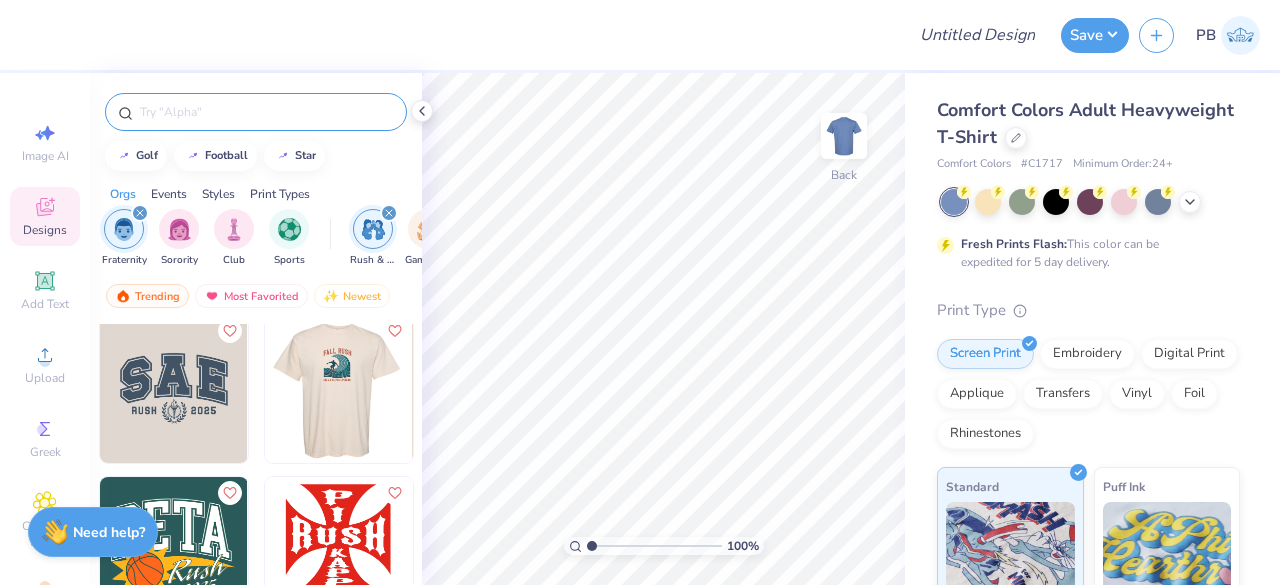 click at bounding box center (191, 389) 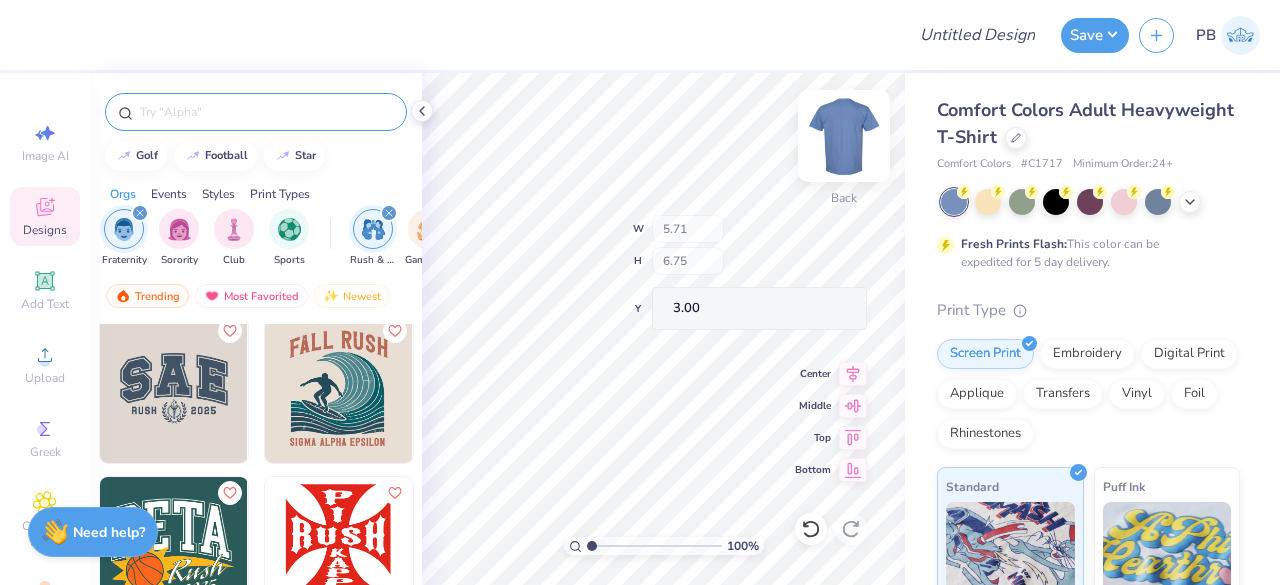 click at bounding box center (844, 136) 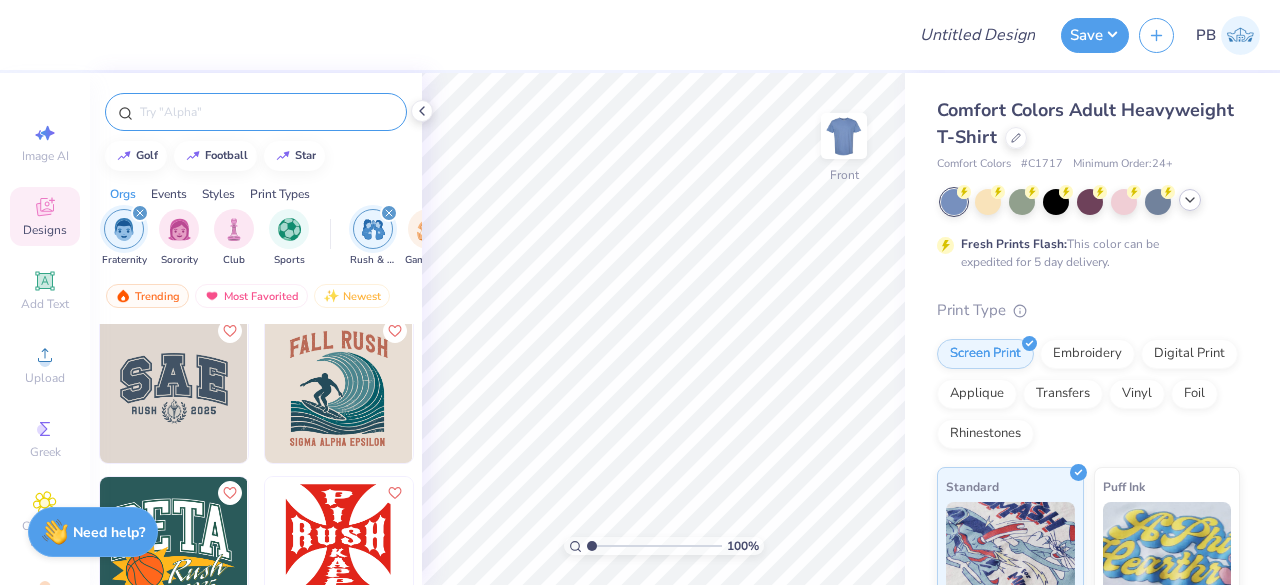 click 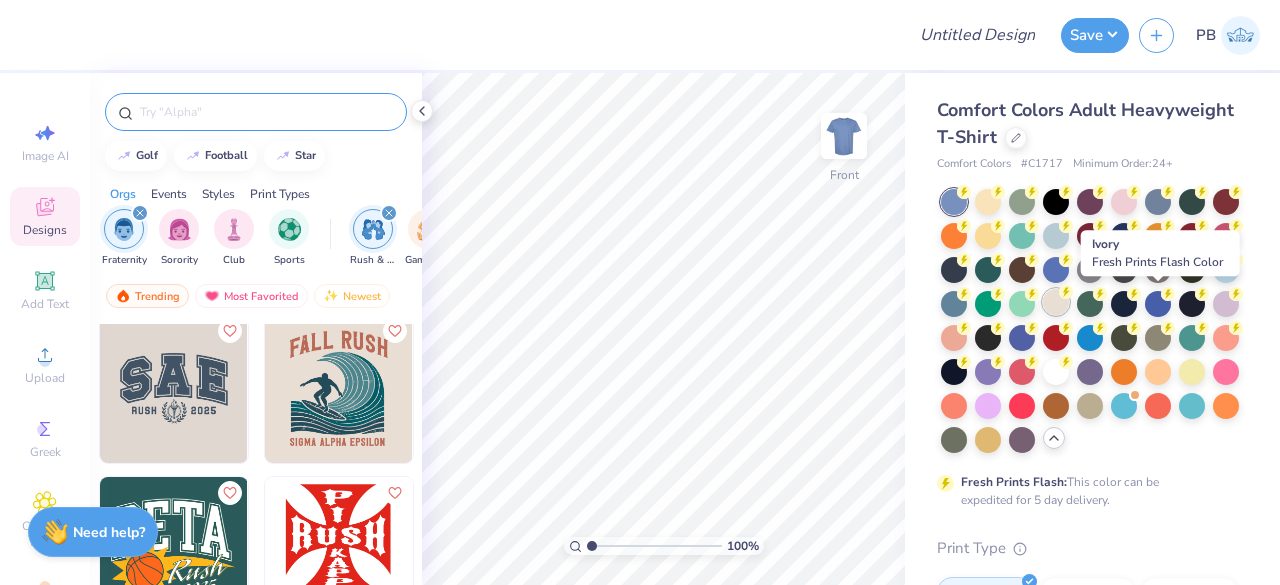 click at bounding box center [1056, 302] 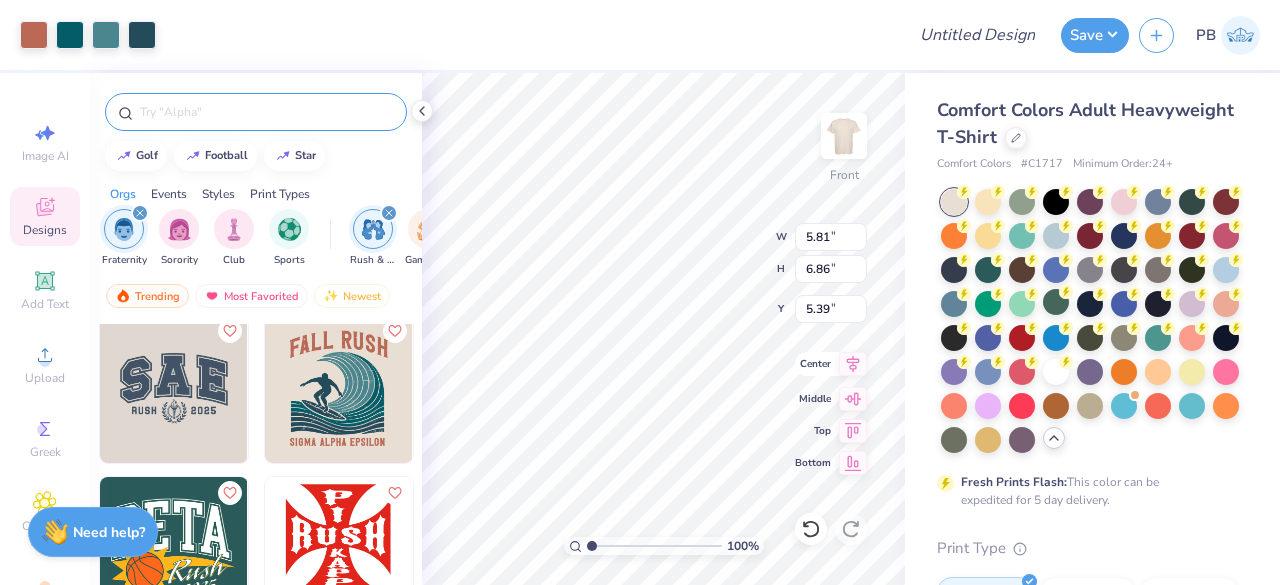 click 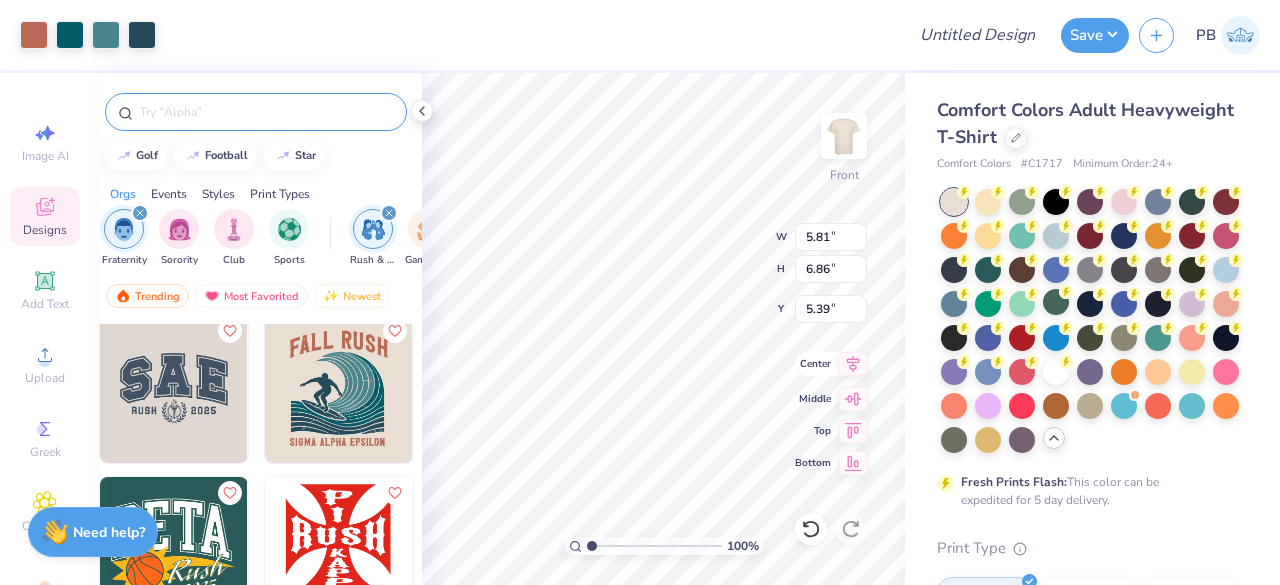 click 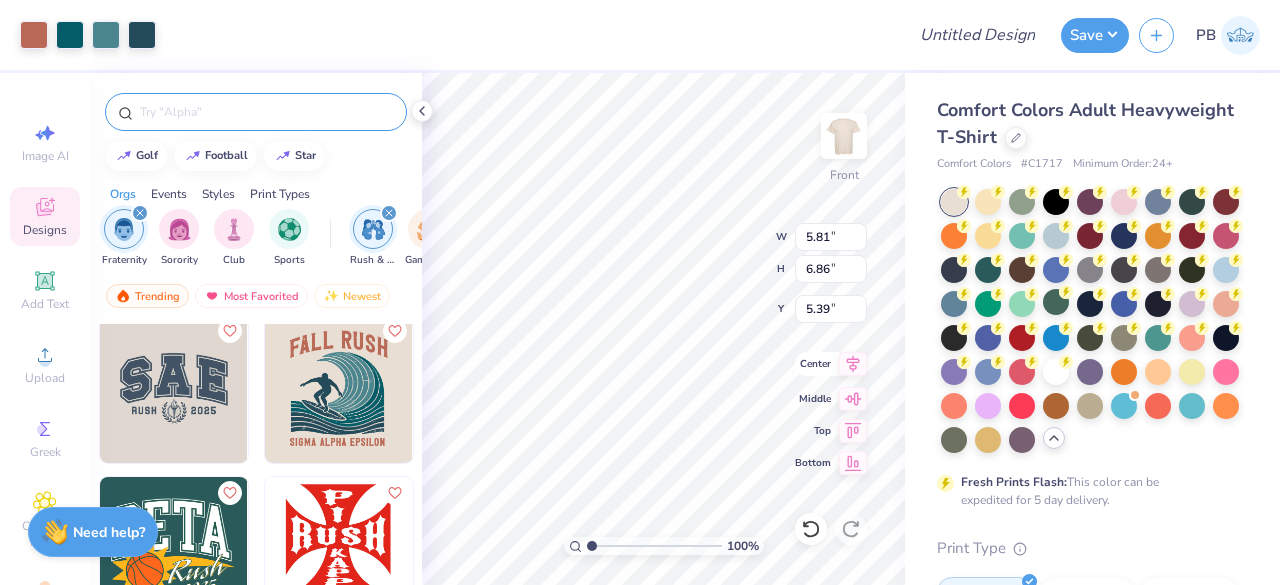 click 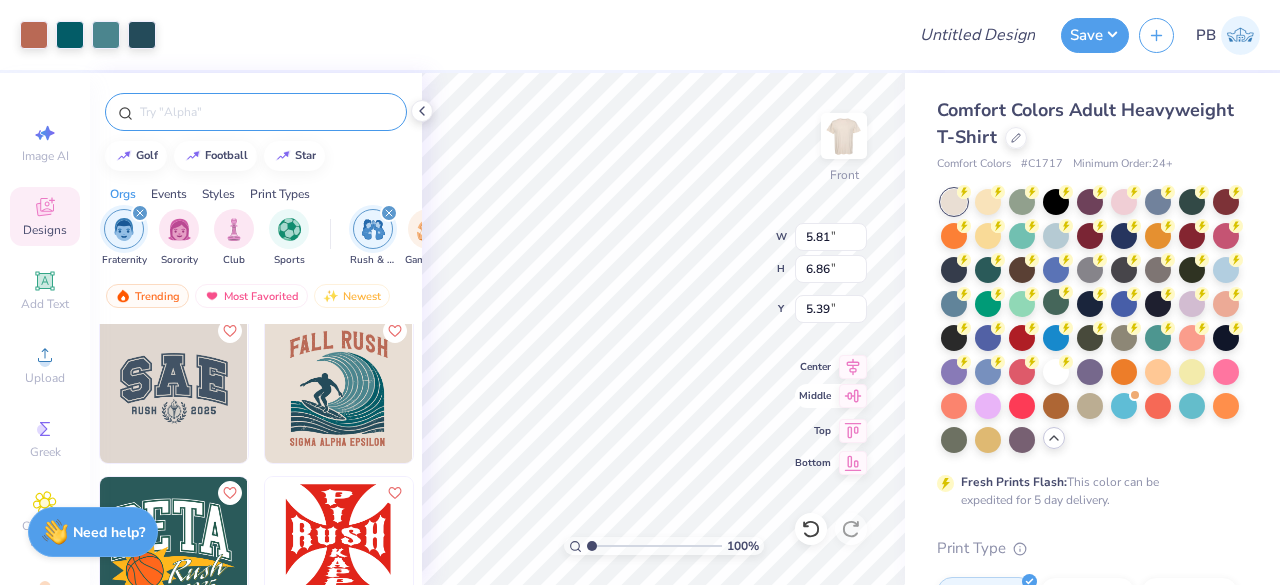 click 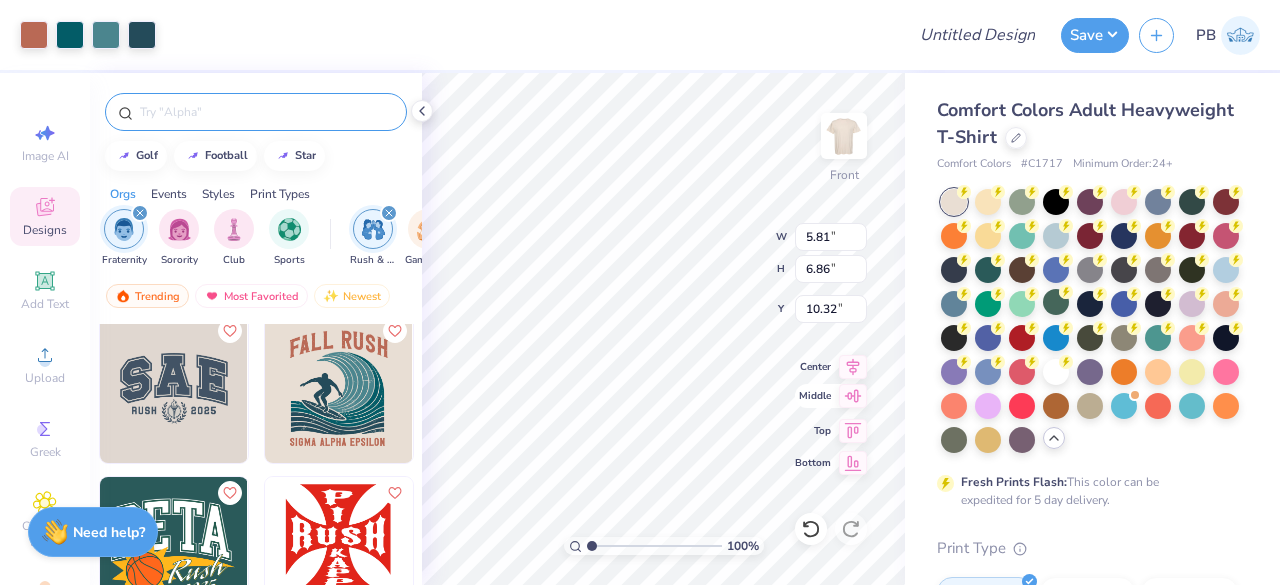type on "10.32" 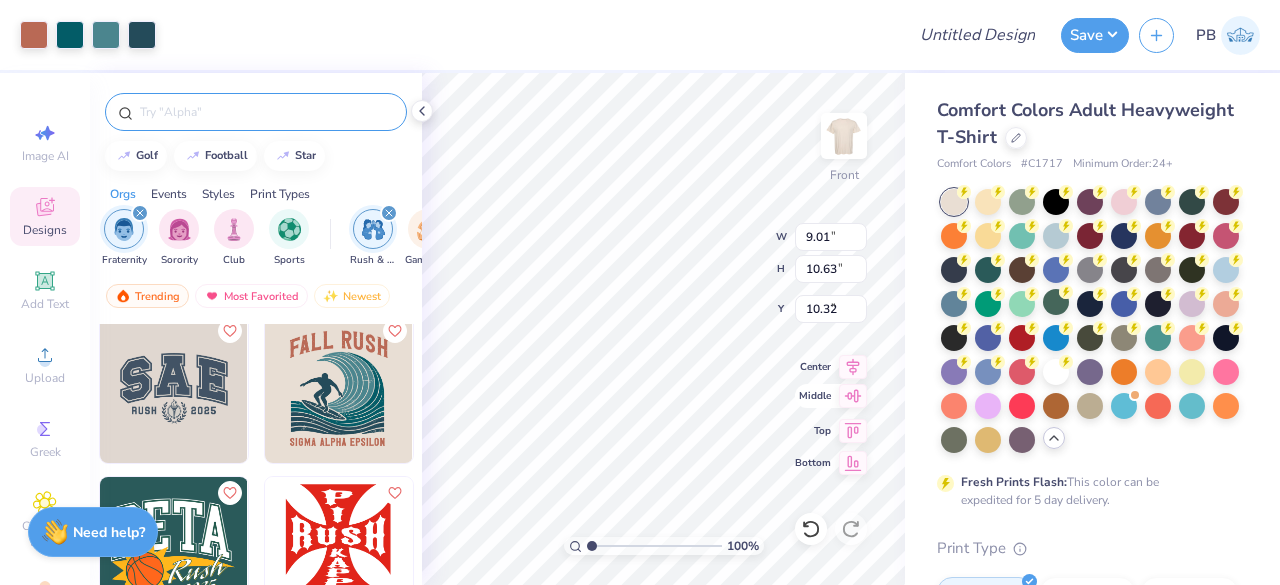 type on "9.01" 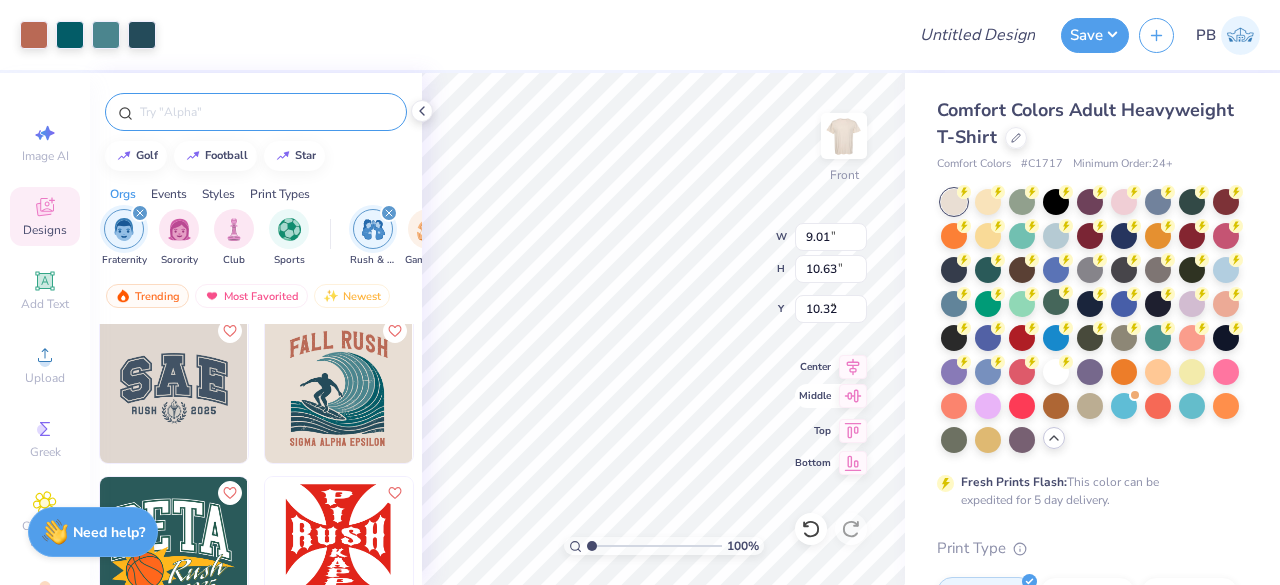 type on "10.63" 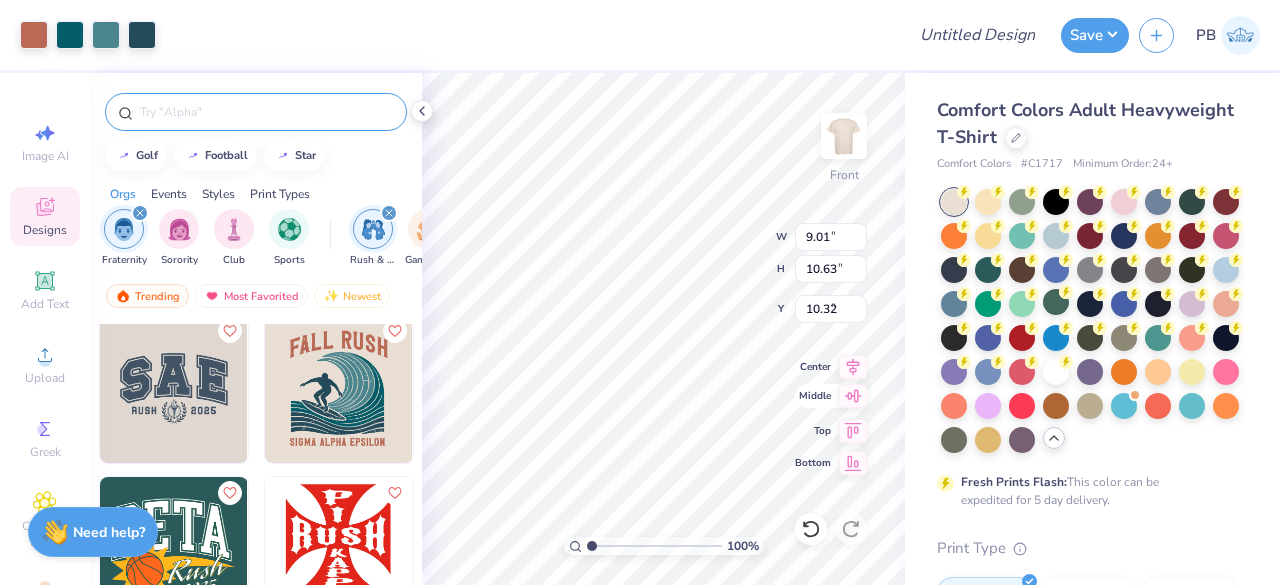 type on "6.54" 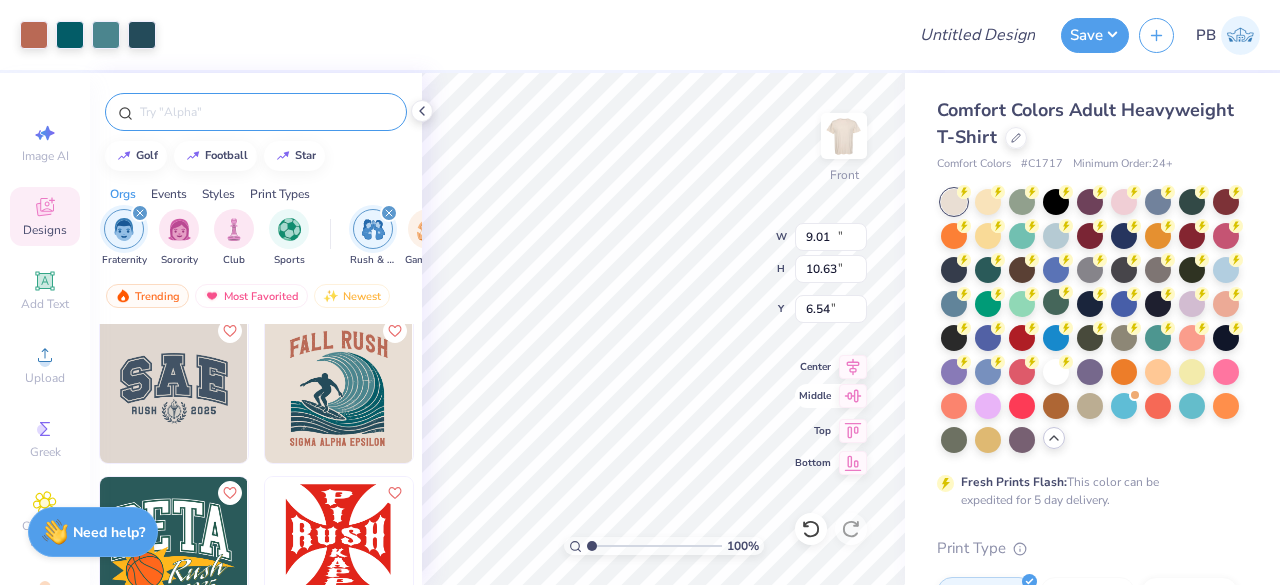 type on "10.71" 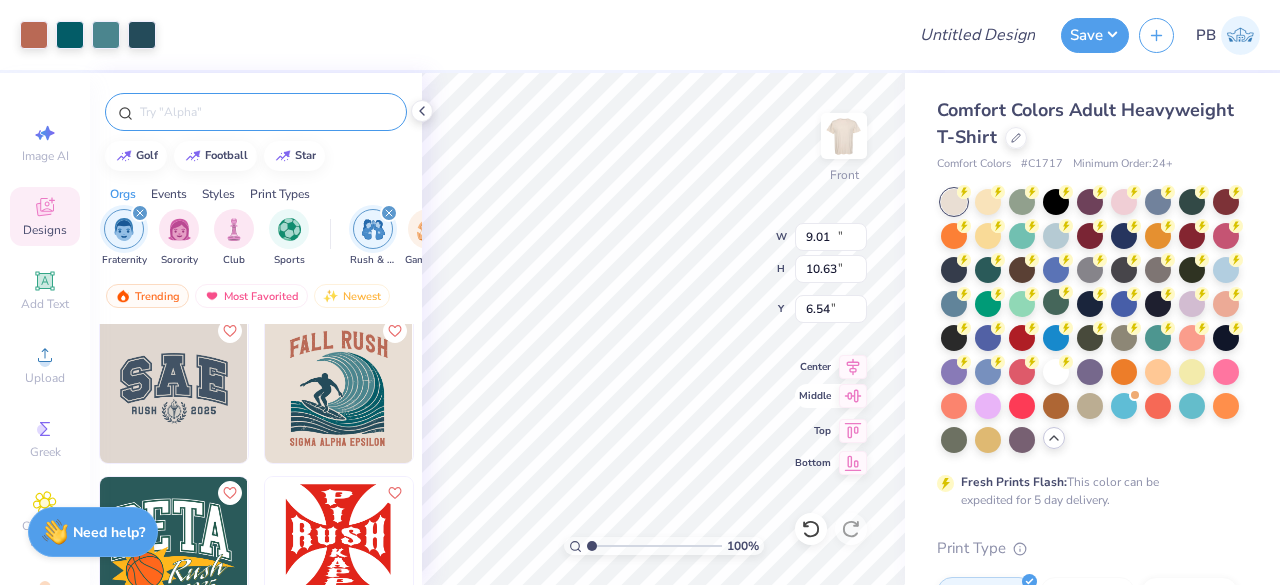 type on "12.65" 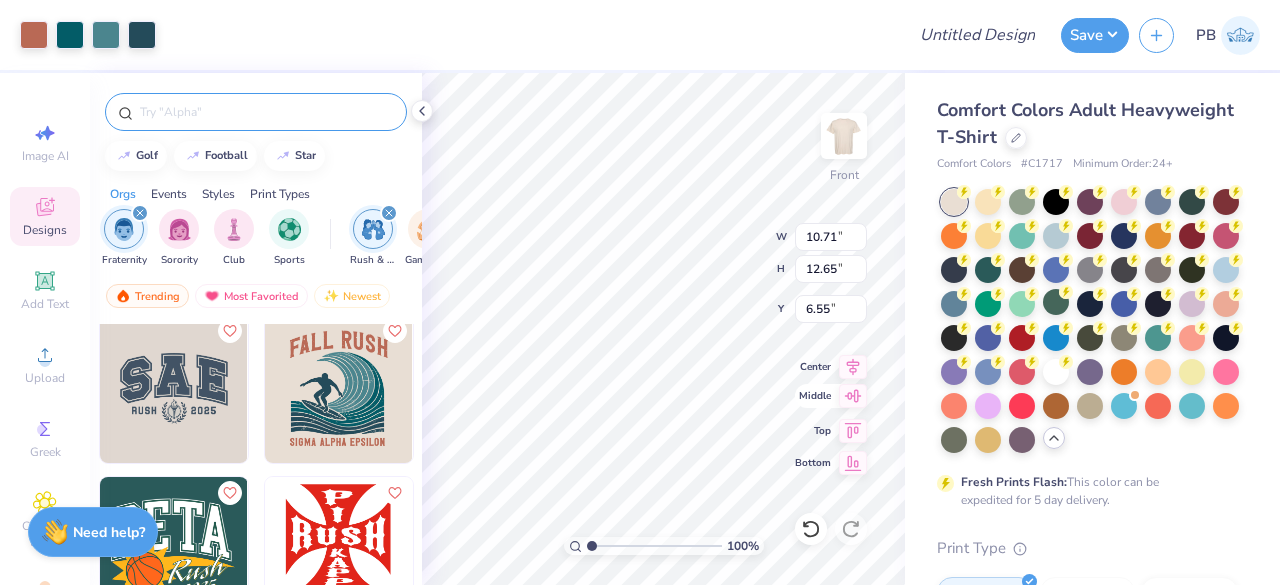 type on "3.00" 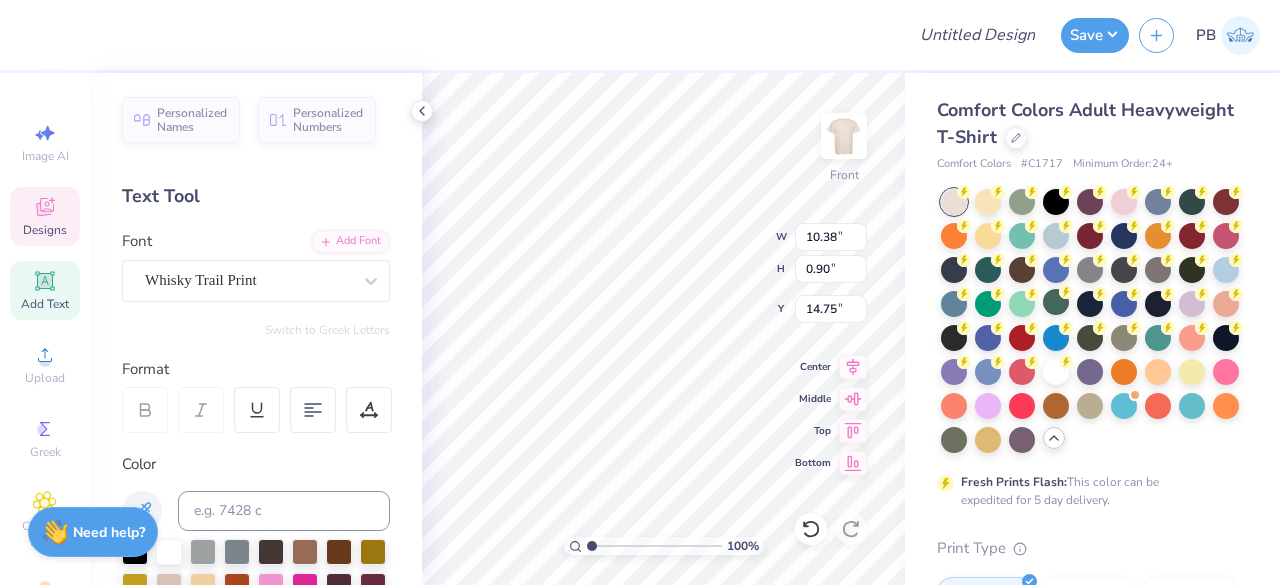 scroll, scrollTop: 17, scrollLeft: 2, axis: both 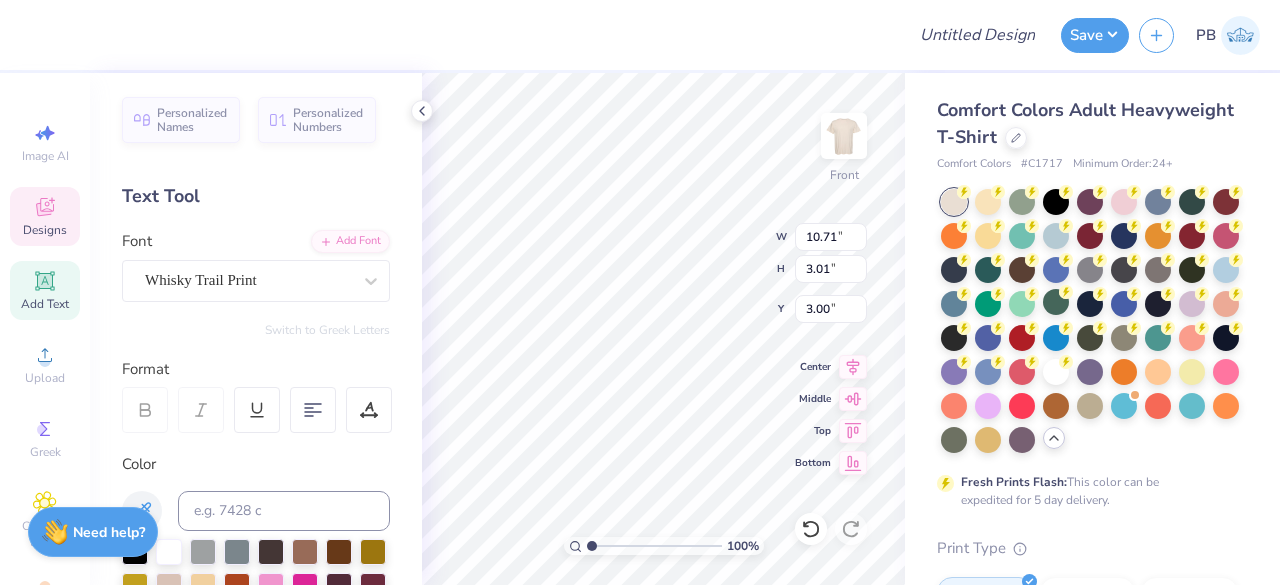 type on "F" 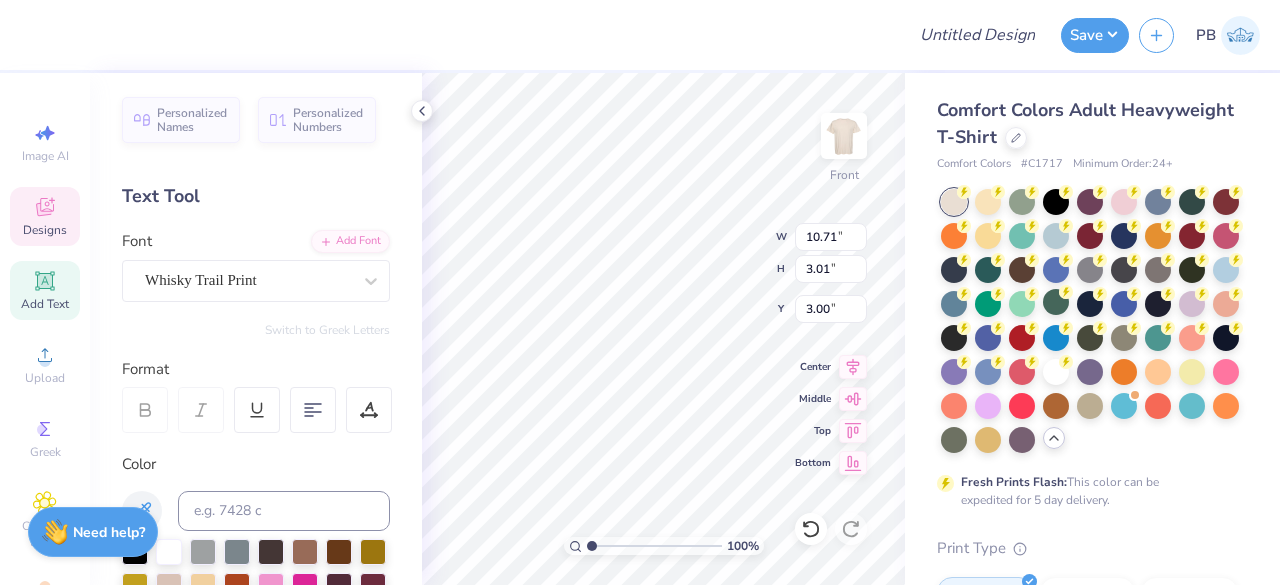 scroll, scrollTop: 17, scrollLeft: 2, axis: both 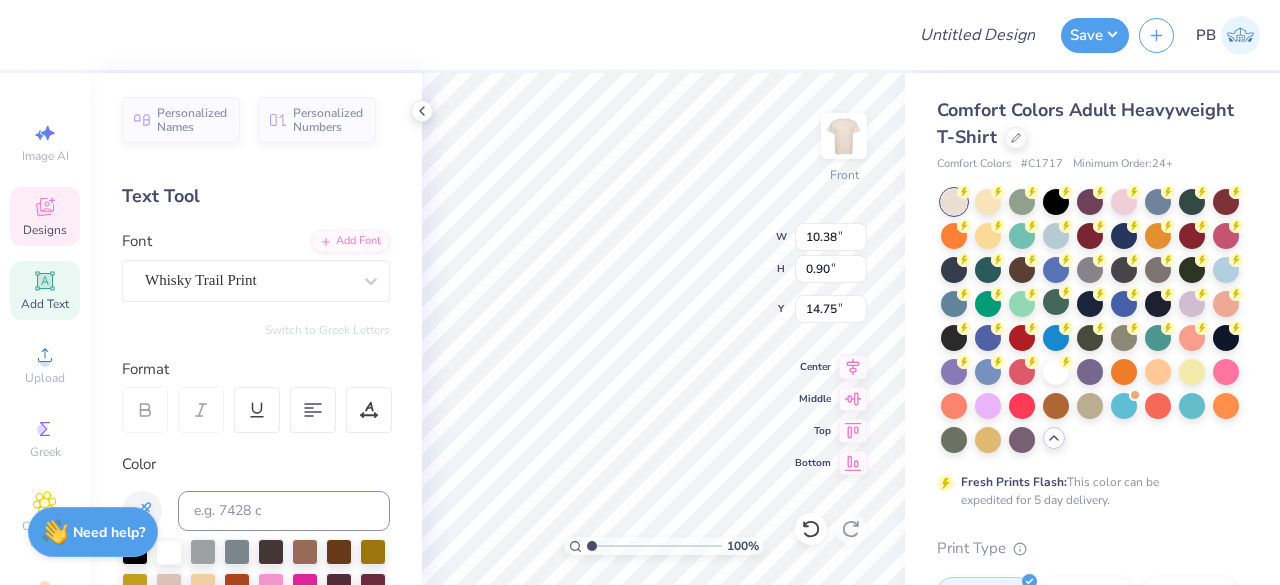 type on "10.38" 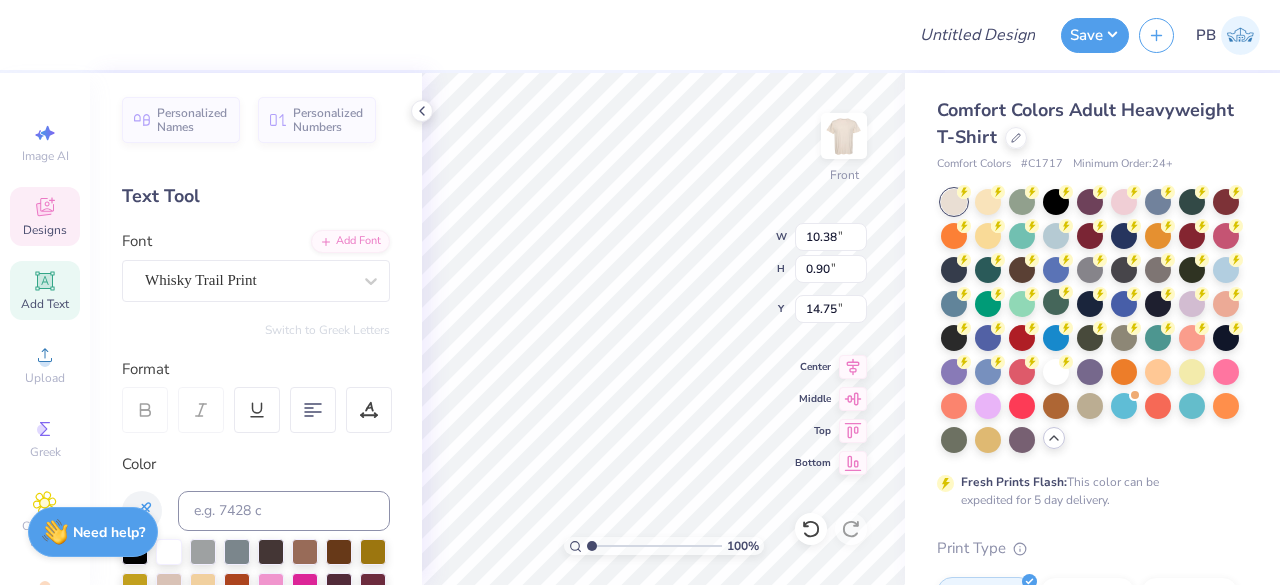 type on "0.90" 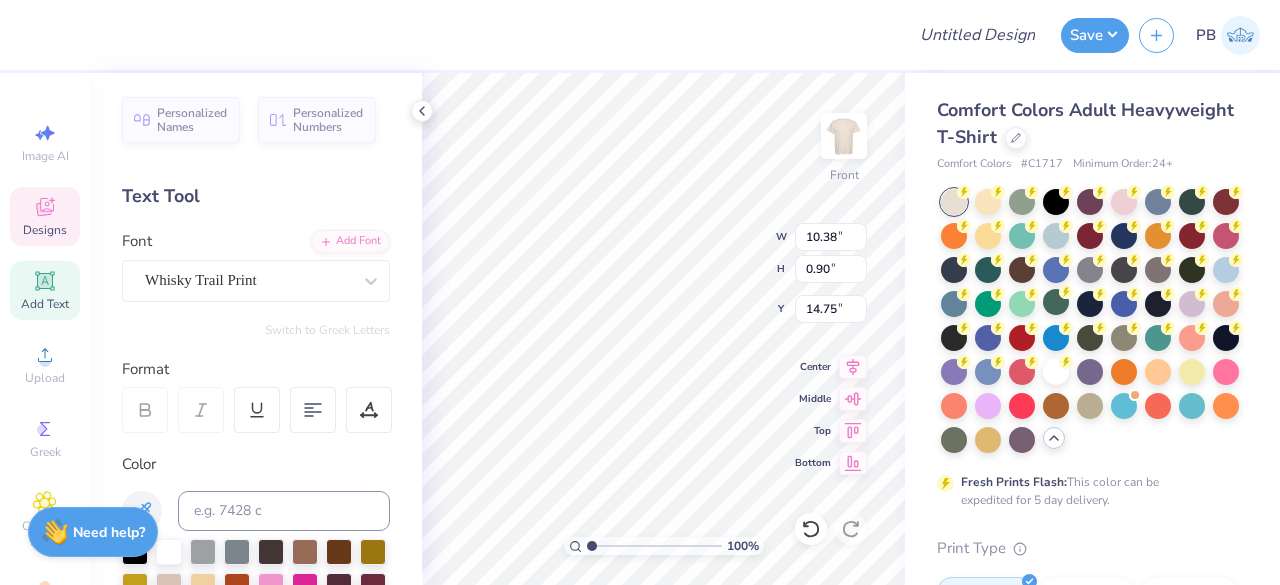 scroll, scrollTop: 17, scrollLeft: 11, axis: both 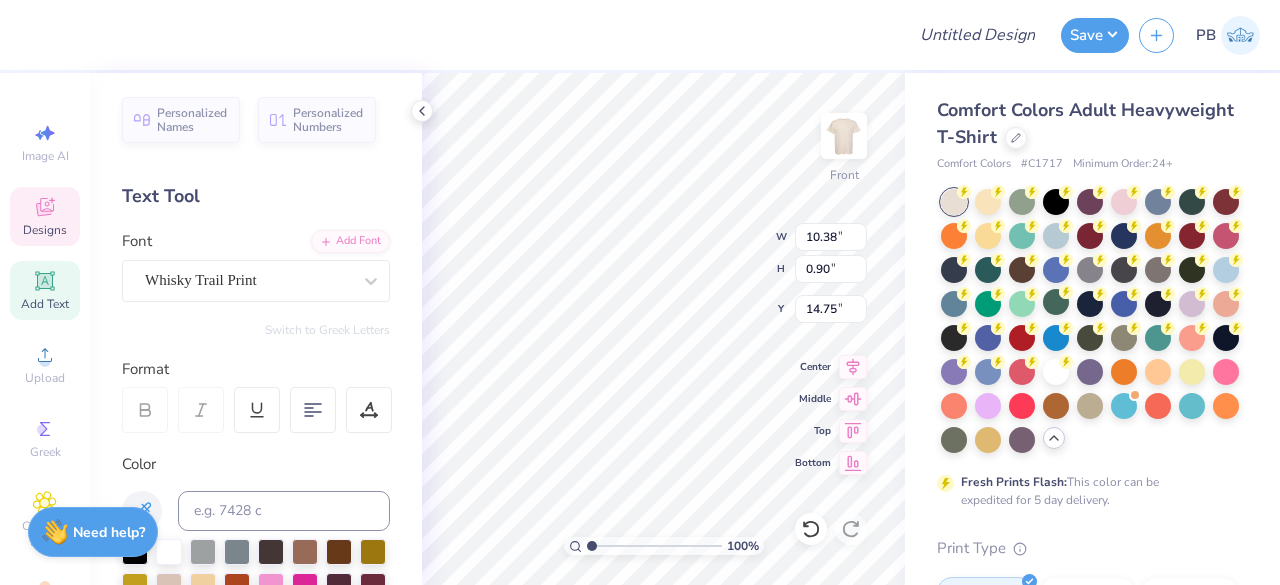 type on "S" 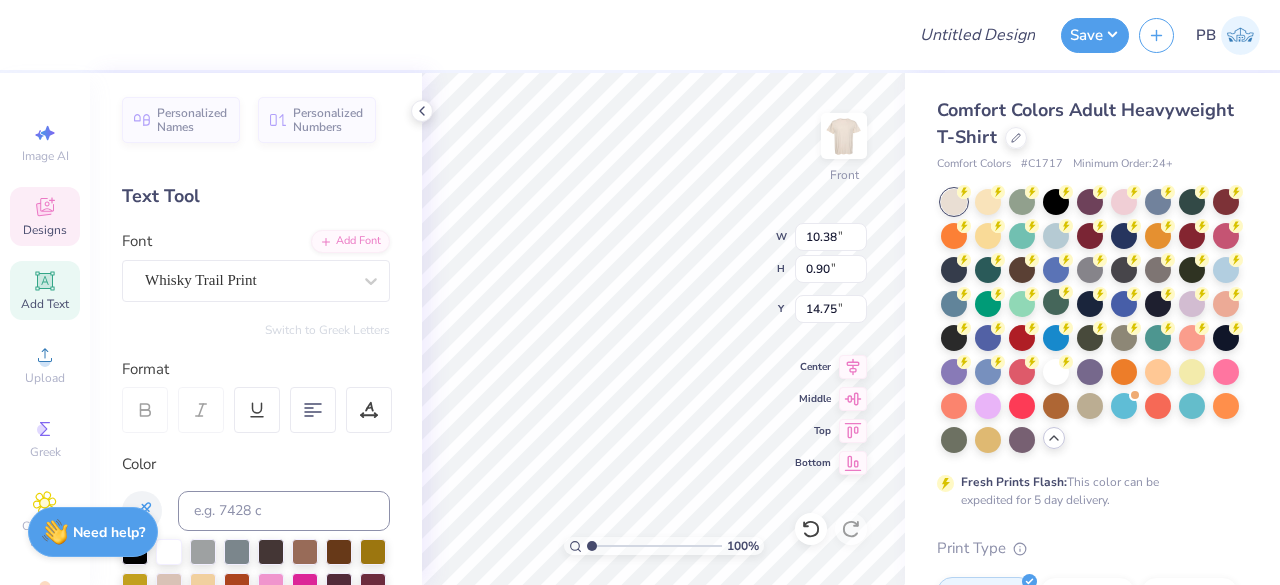 type on "fall rush" 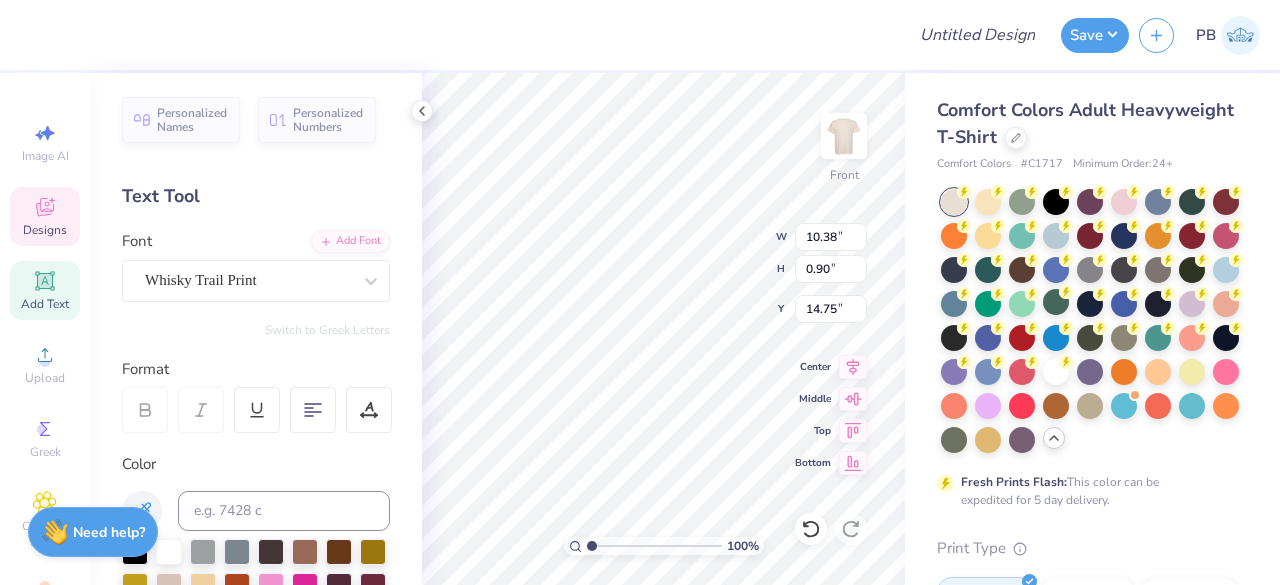 scroll, scrollTop: 17, scrollLeft: 4, axis: both 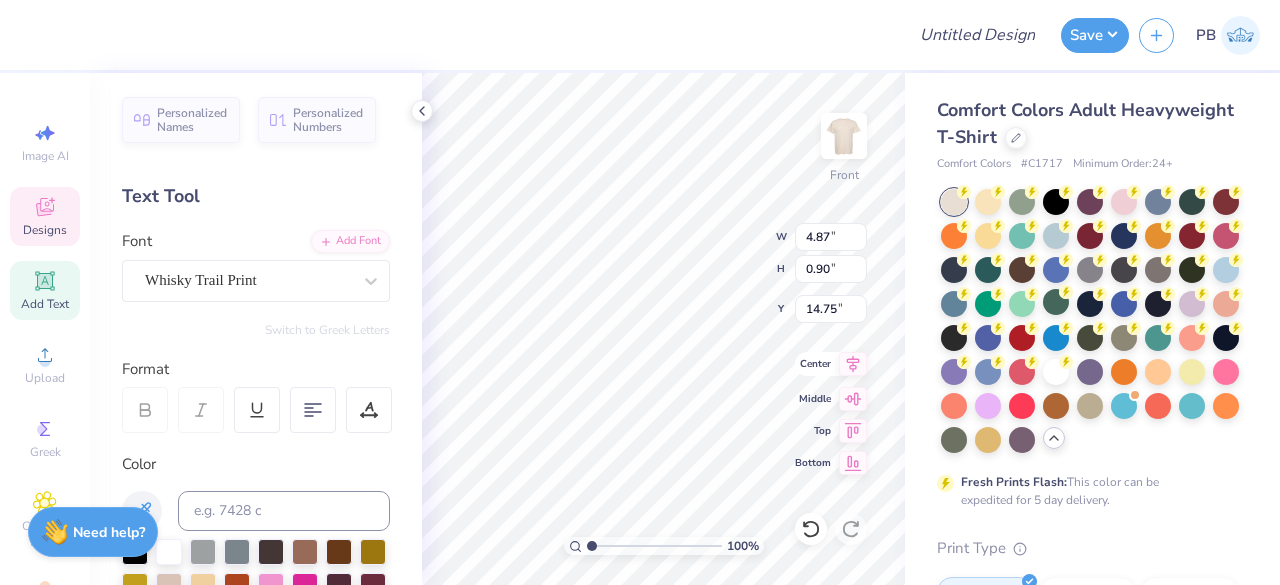 click 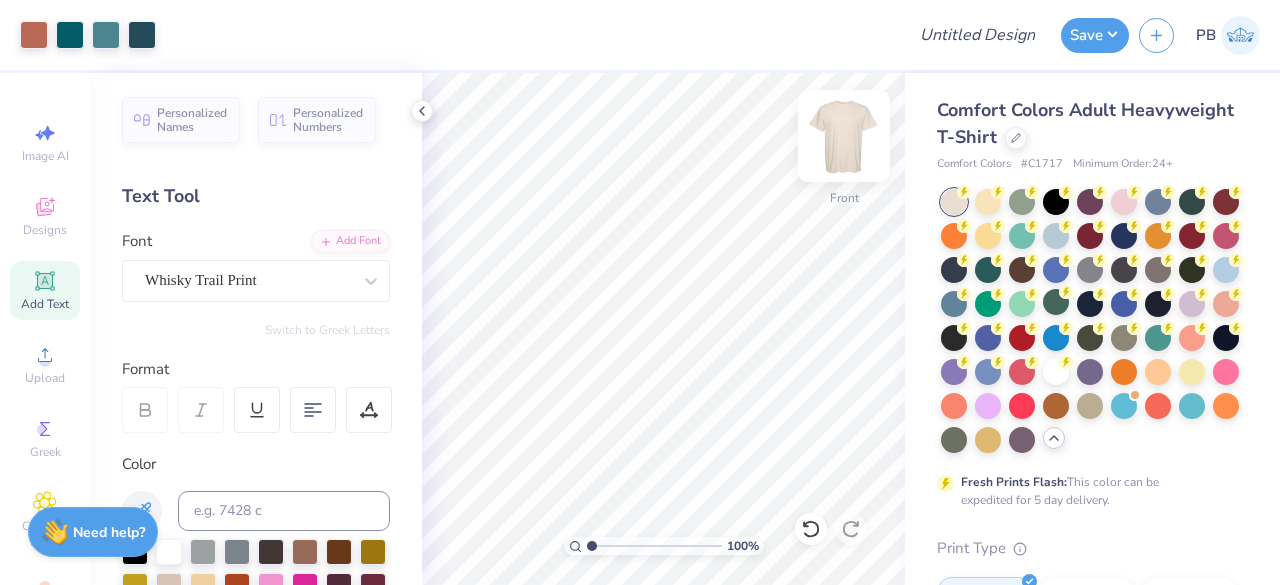 click at bounding box center [844, 136] 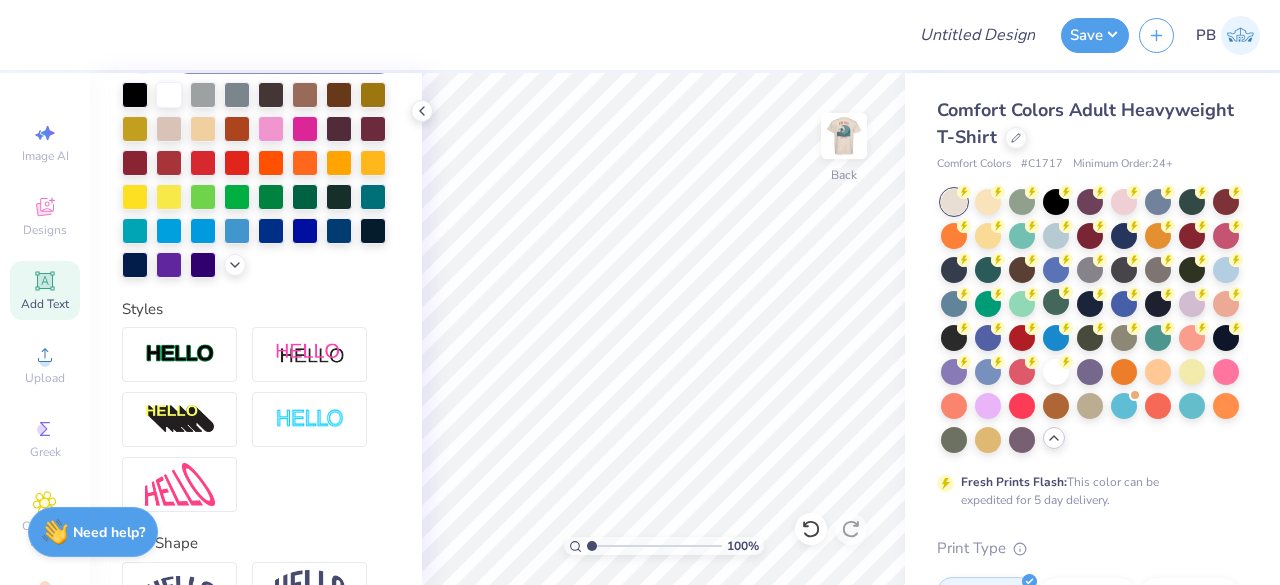 scroll, scrollTop: 0, scrollLeft: 0, axis: both 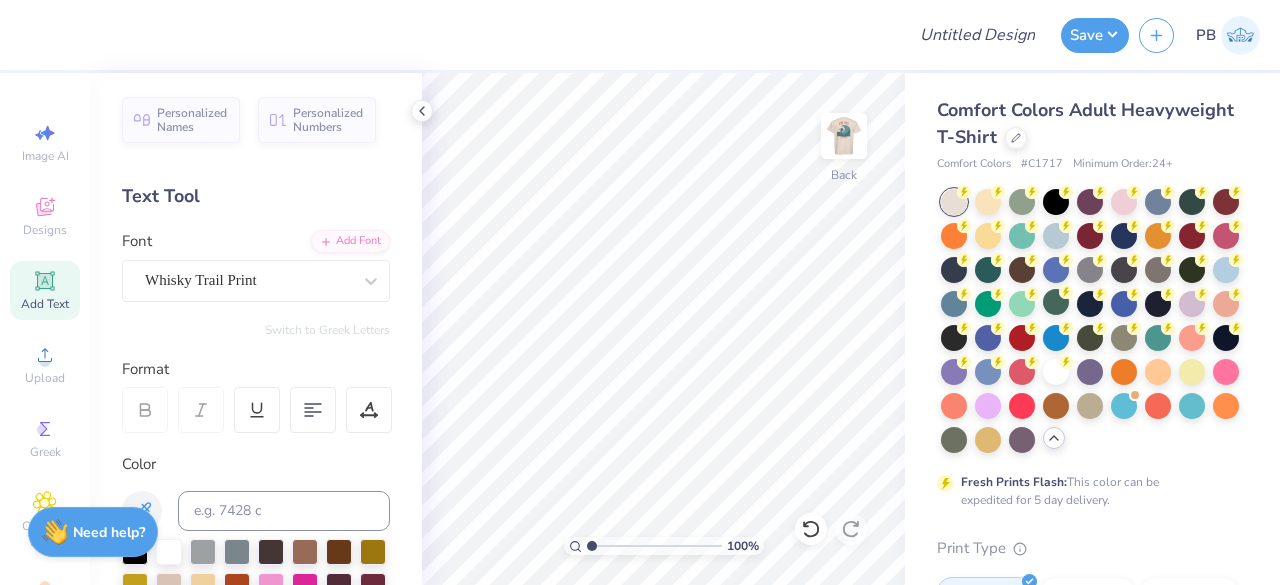 click on "Add Text" at bounding box center (45, 290) 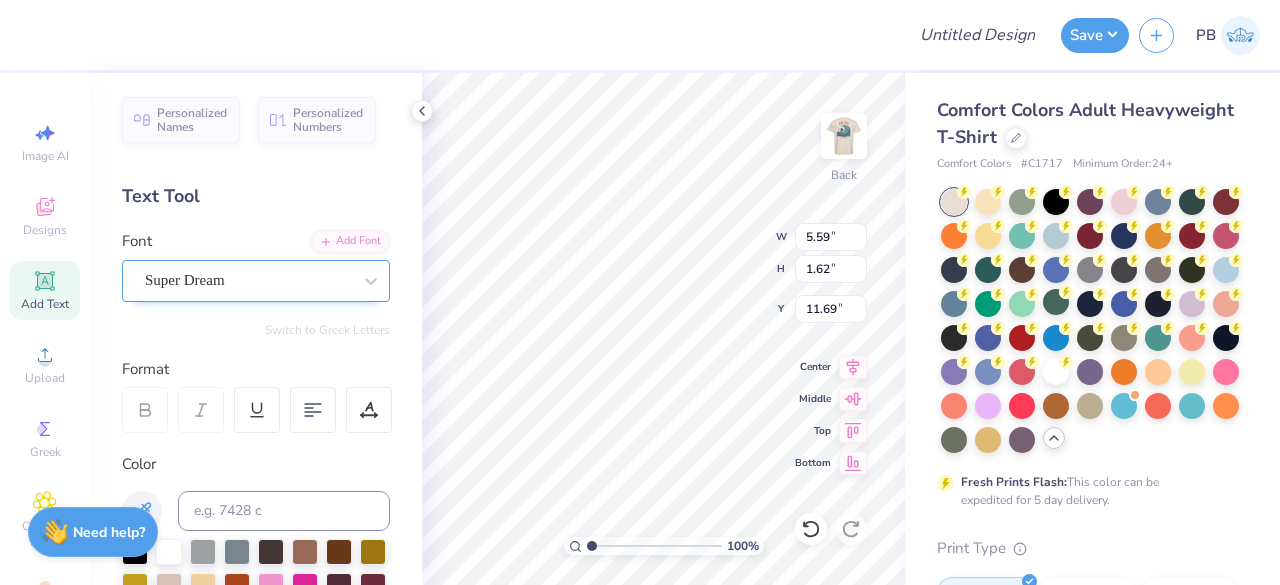 click on "Super Dream" at bounding box center (248, 280) 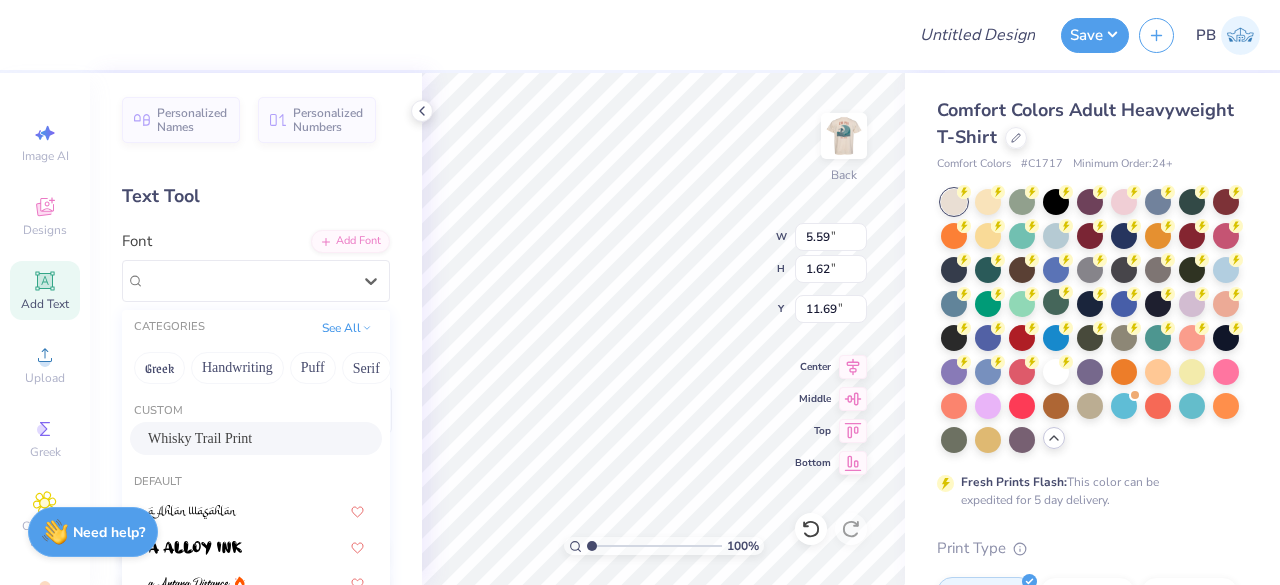 click on "Whisky Trail Print" at bounding box center (256, 438) 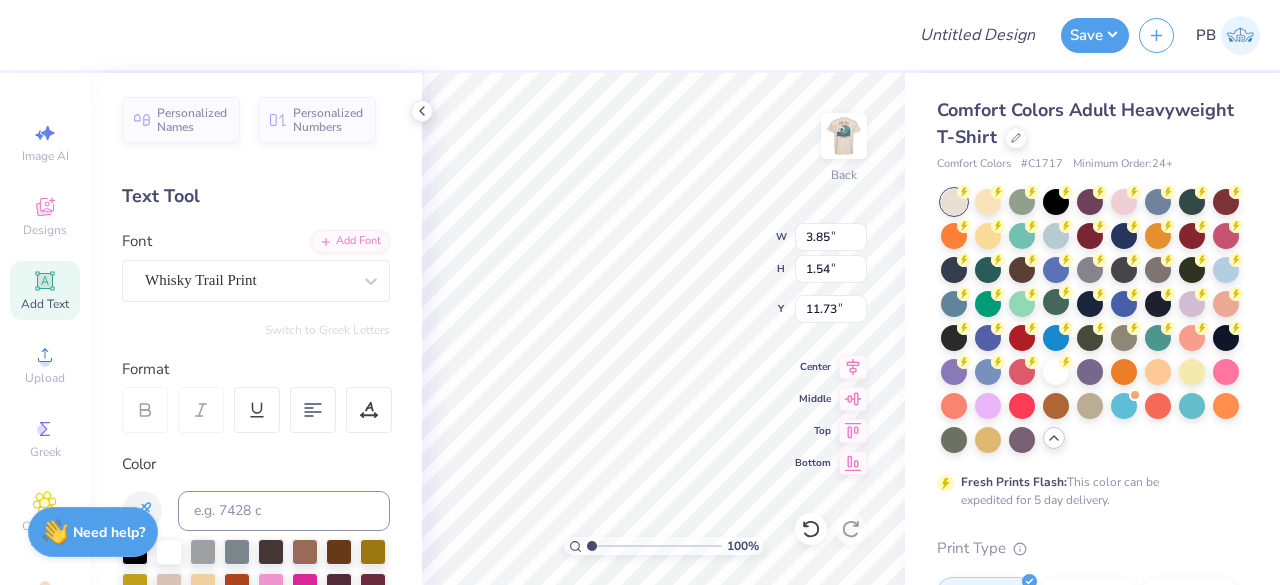 type on "3.85" 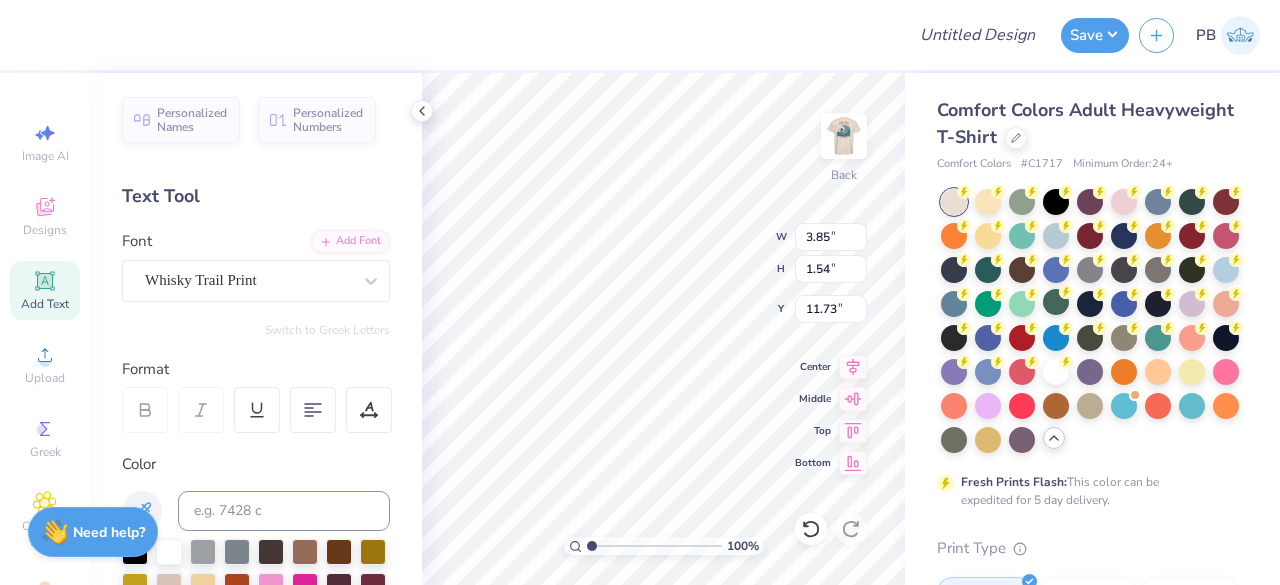 type on "1.54" 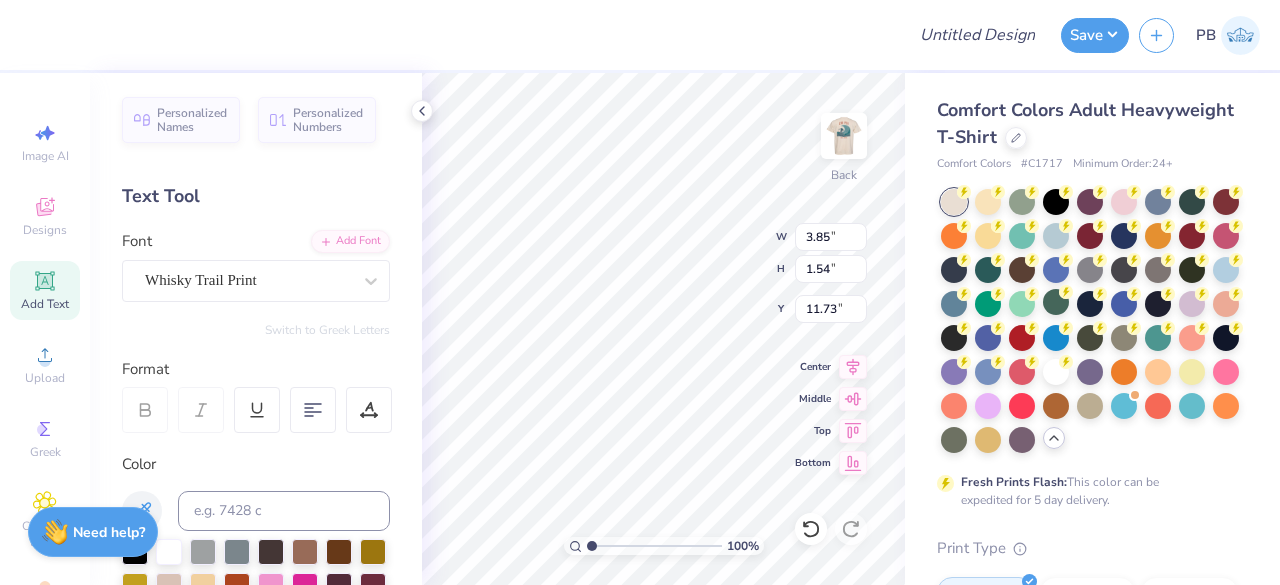 scroll, scrollTop: 16, scrollLeft: 4, axis: both 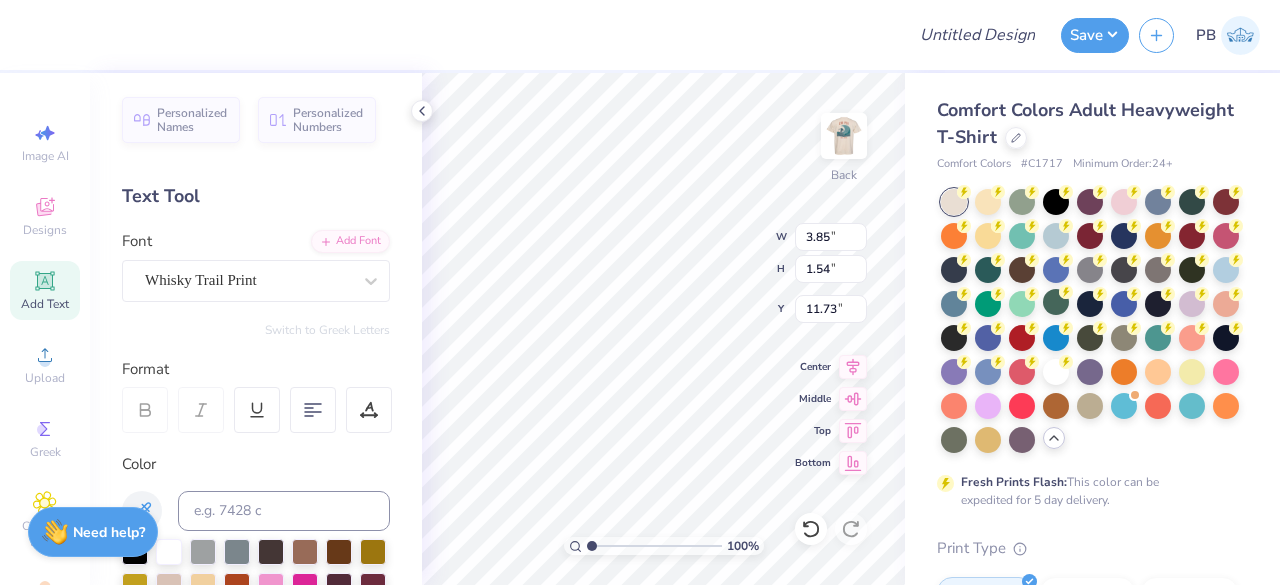 type on "lodge" 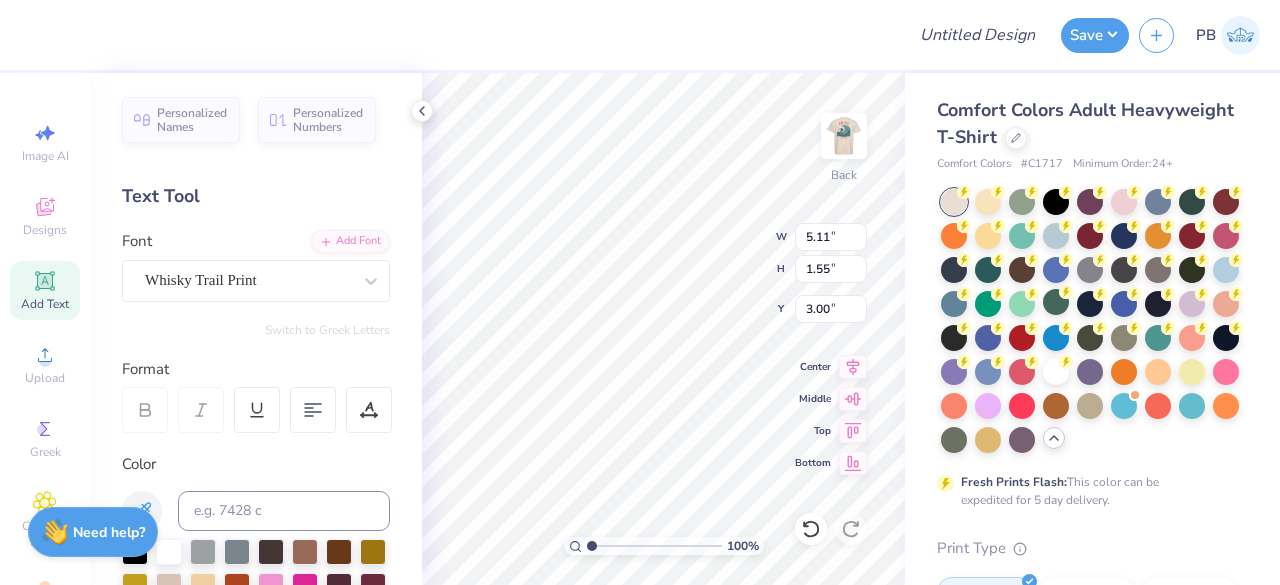 type on "3.00" 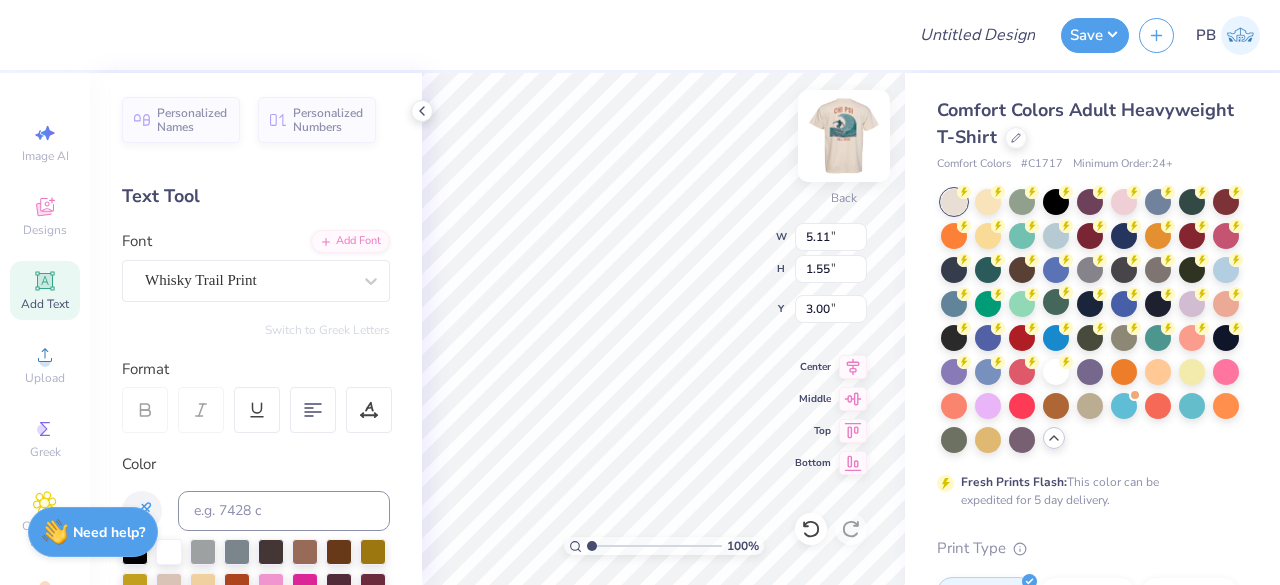 click at bounding box center (844, 136) 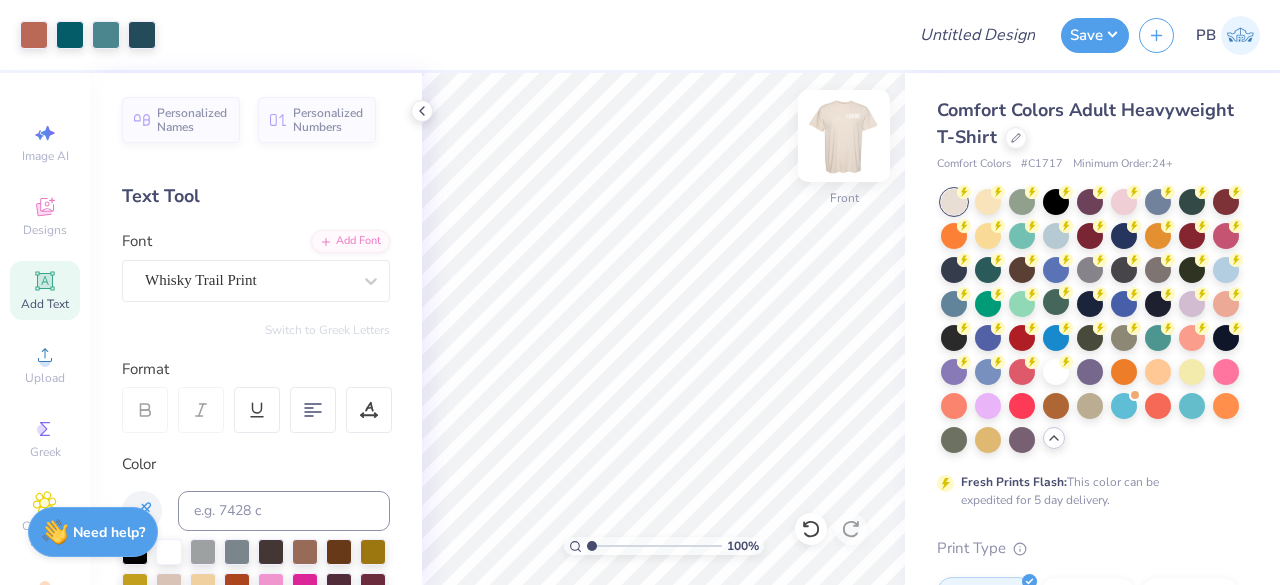 click at bounding box center [844, 136] 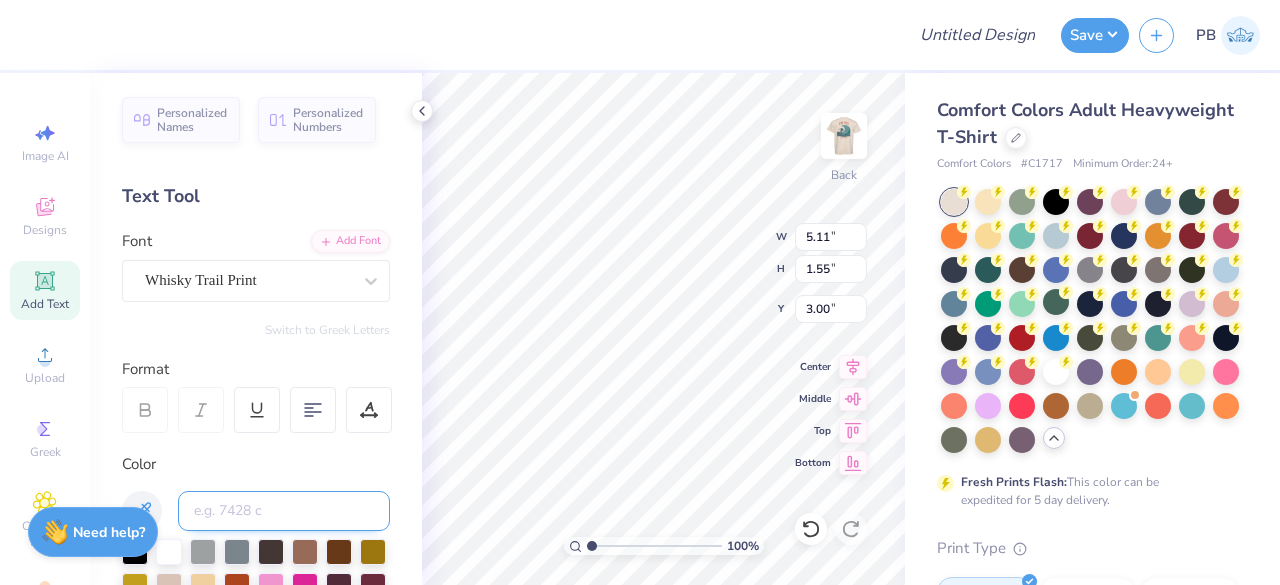 click at bounding box center [284, 511] 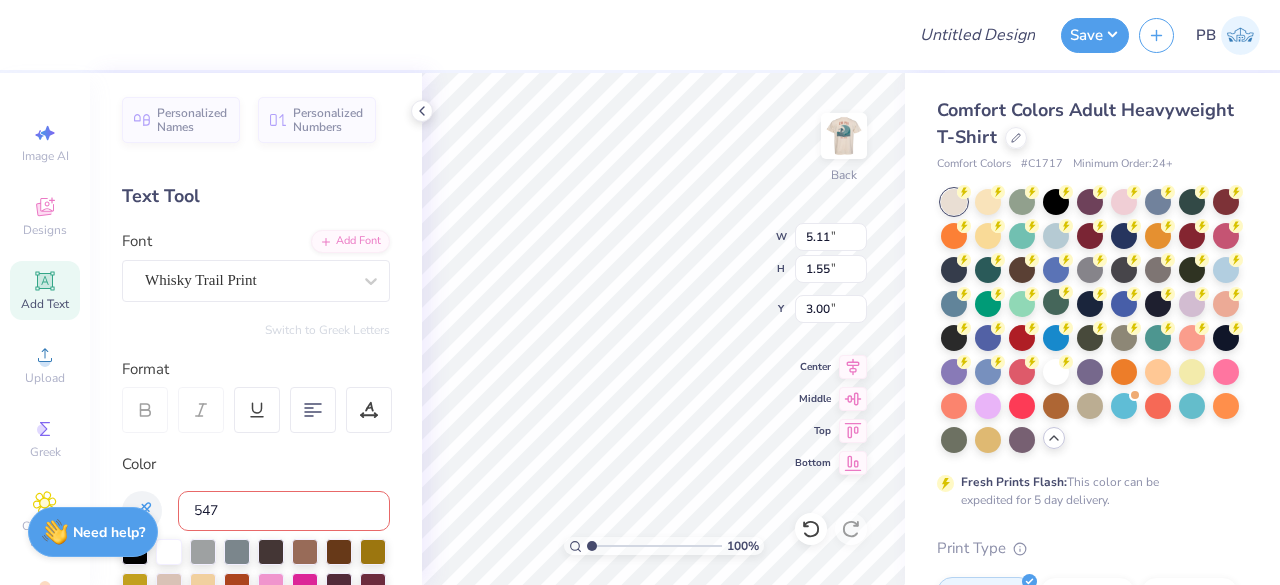 type on "5473" 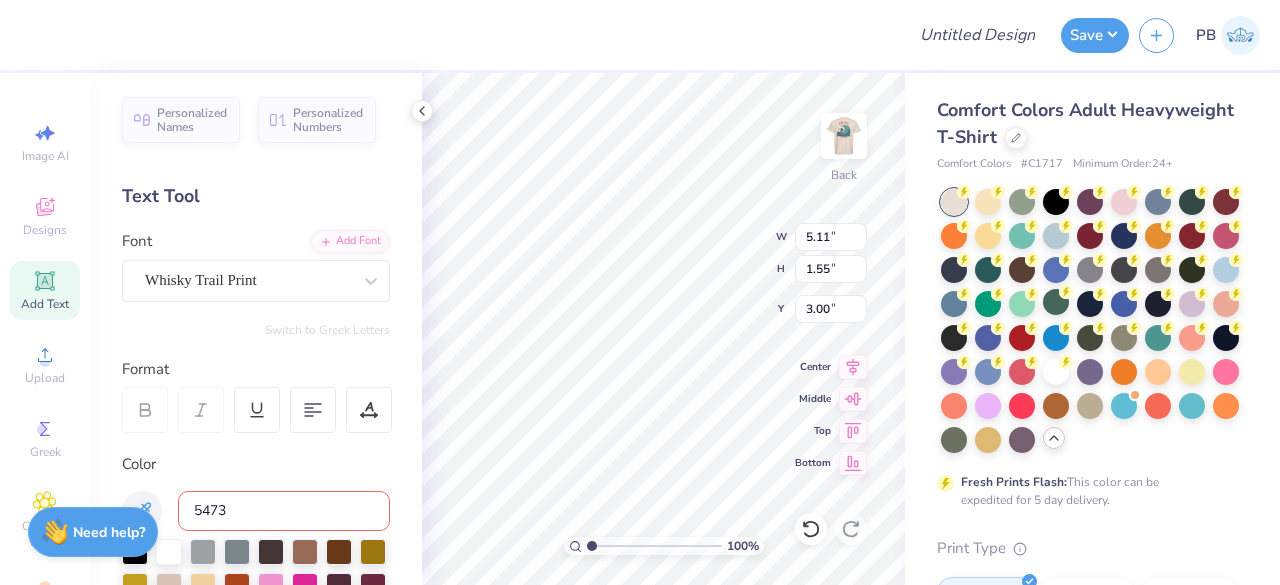 type 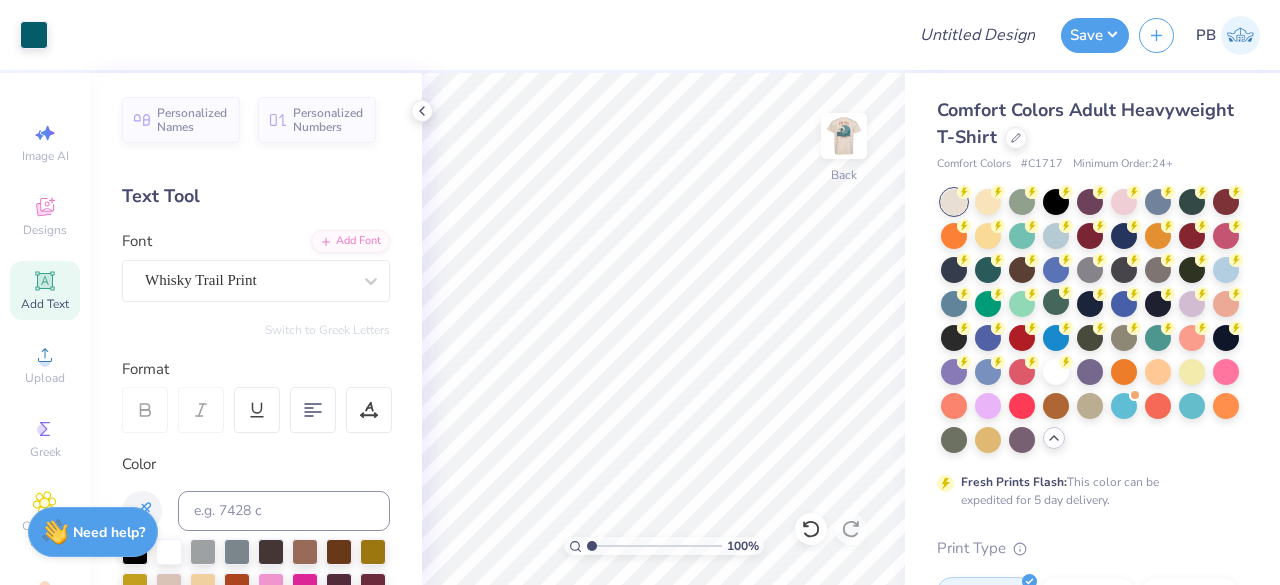 click on "Add Text" at bounding box center (45, 304) 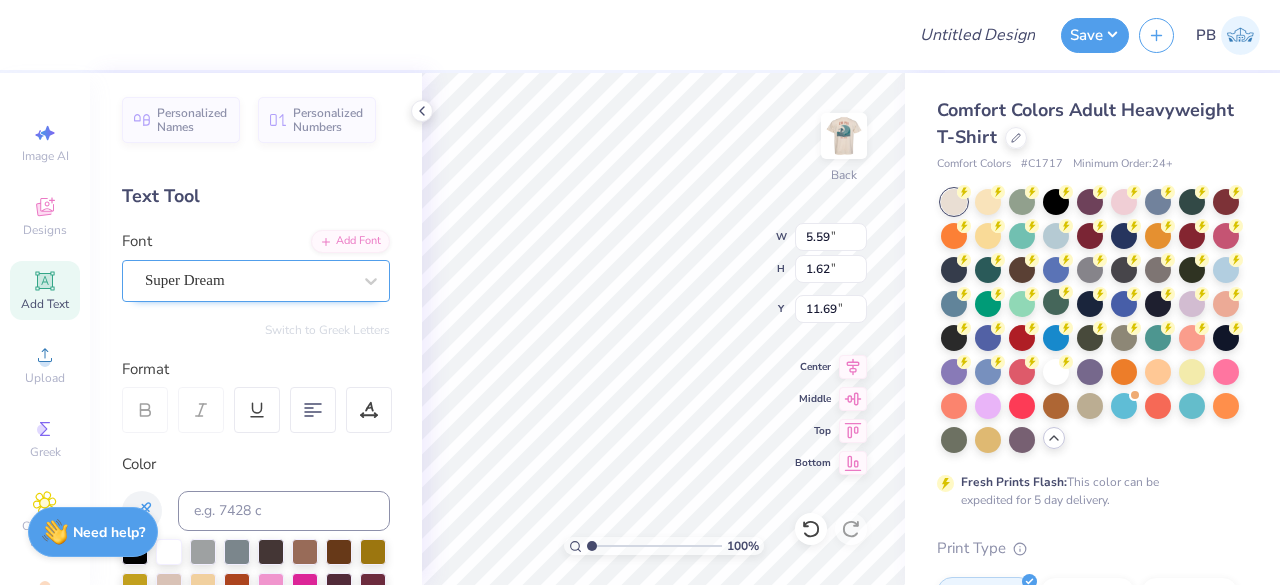 click on "Super Dream" at bounding box center (248, 280) 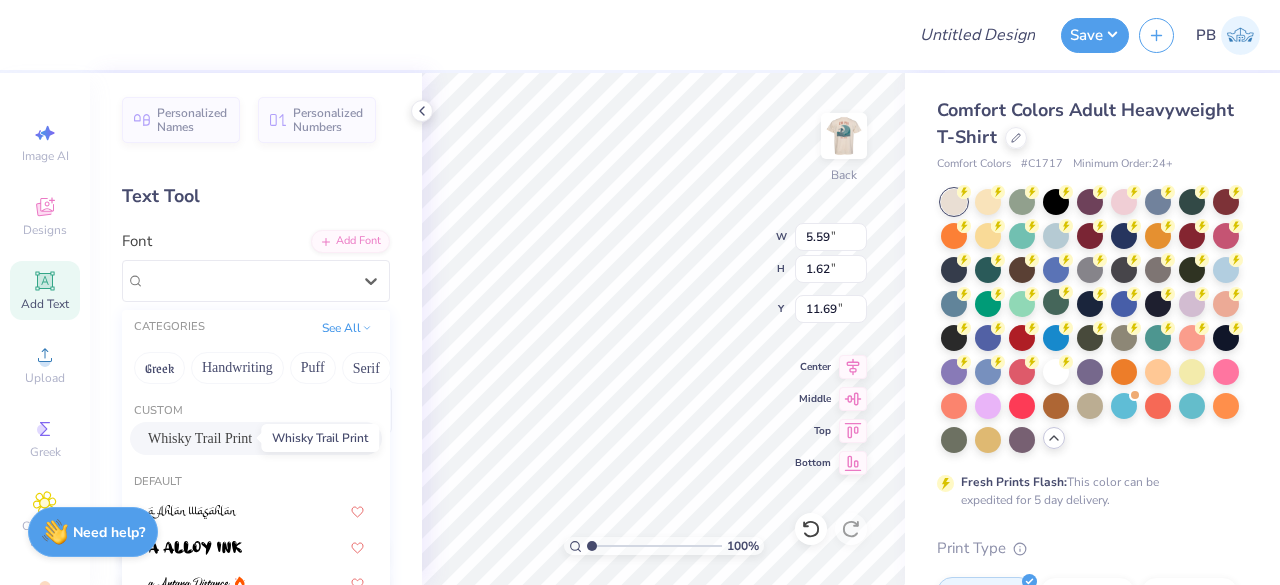click on "Whisky Trail Print" at bounding box center (200, 438) 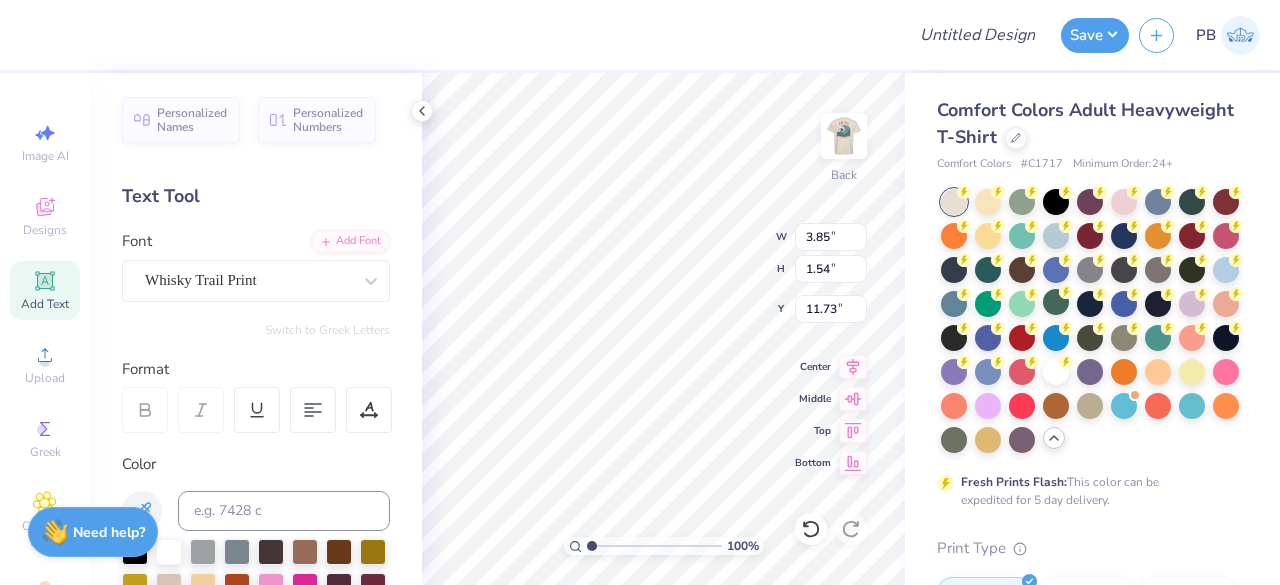 type on "3.85" 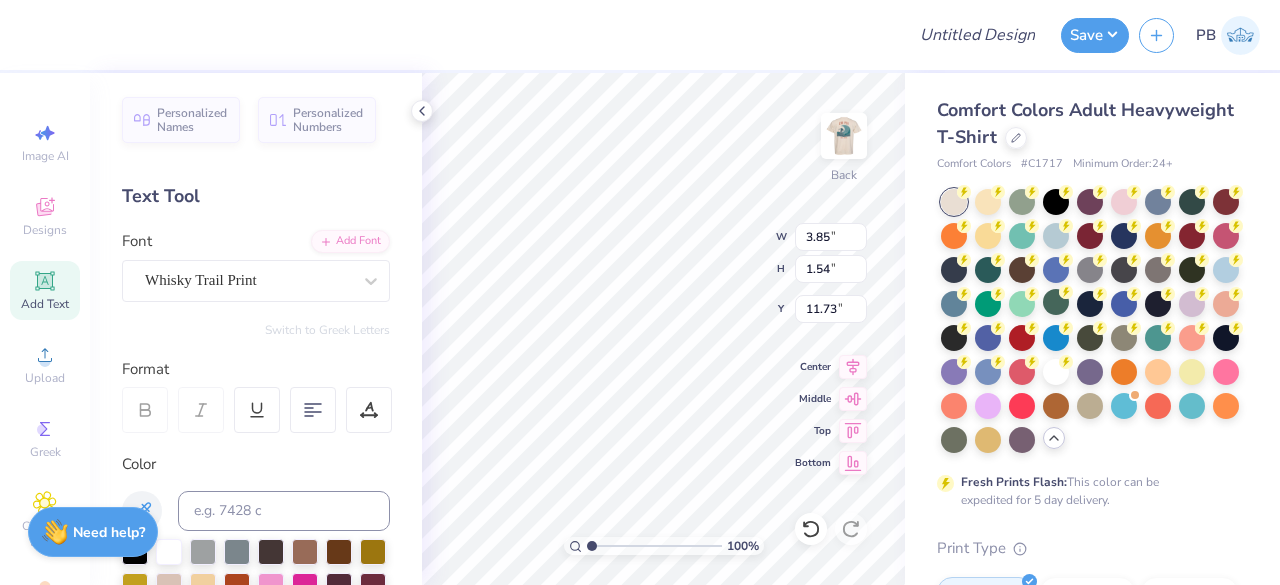 type on "1.54" 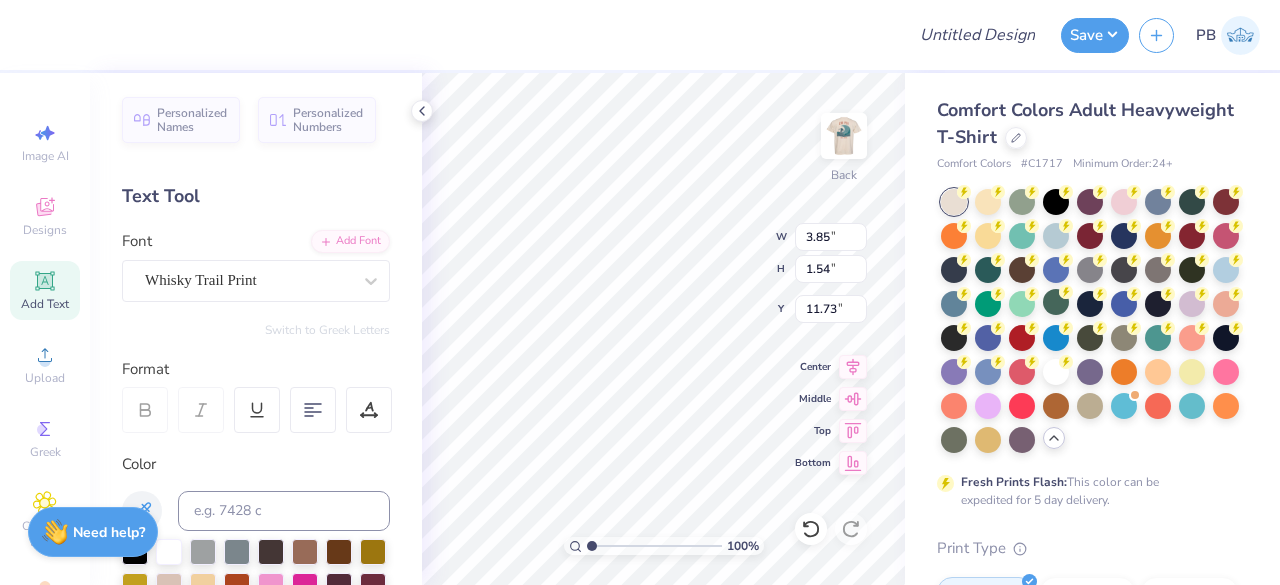 scroll, scrollTop: 16, scrollLeft: 2, axis: both 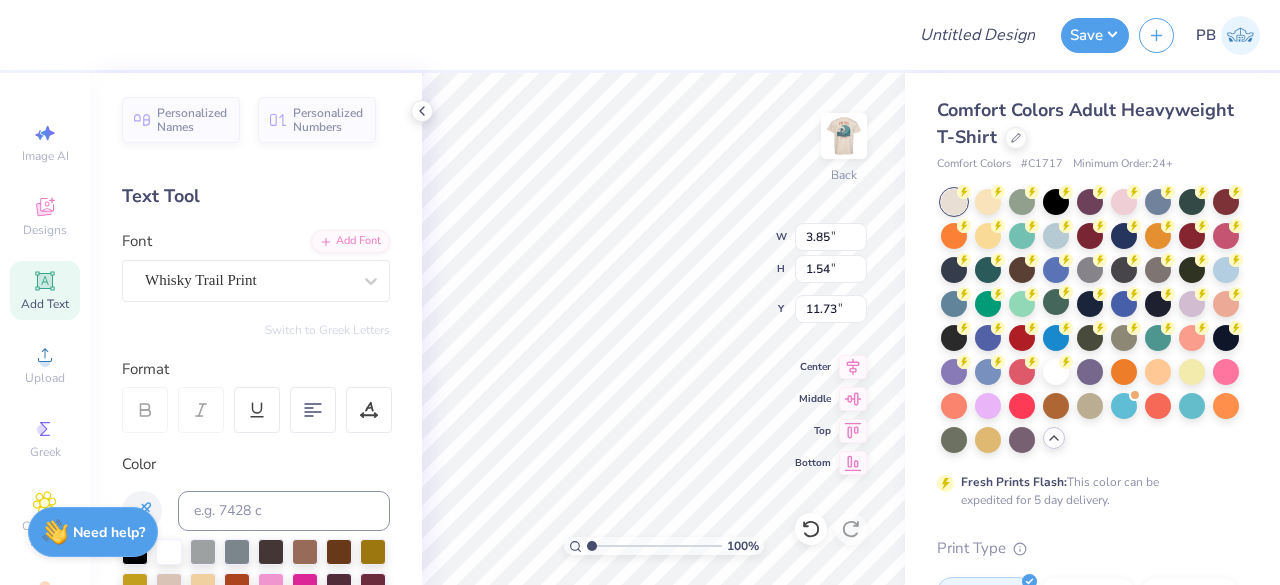 type on "T" 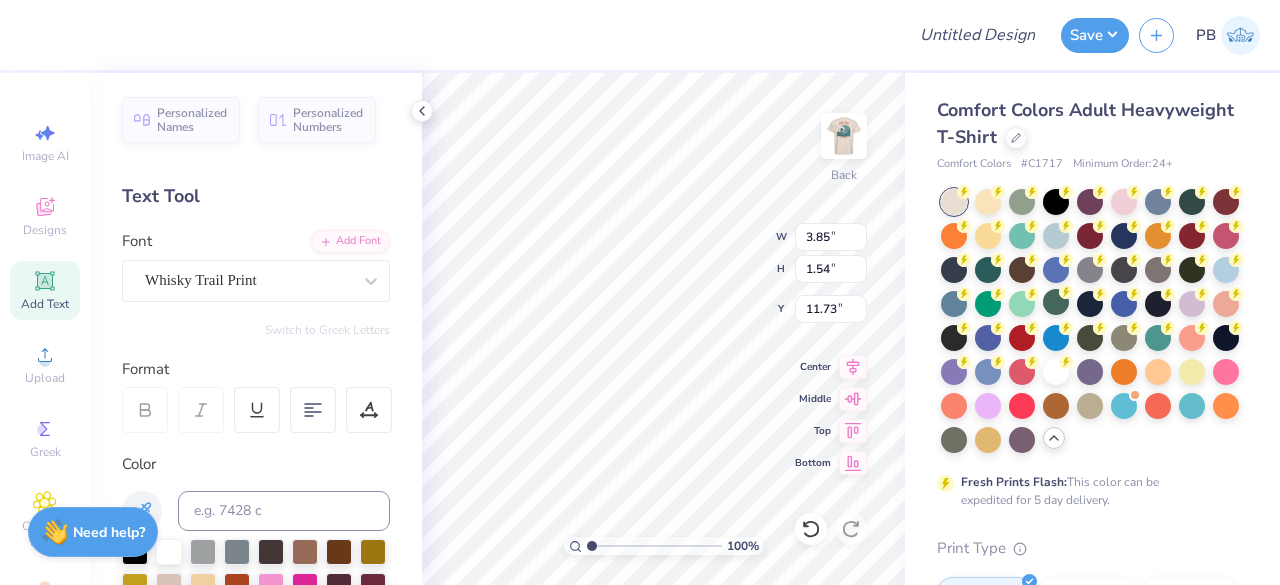 scroll, scrollTop: 16, scrollLeft: 7, axis: both 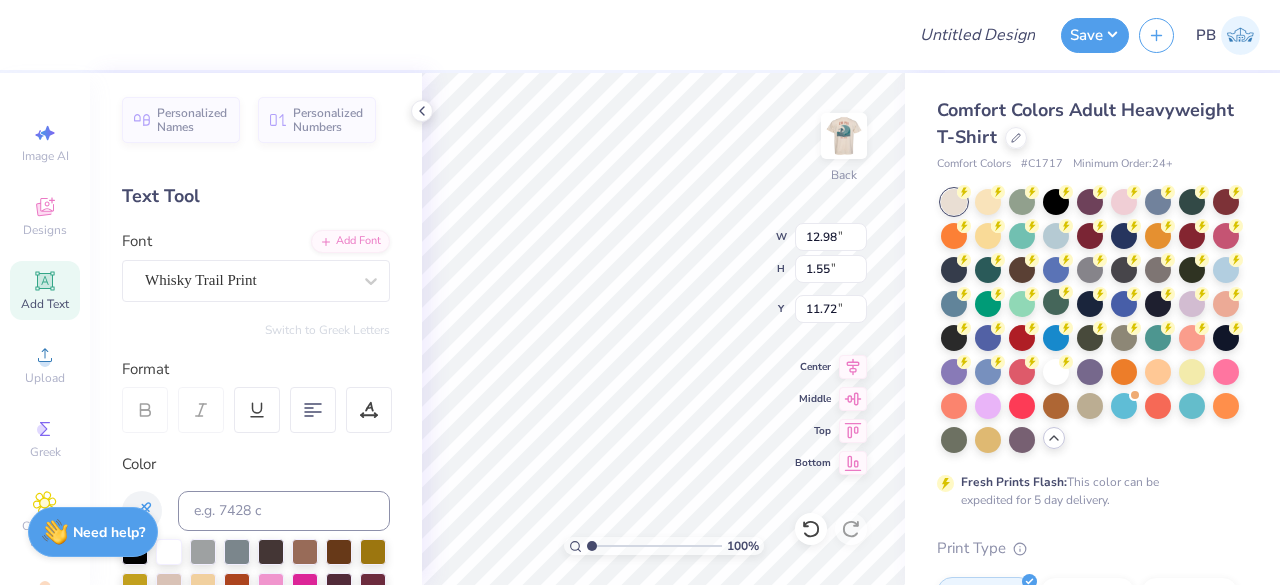 type on "8.65" 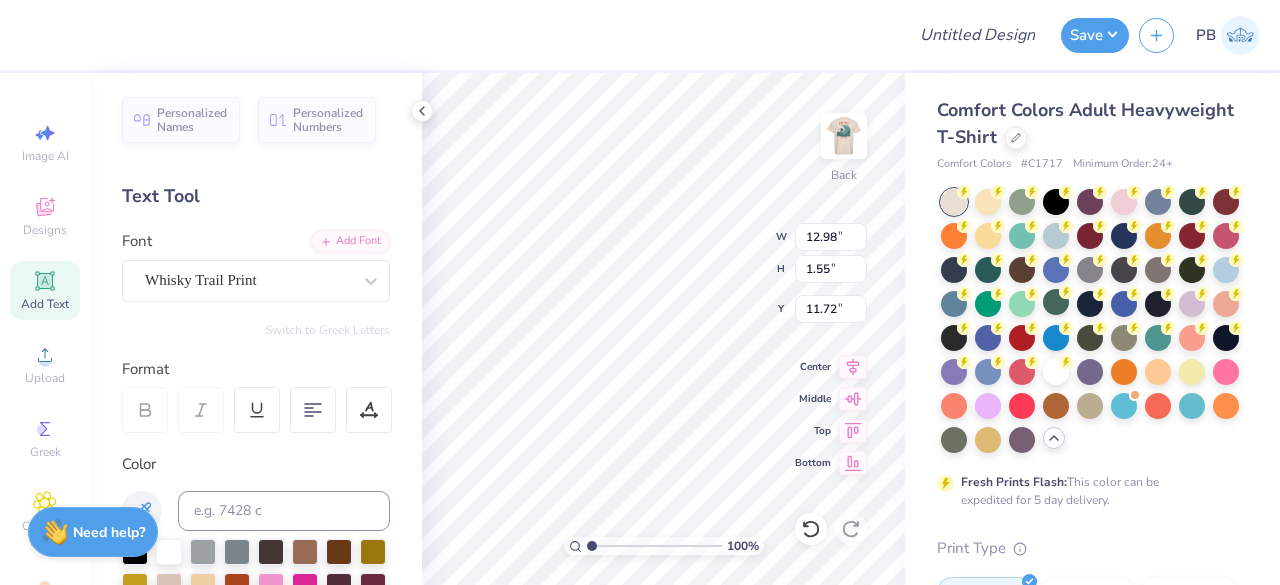 type on "1.03" 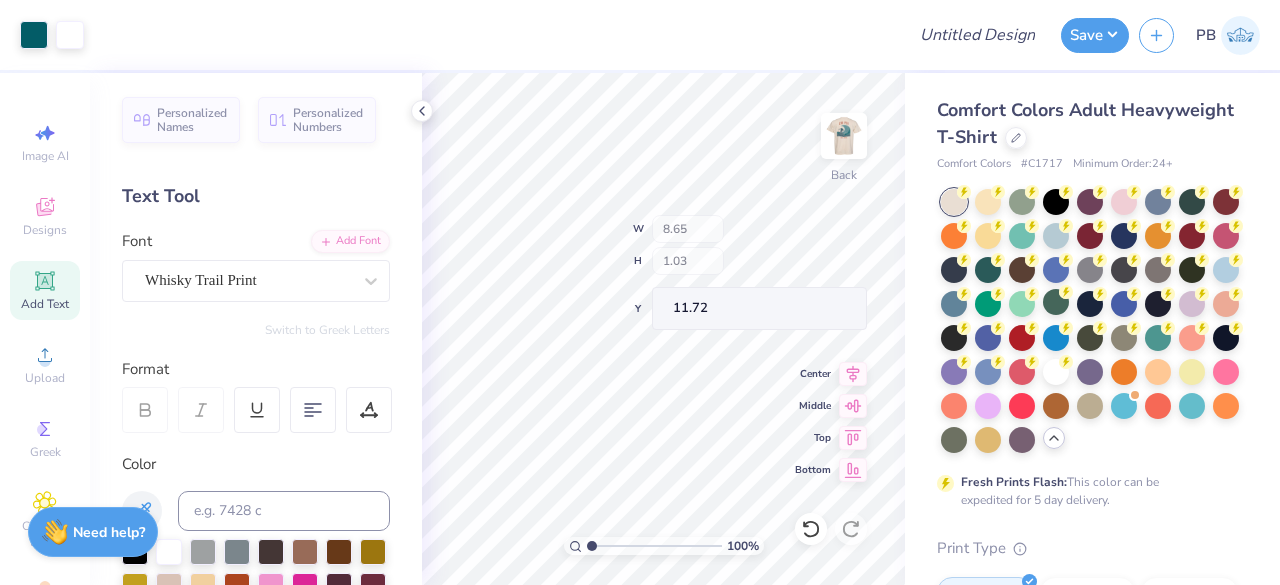 type on "6.64" 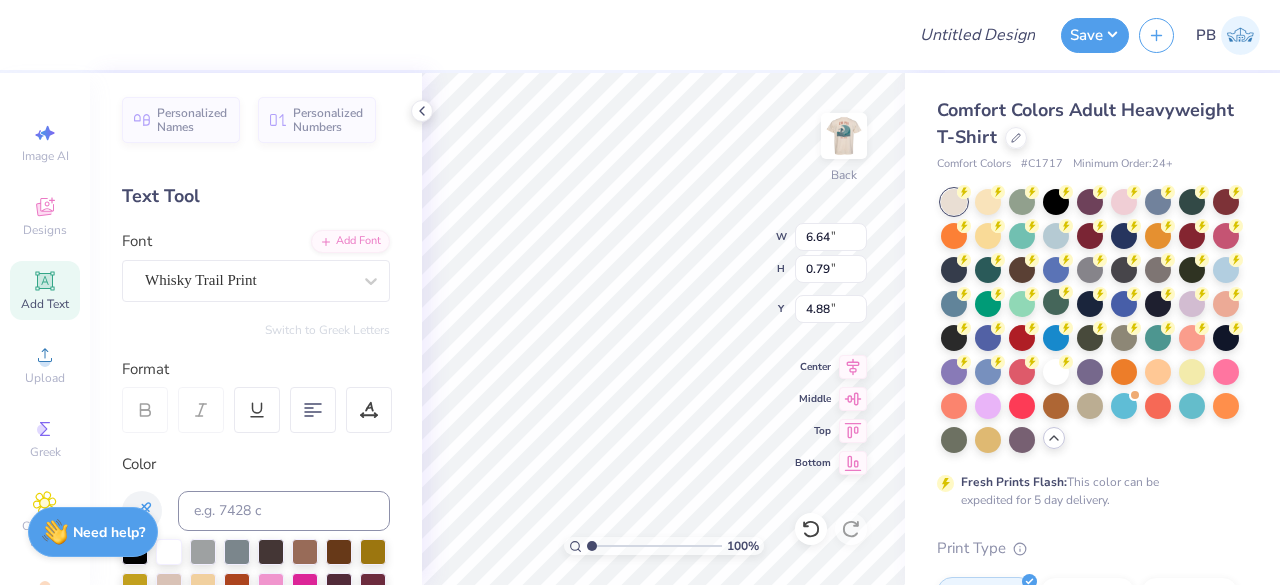 type on "4.88" 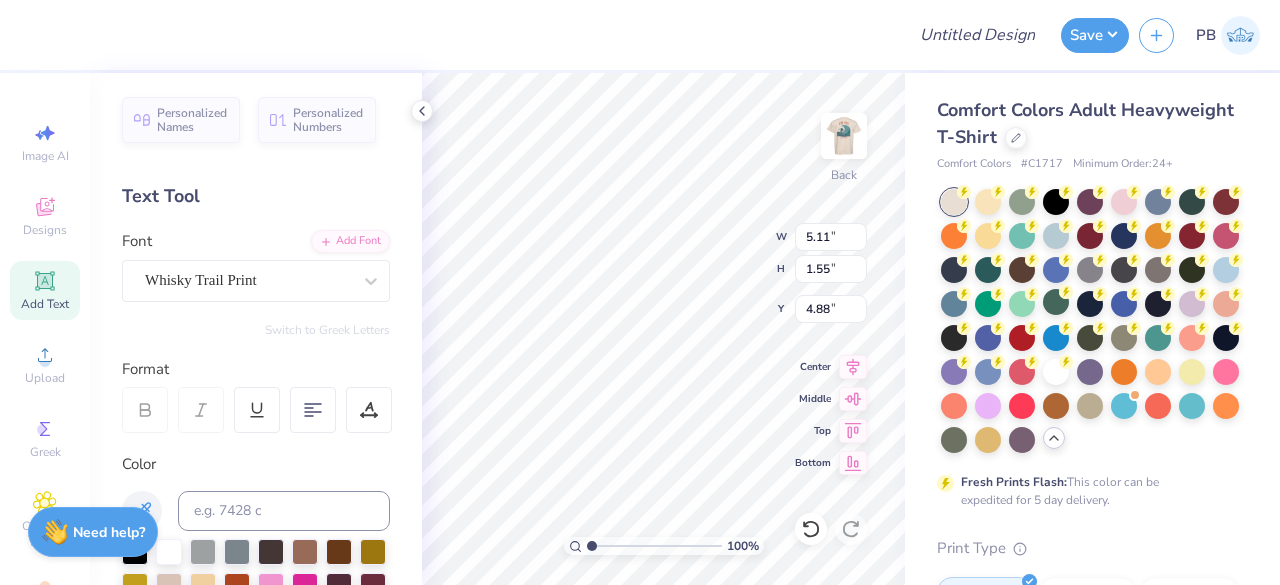 type on "5.11" 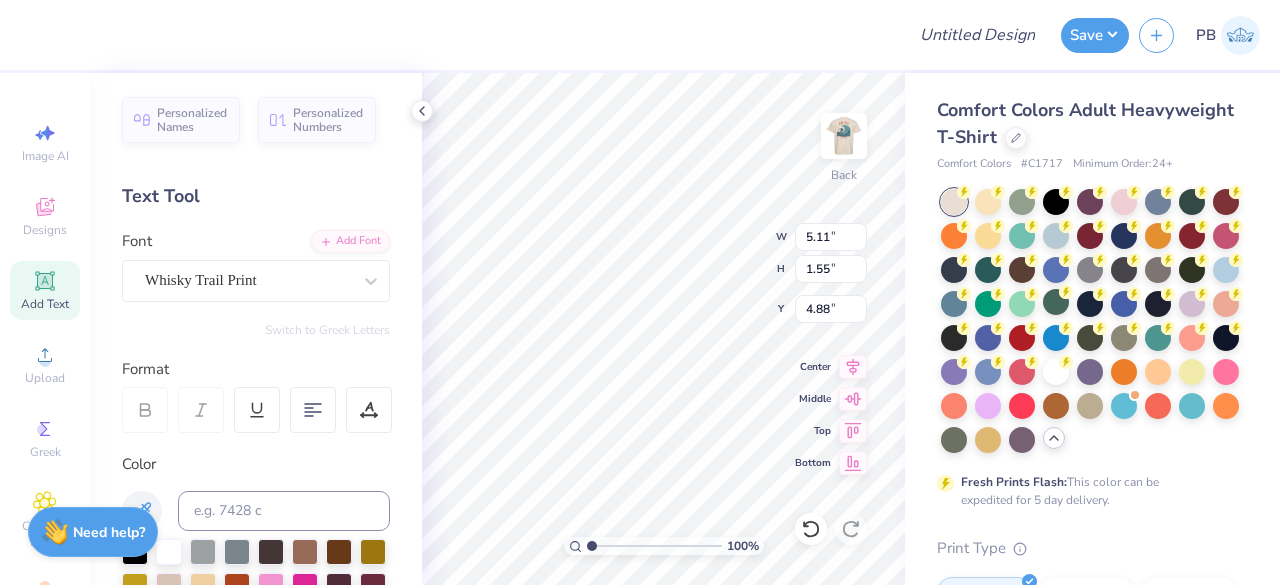 type on "1.55" 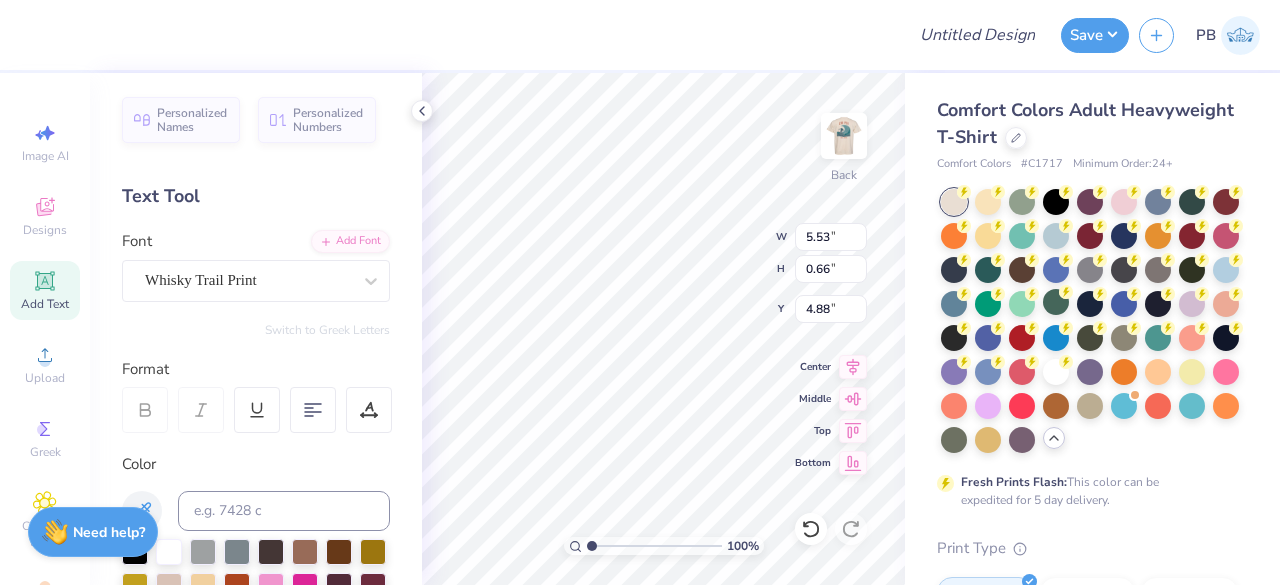 type on "5.53" 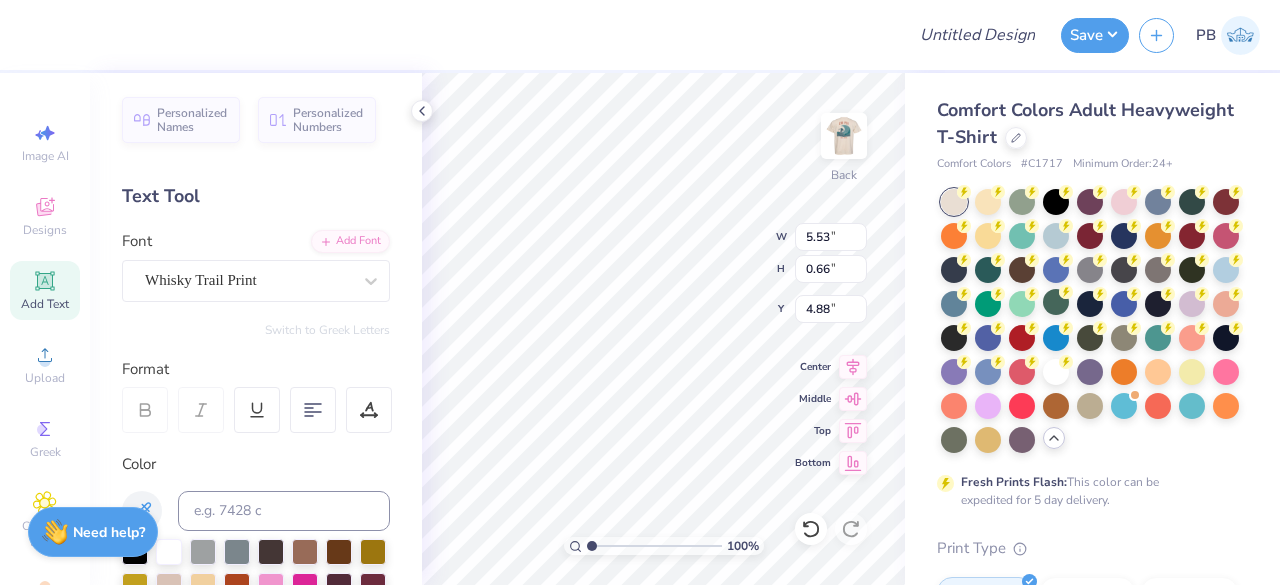 type on "0.66" 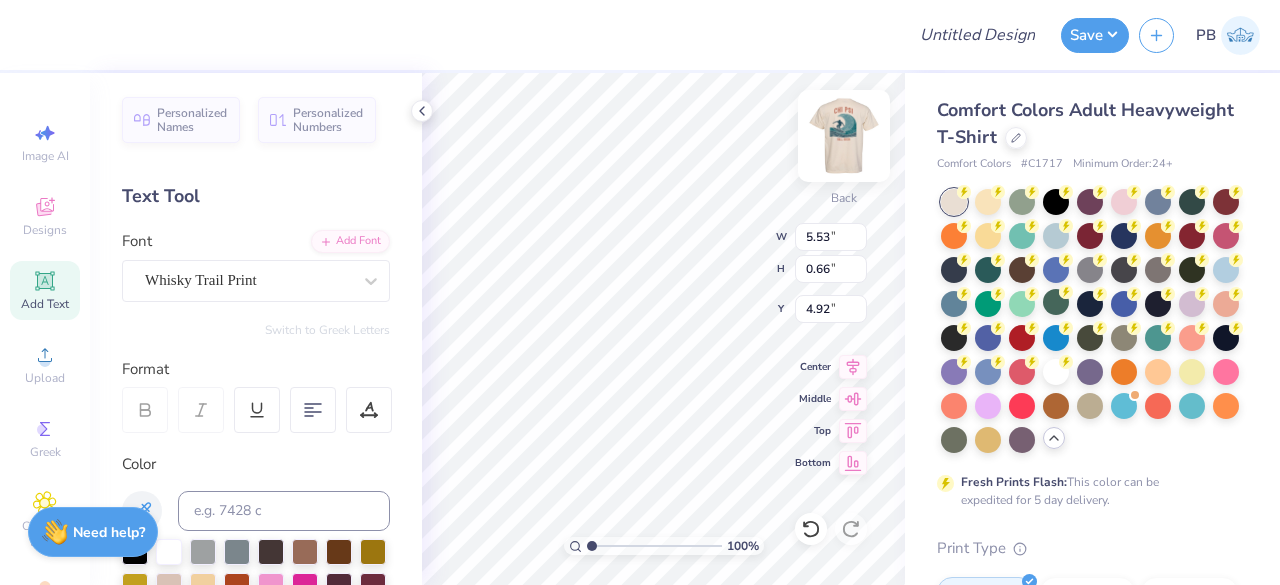 type on "4.92" 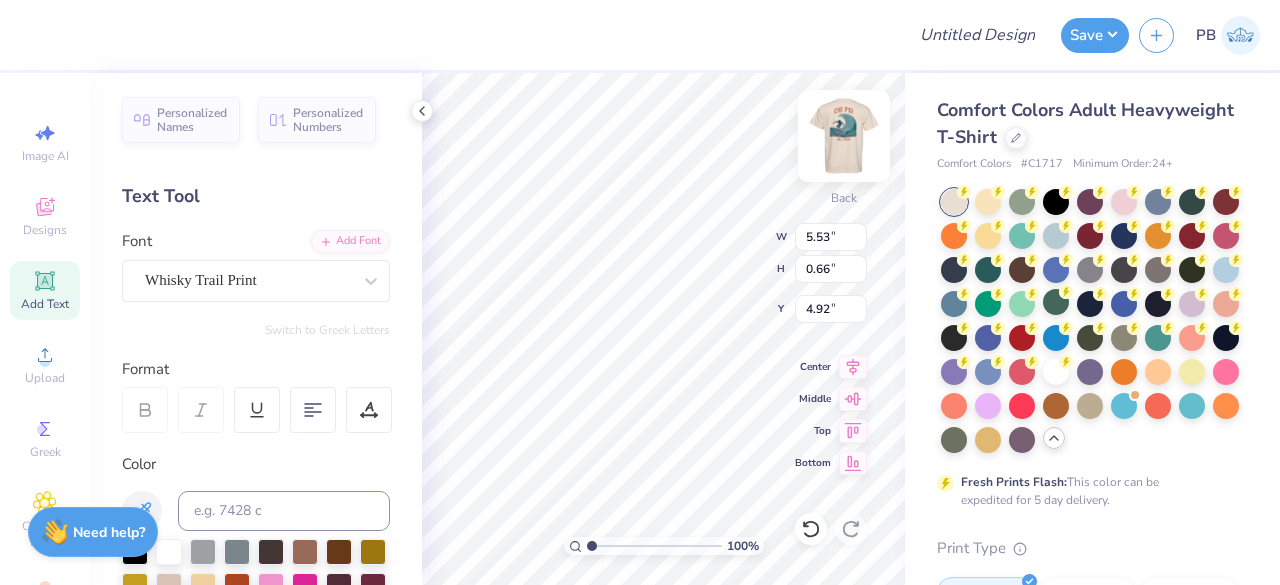 click at bounding box center (844, 136) 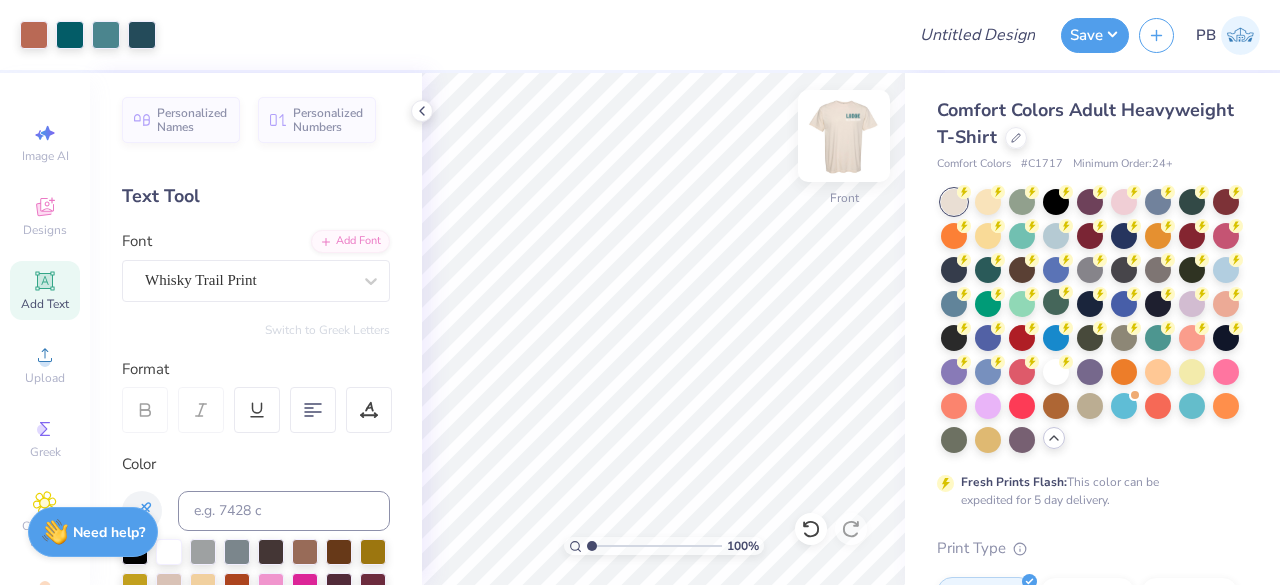 click at bounding box center [844, 136] 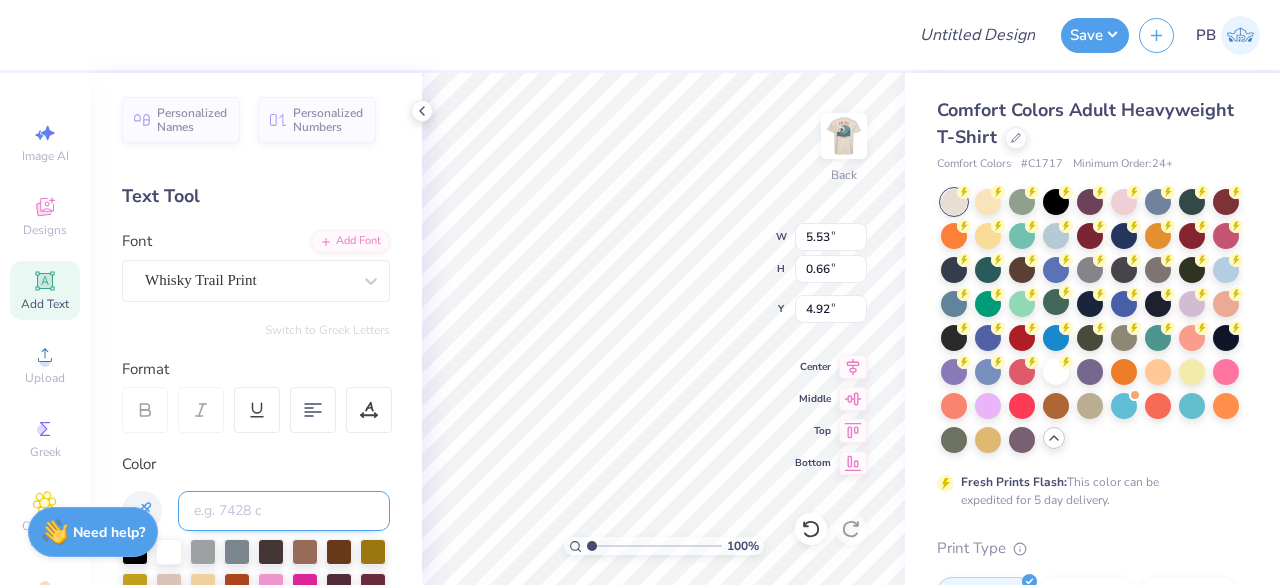 click at bounding box center (284, 511) 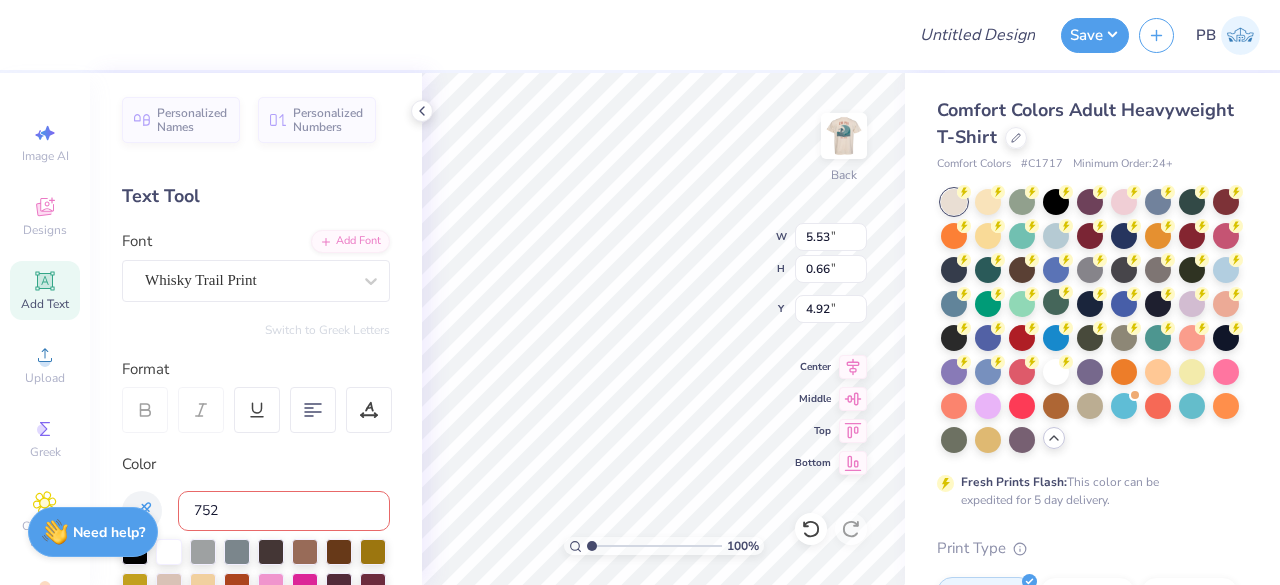 type on "7522" 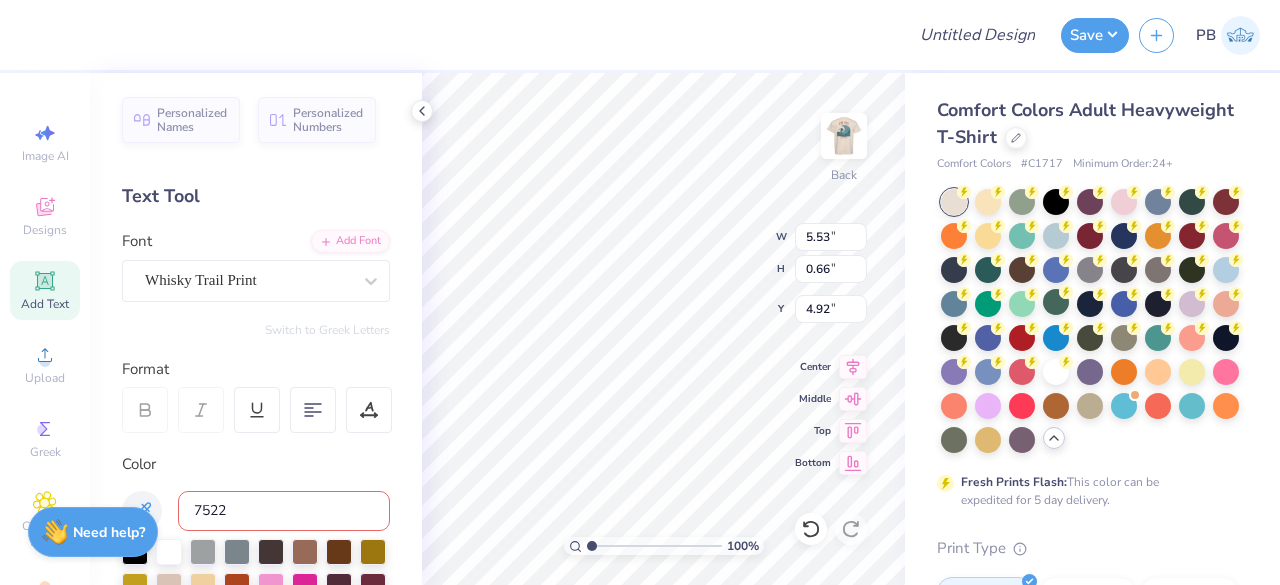 type 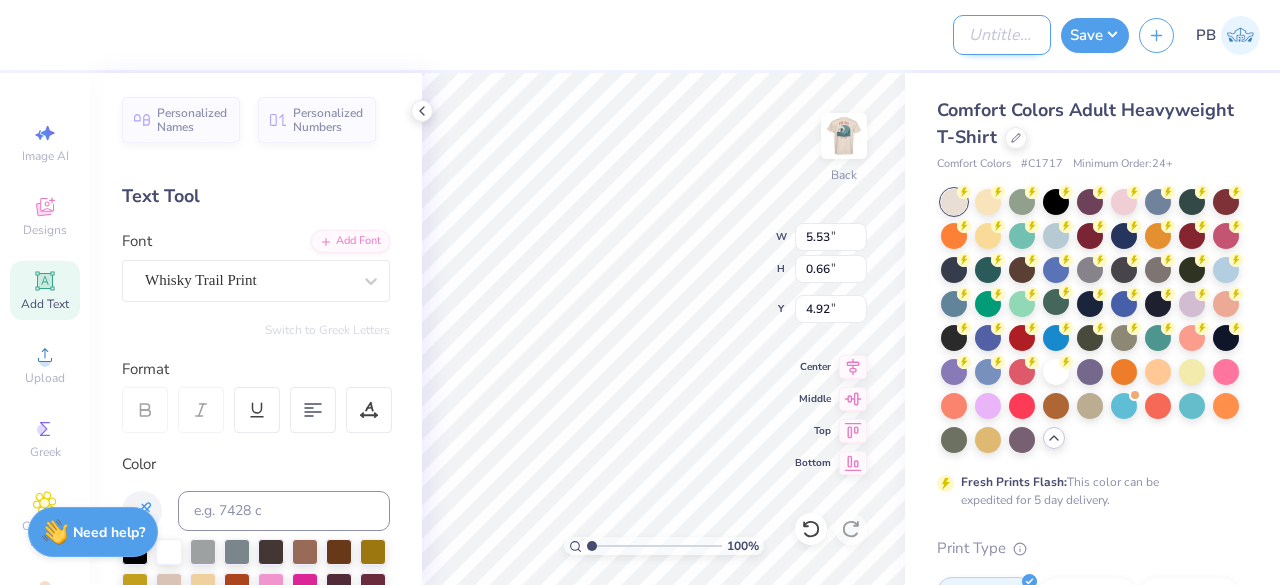 click on "Design Title" at bounding box center [1002, 35] 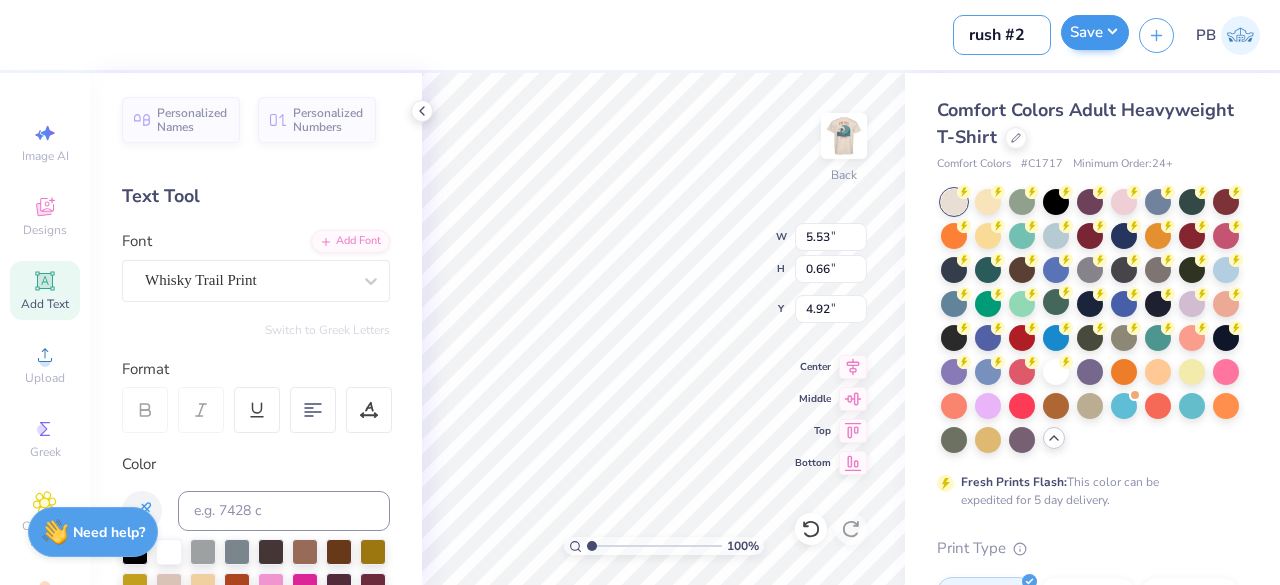 type on "rush #2" 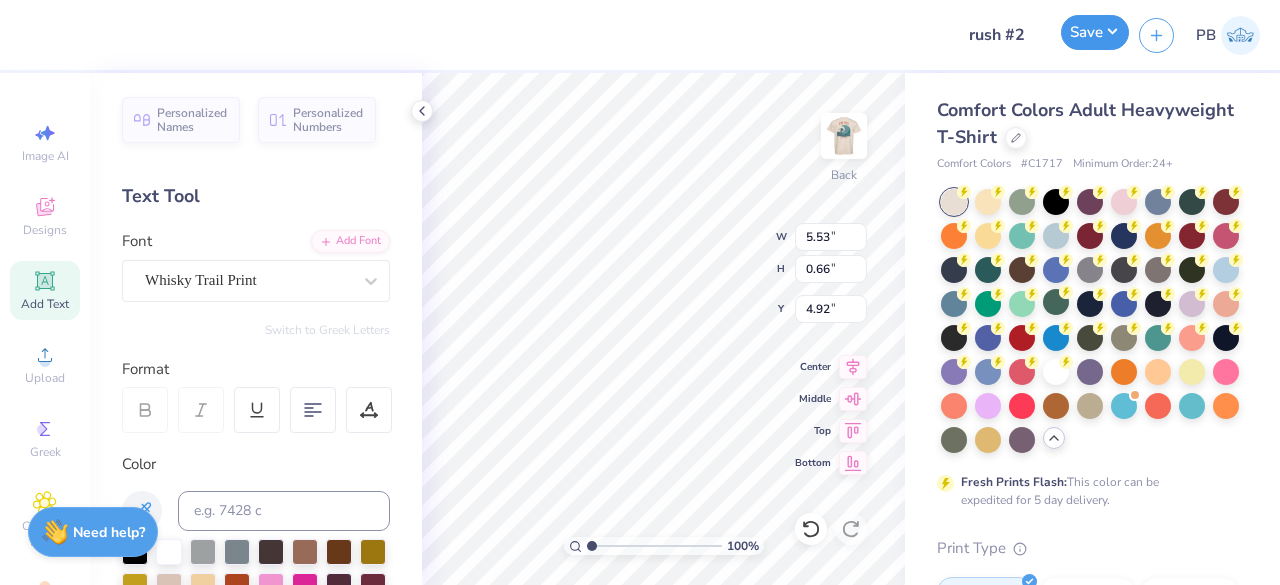 click on "Save" at bounding box center [1095, 32] 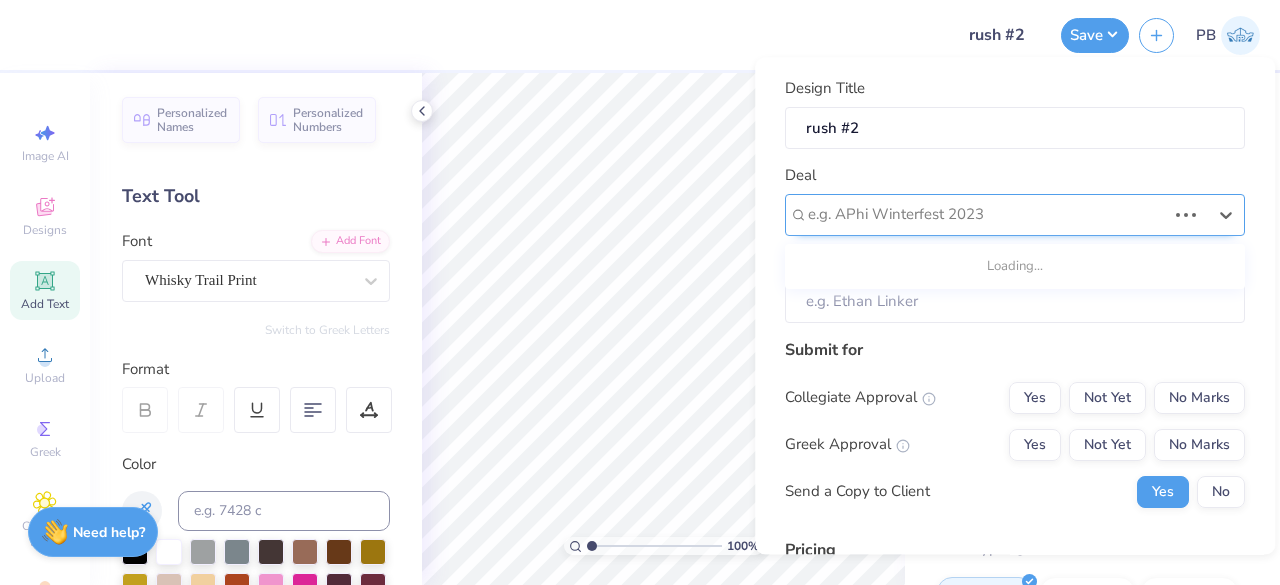 click at bounding box center (987, 215) 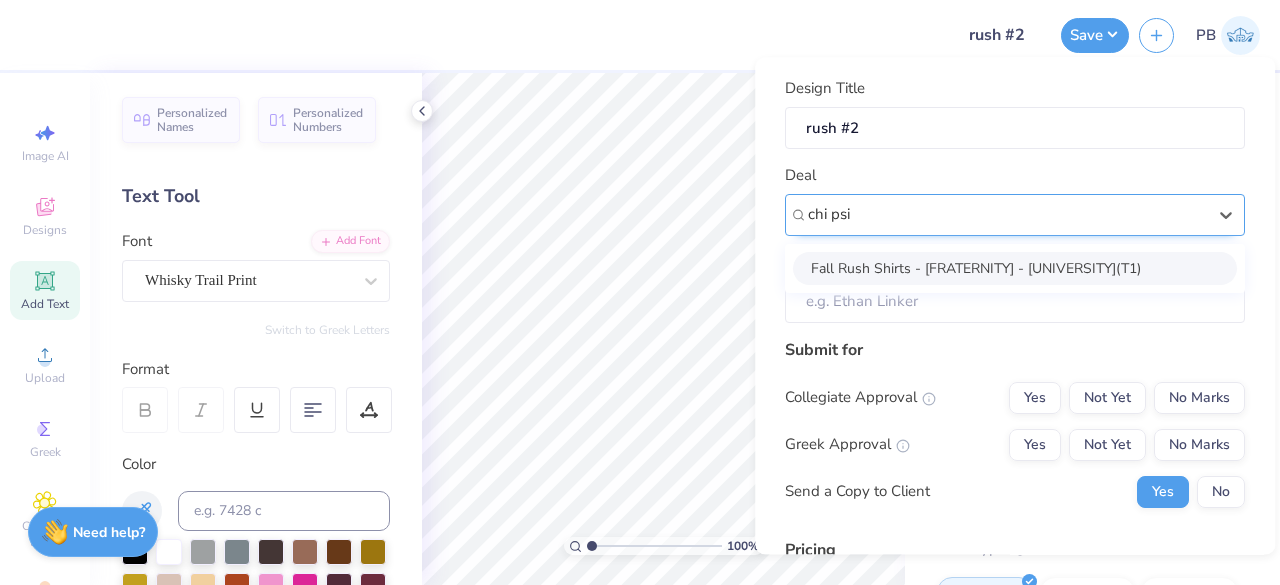 type on "chi psi" 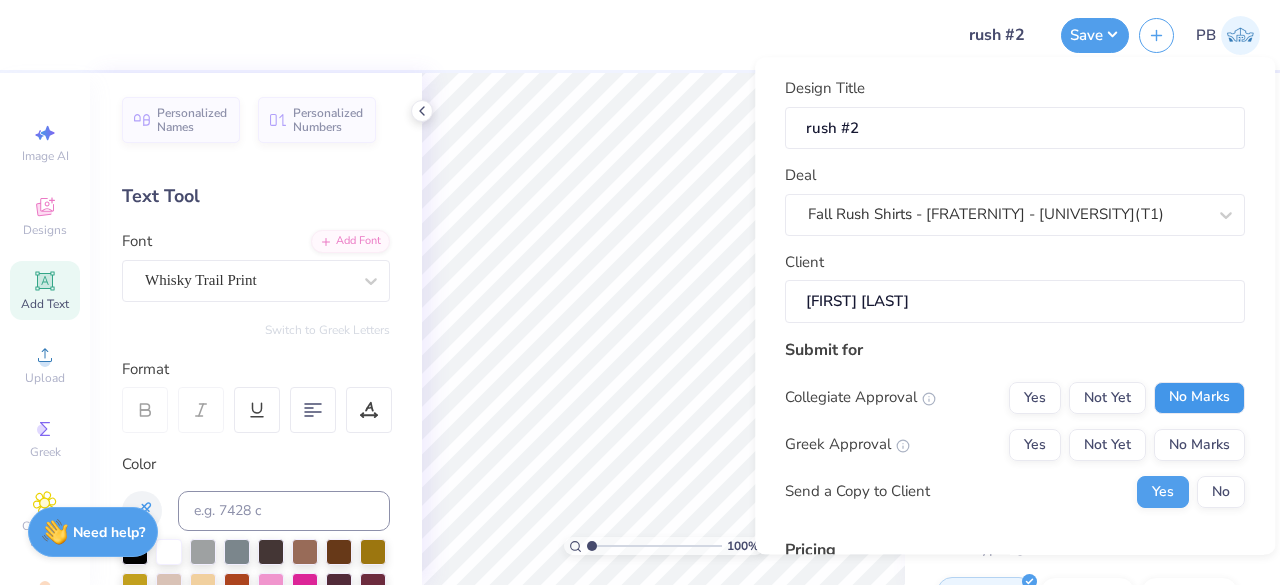 click on "No Marks" at bounding box center [1199, 398] 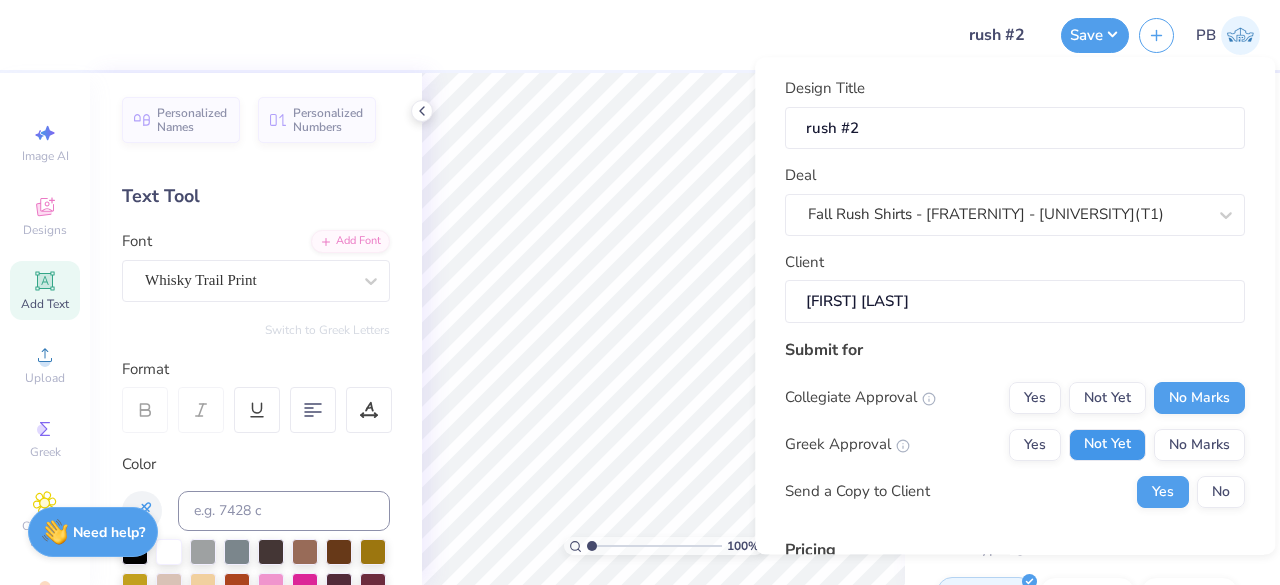 click on "Not Yet" at bounding box center [1107, 445] 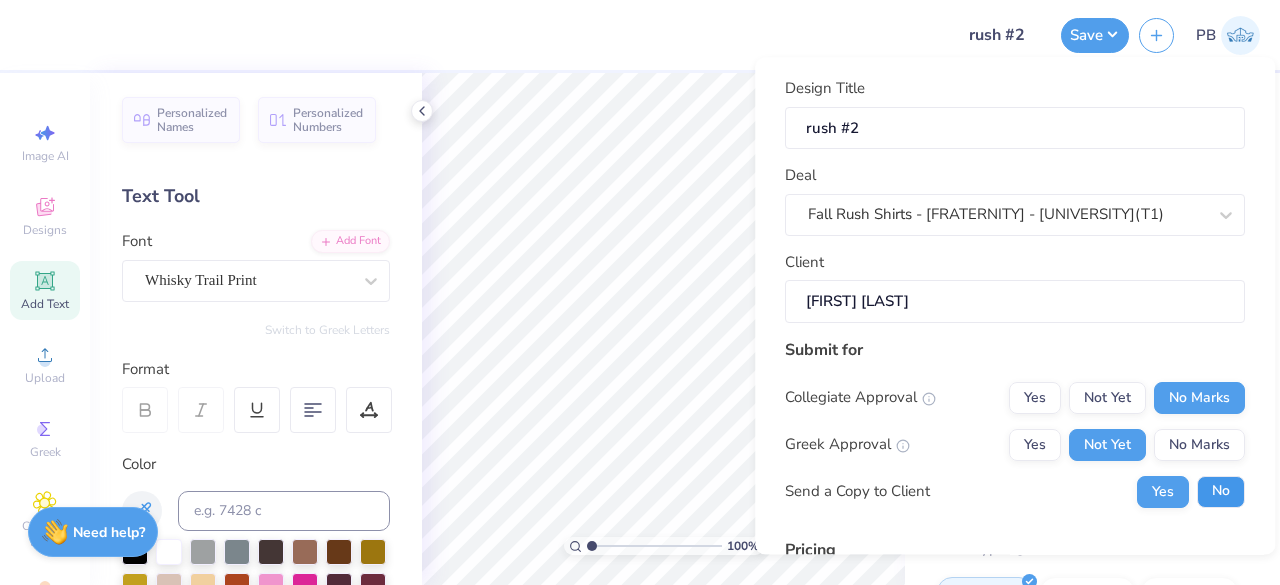 click on "No" at bounding box center (1221, 492) 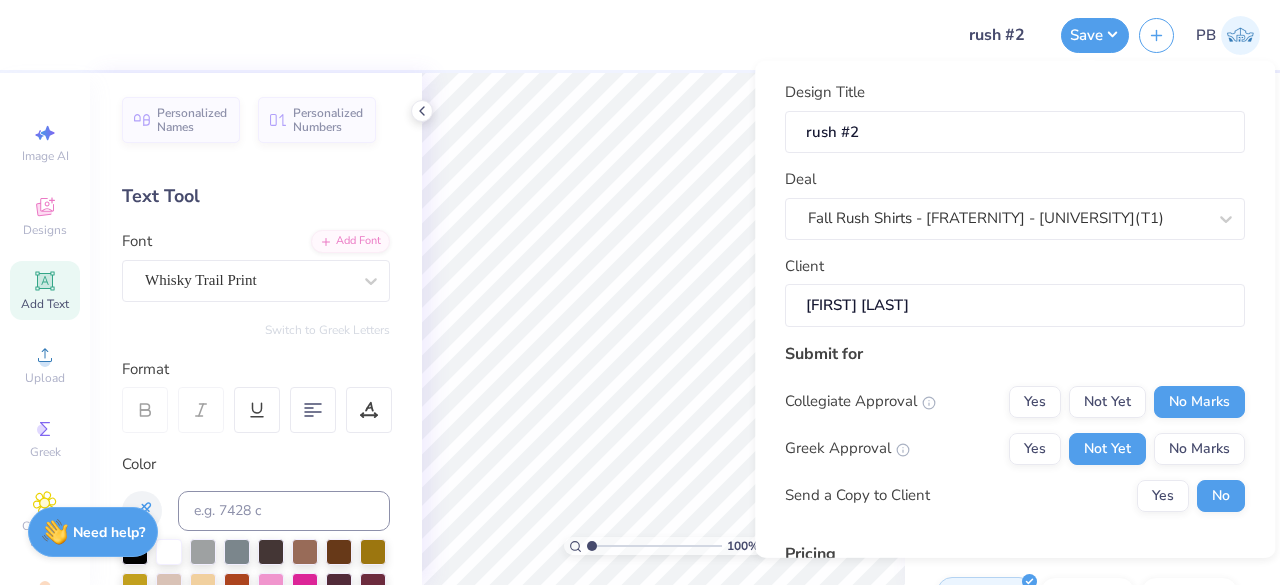 scroll, scrollTop: 305, scrollLeft: 0, axis: vertical 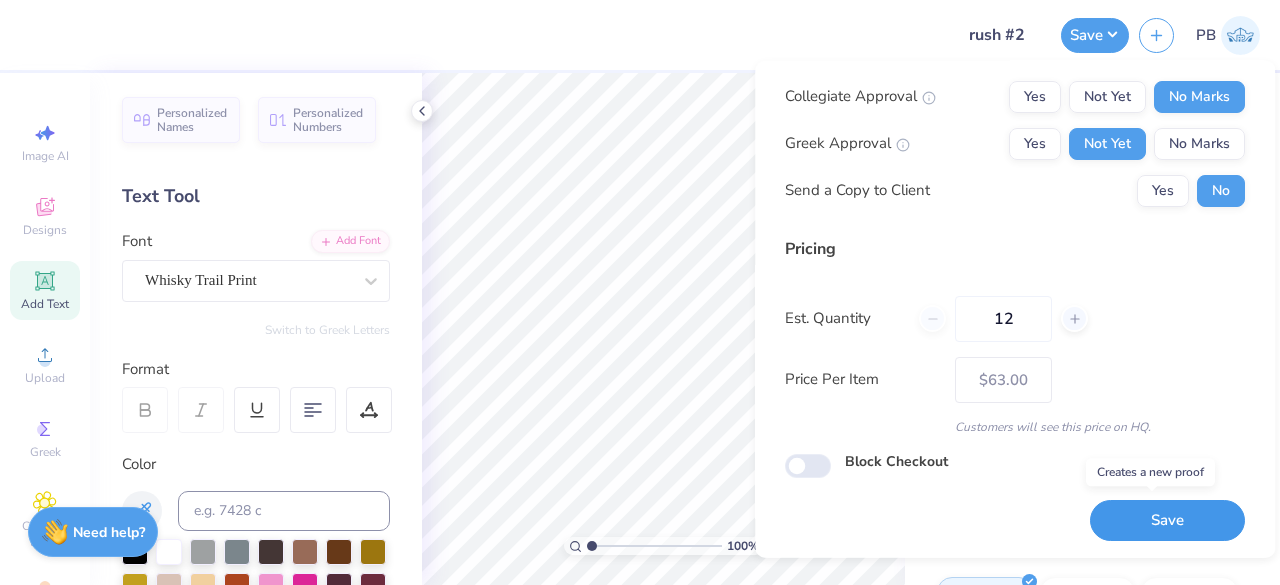 click on "Save" at bounding box center (1167, 520) 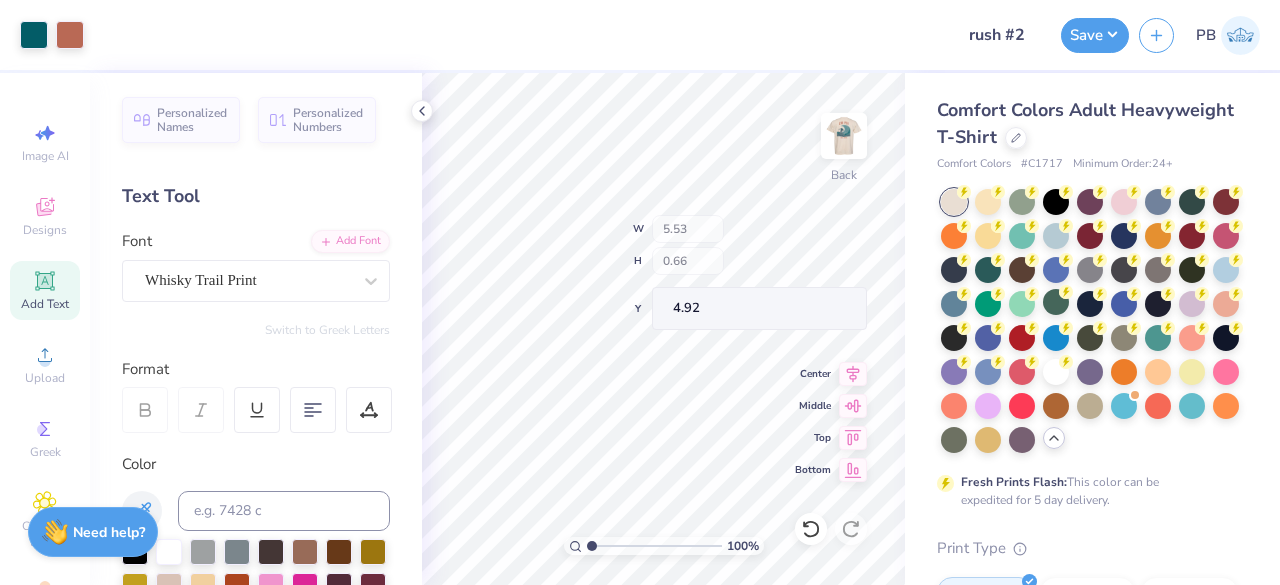type on "$63.00" 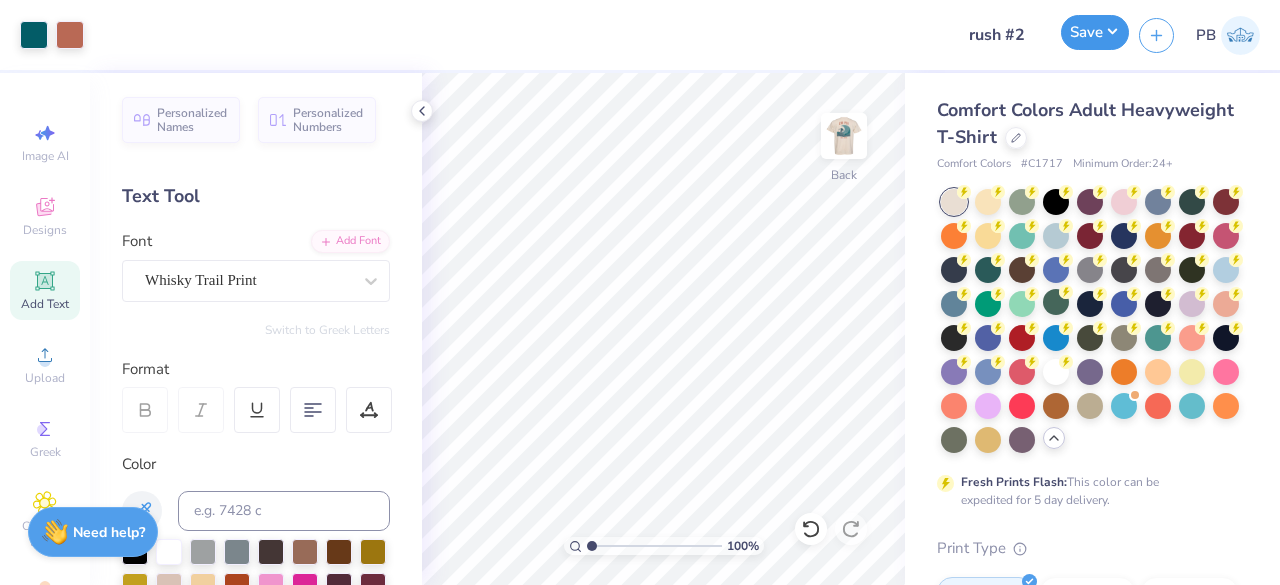click on "Save" at bounding box center [1095, 32] 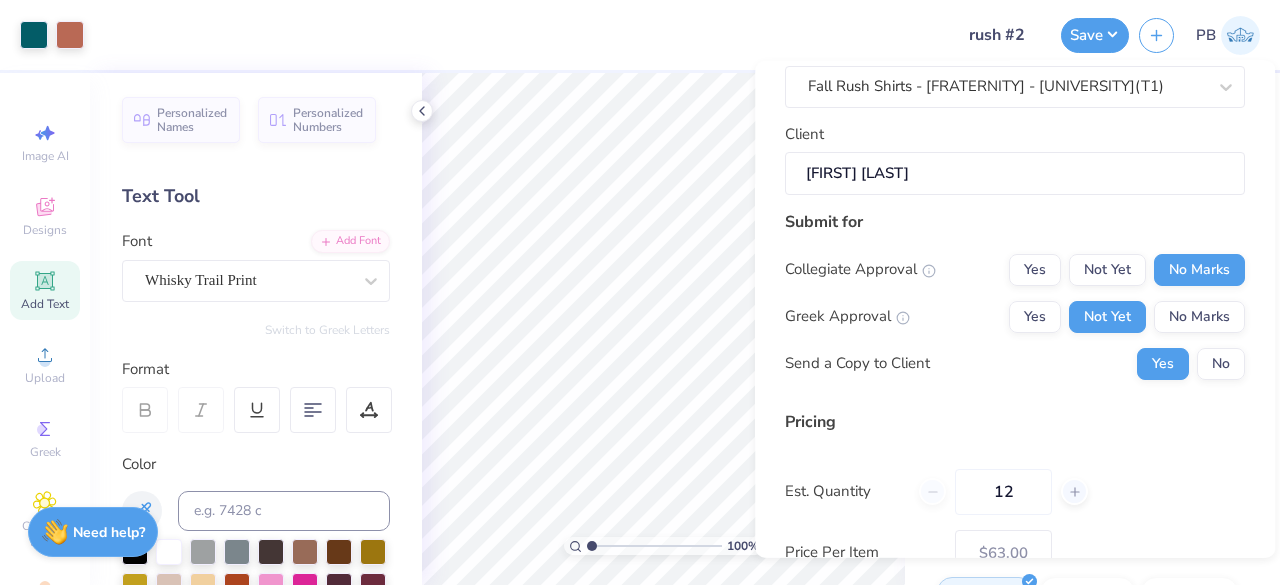 scroll, scrollTop: 305, scrollLeft: 0, axis: vertical 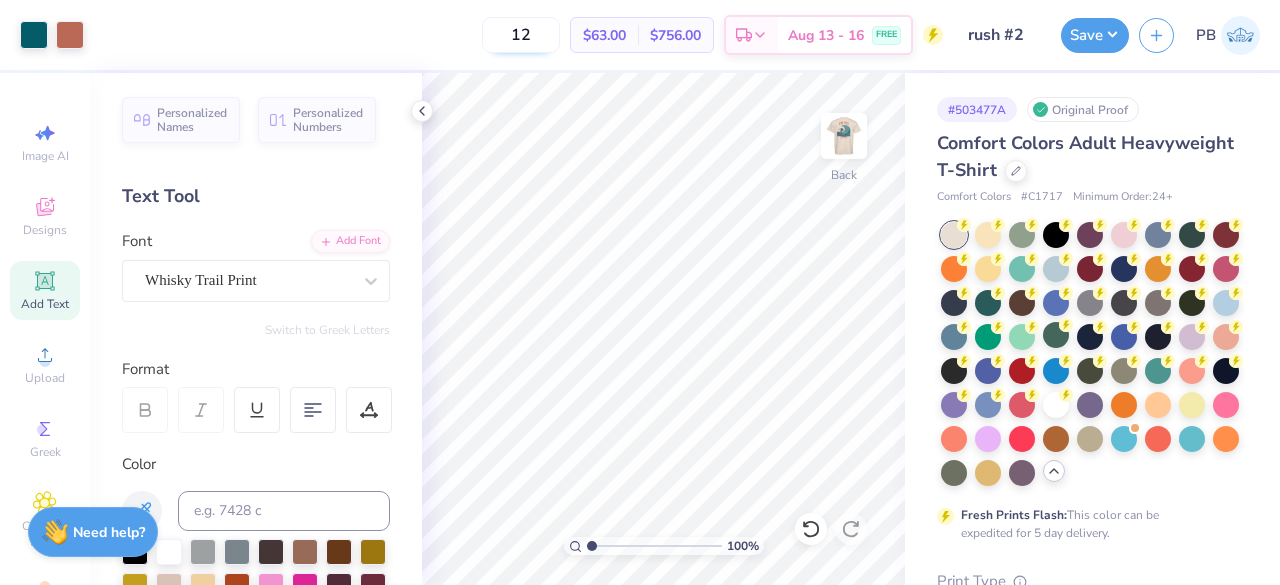 click on "12" at bounding box center (521, 35) 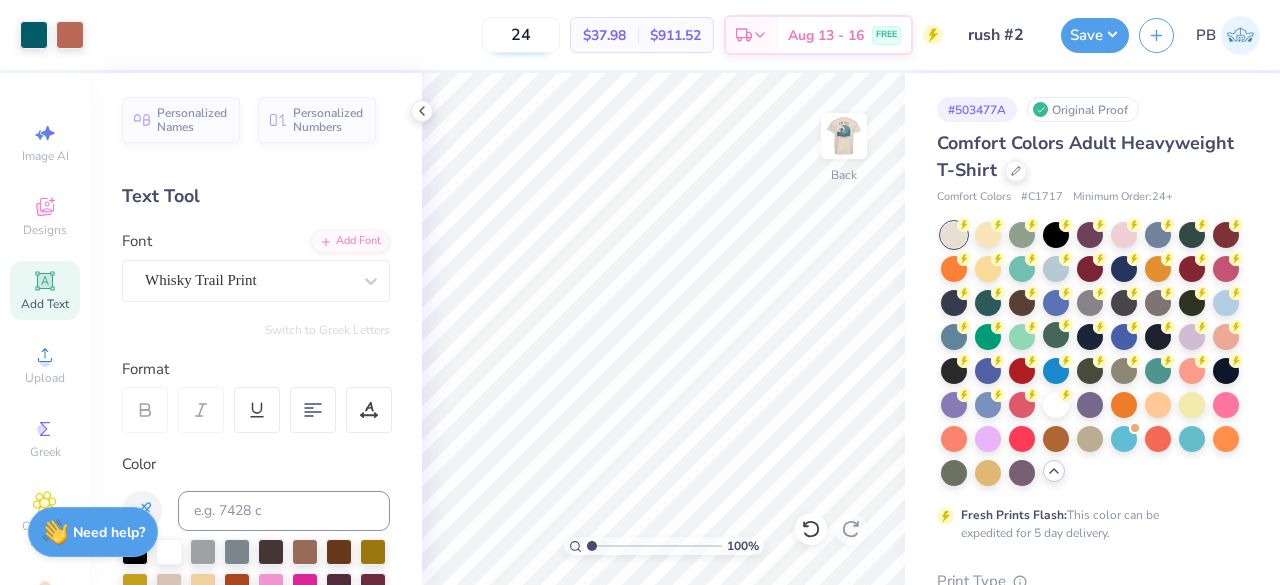 type on "24" 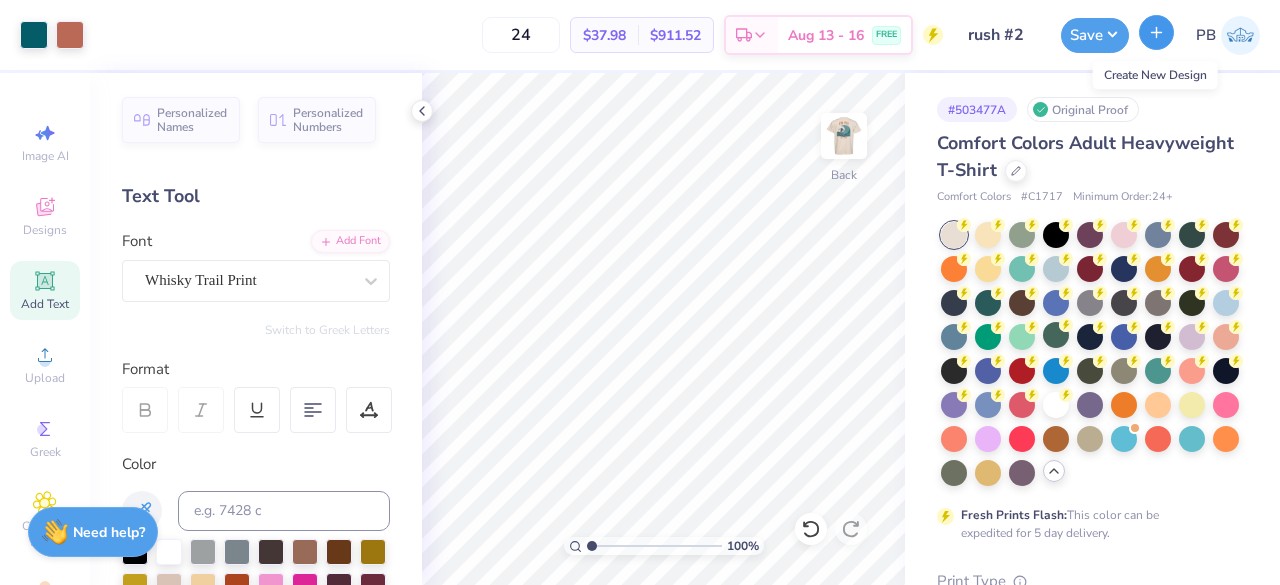 click at bounding box center [1156, 32] 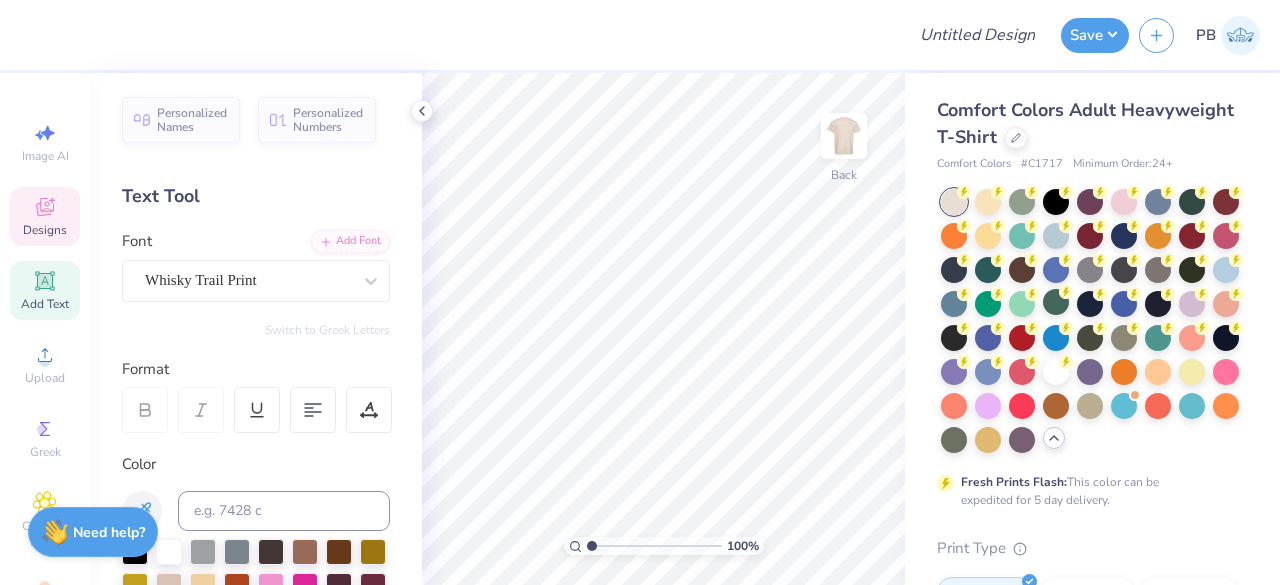 click 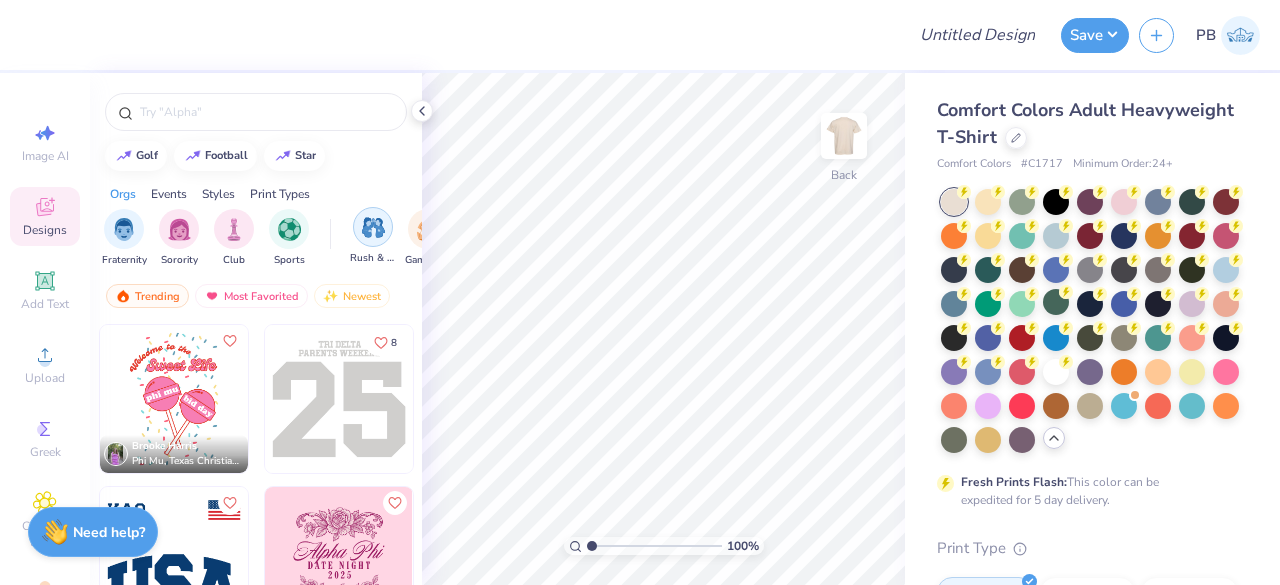 click at bounding box center (373, 227) 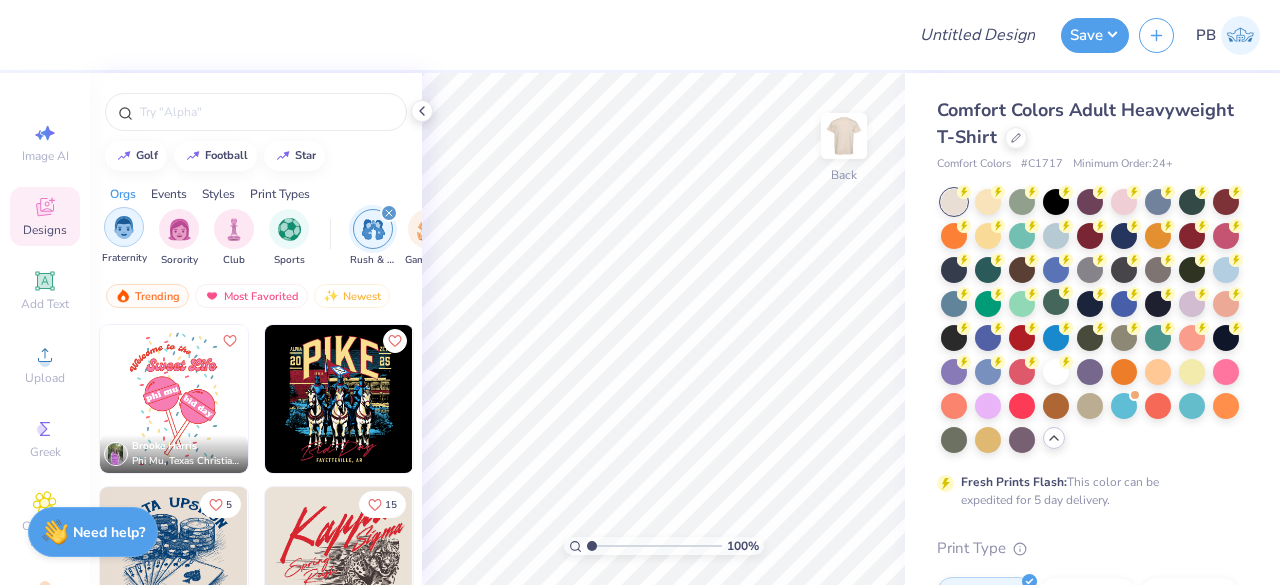 click at bounding box center [124, 227] 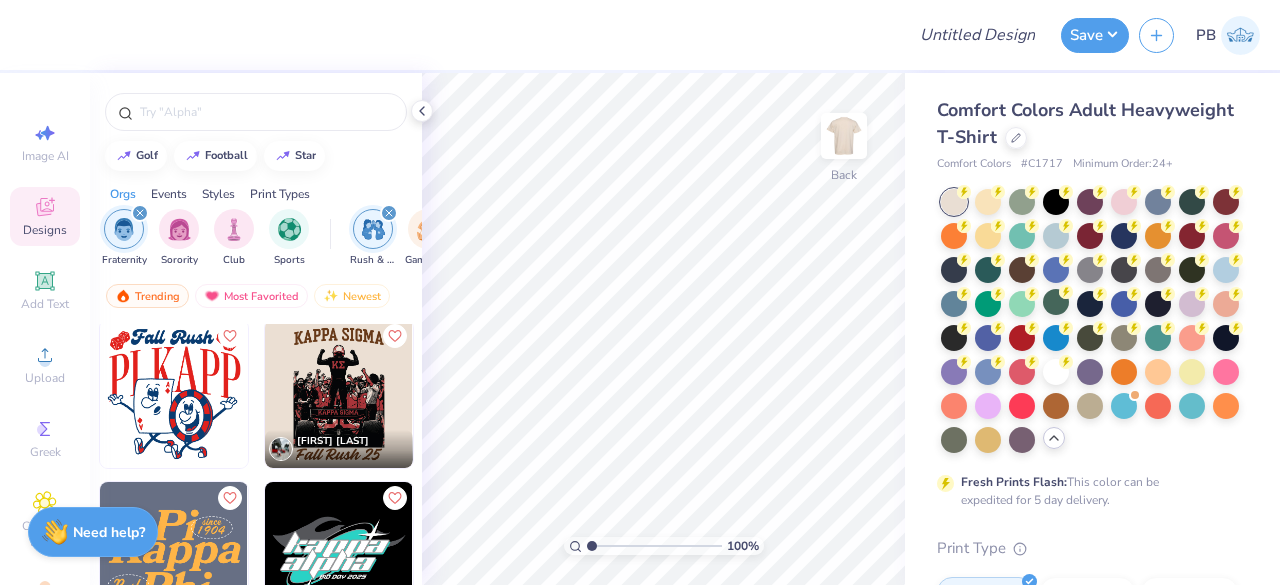 scroll, scrollTop: 1947, scrollLeft: 0, axis: vertical 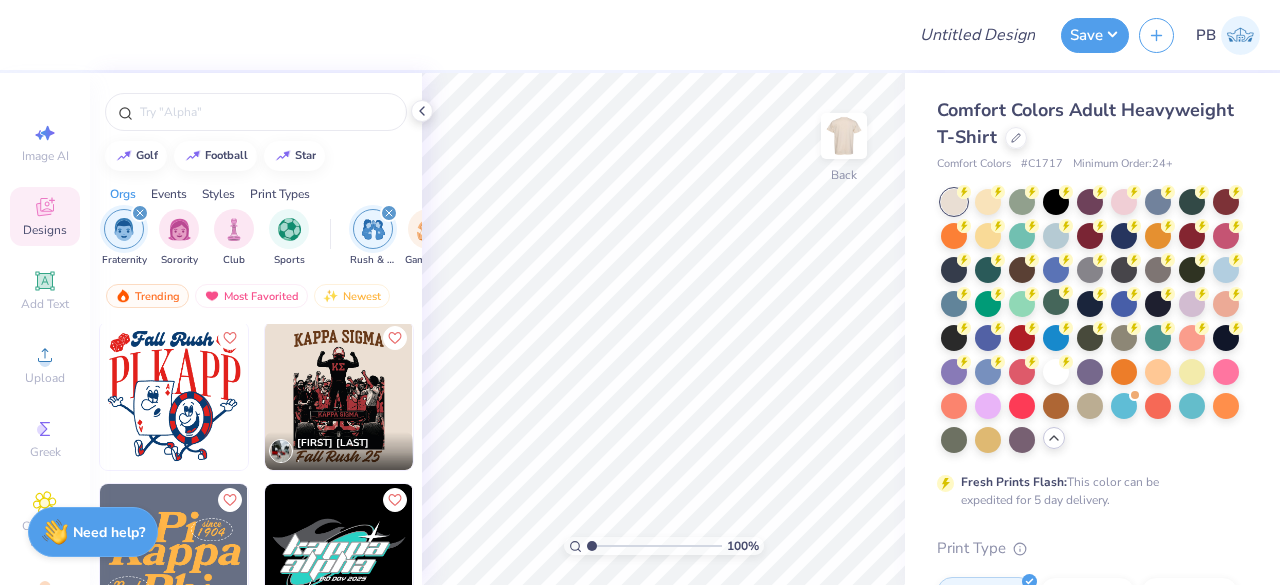 click at bounding box center [339, 396] 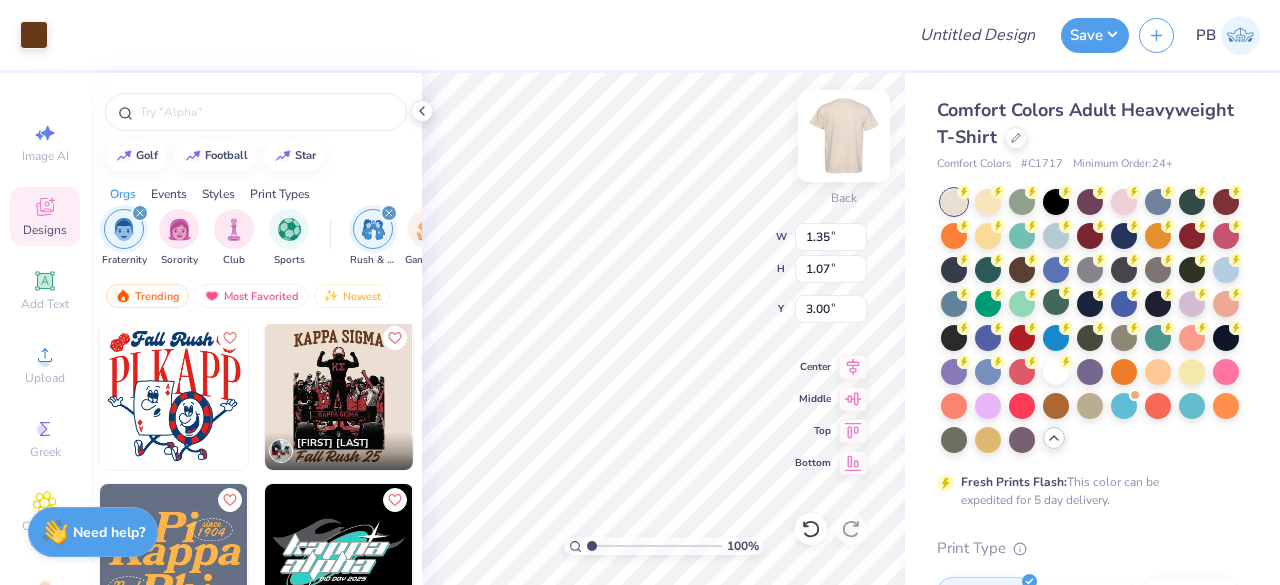 click at bounding box center [844, 136] 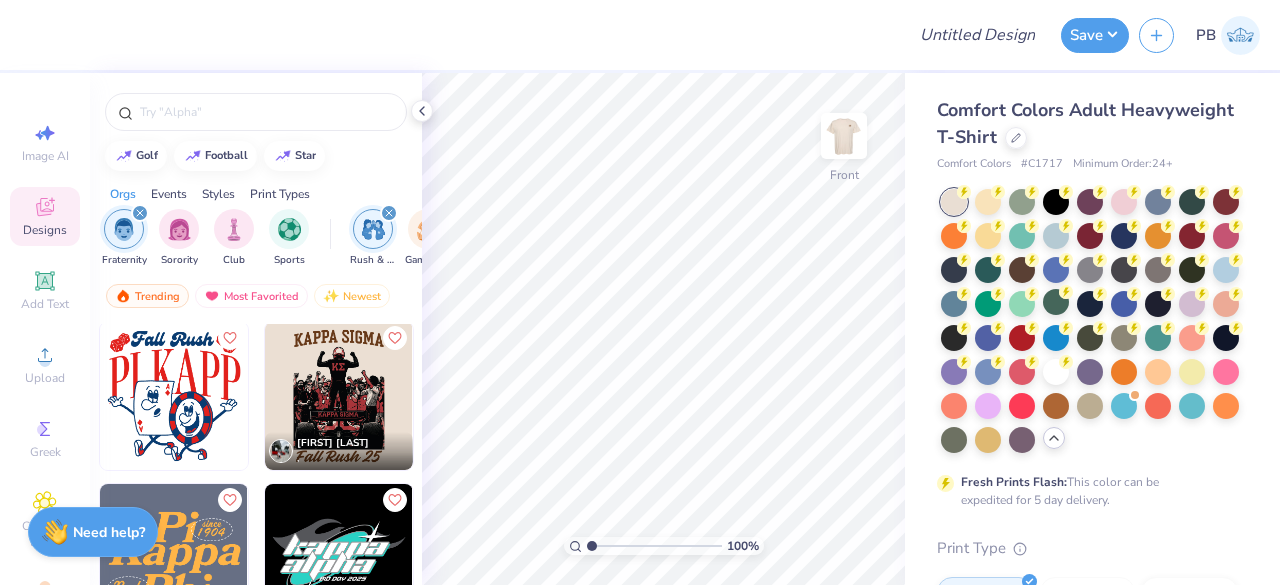 click at bounding box center [339, 396] 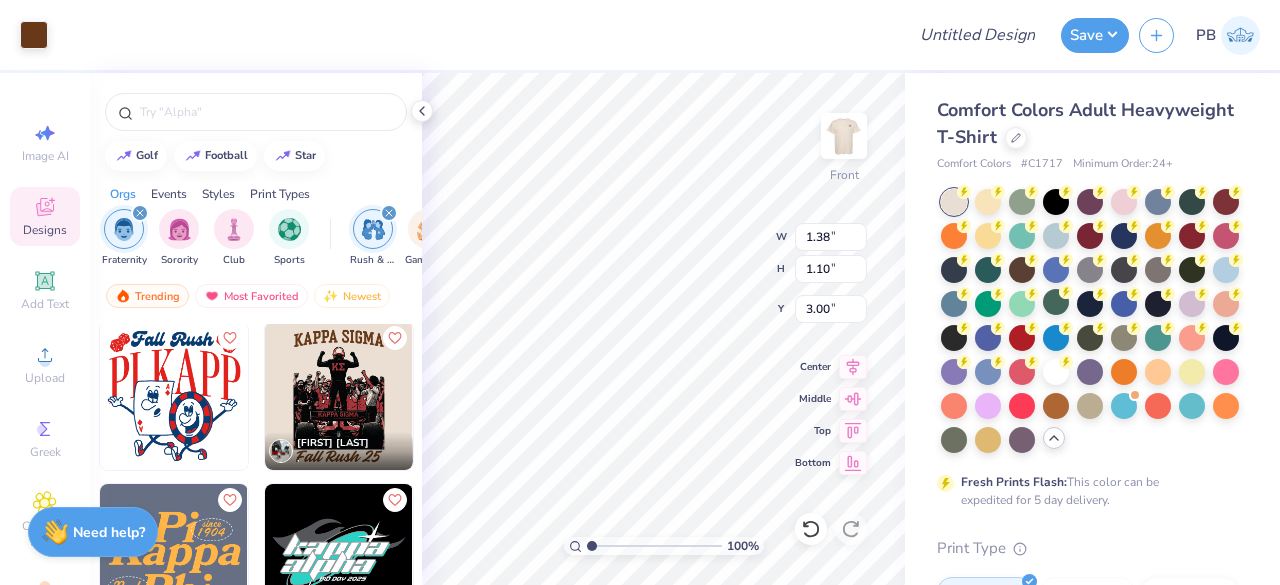 click at bounding box center [339, 396] 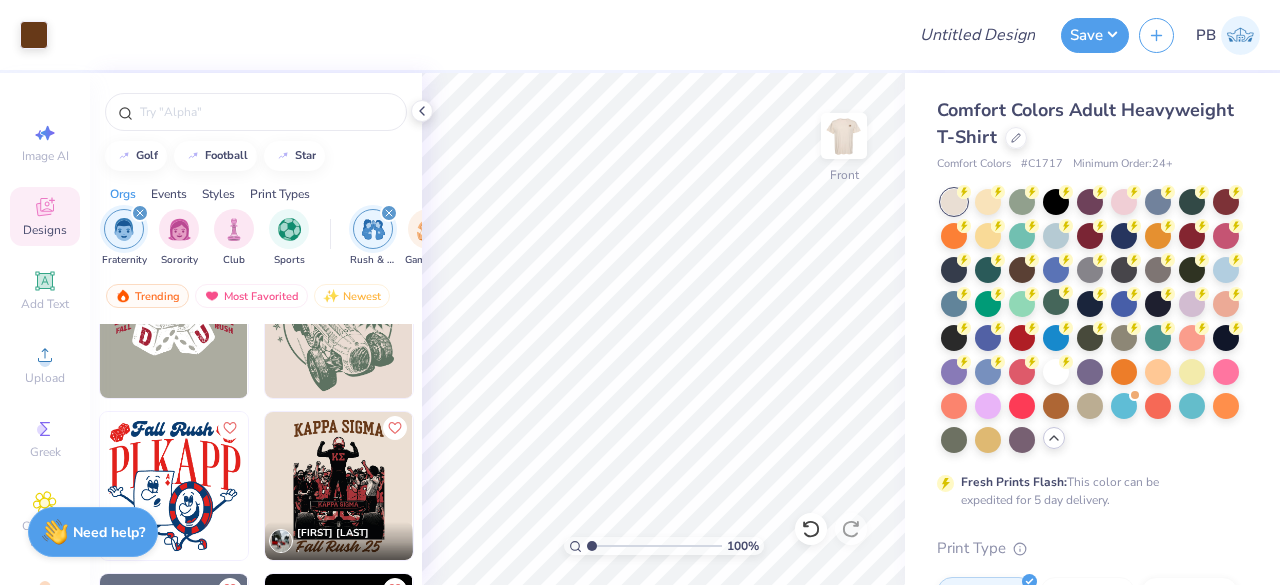 scroll, scrollTop: 1857, scrollLeft: 0, axis: vertical 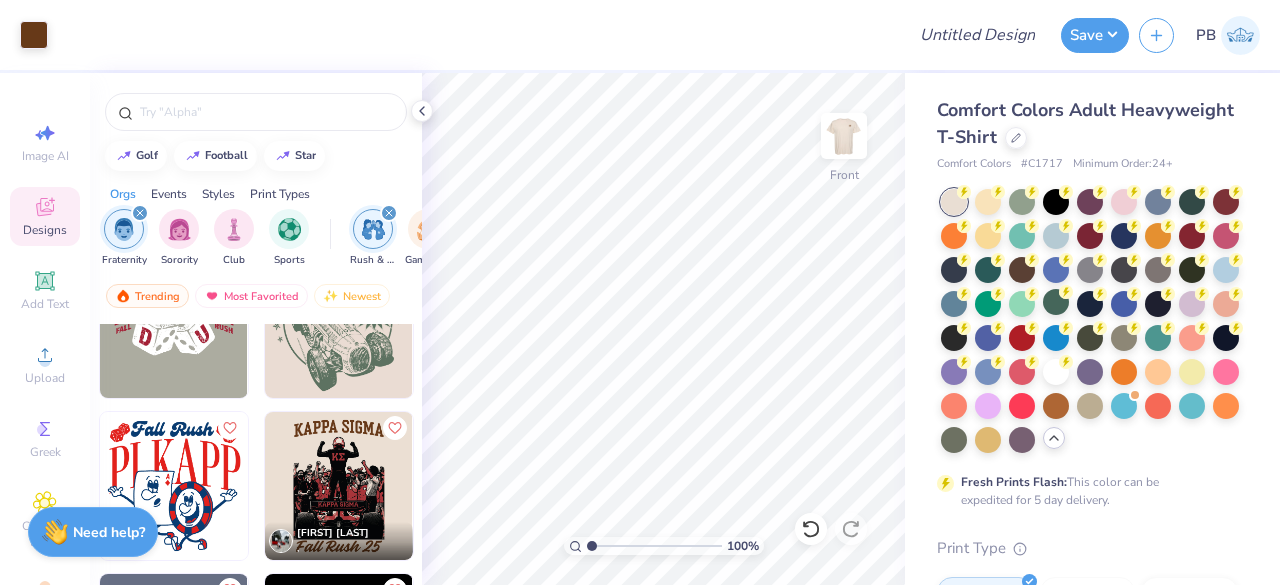 click at bounding box center [339, 486] 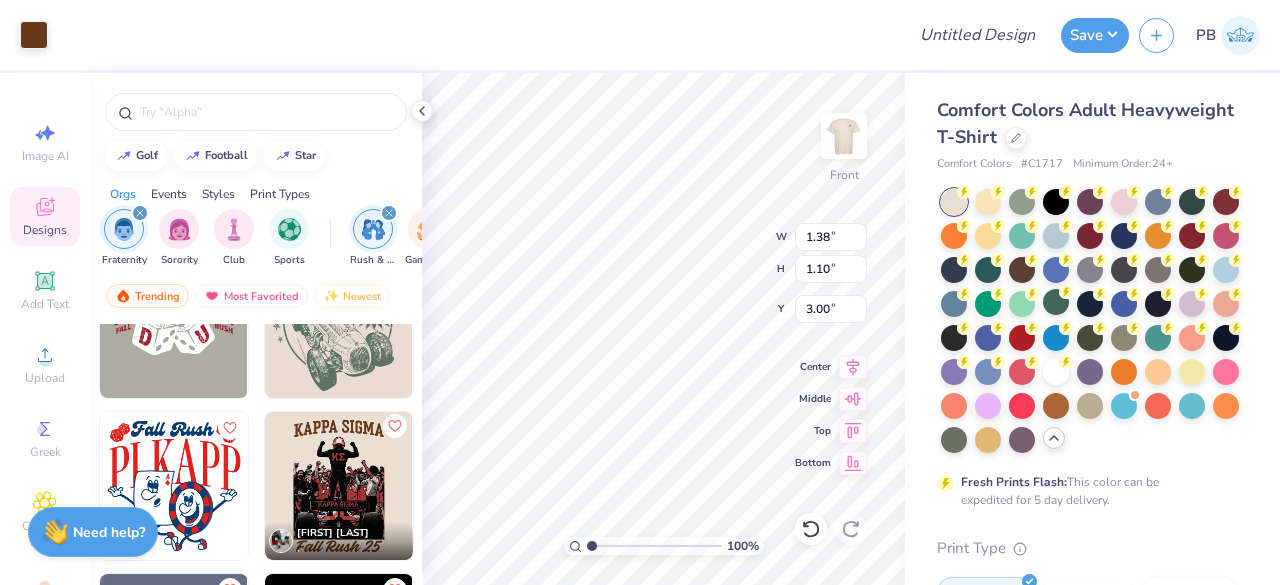 click 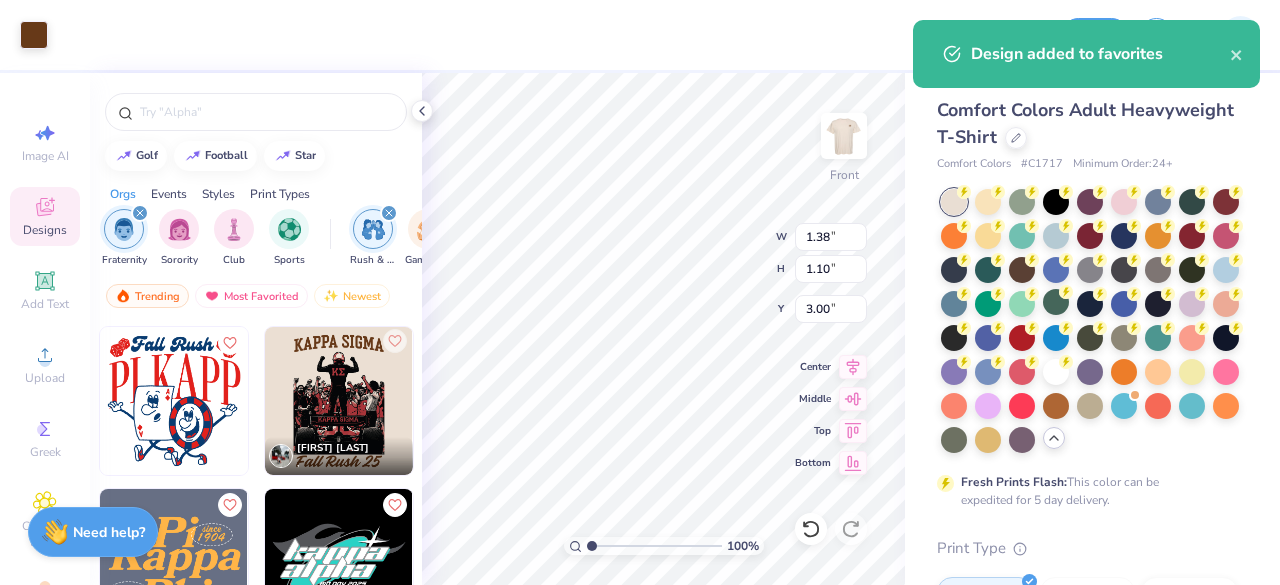 scroll, scrollTop: 1937, scrollLeft: 0, axis: vertical 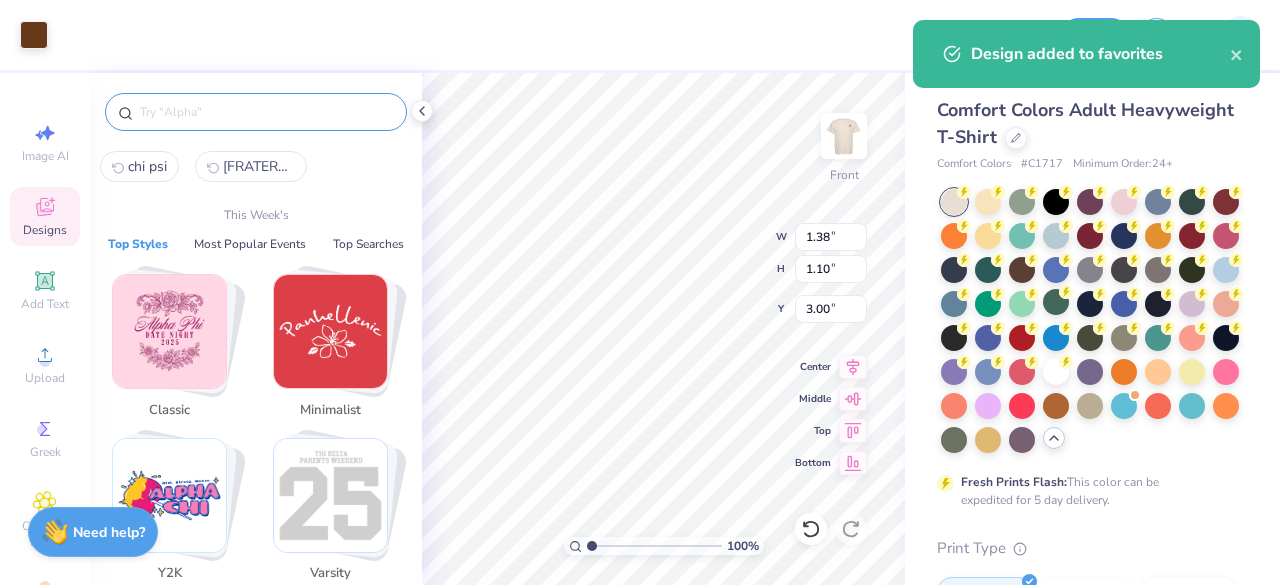 click at bounding box center (266, 112) 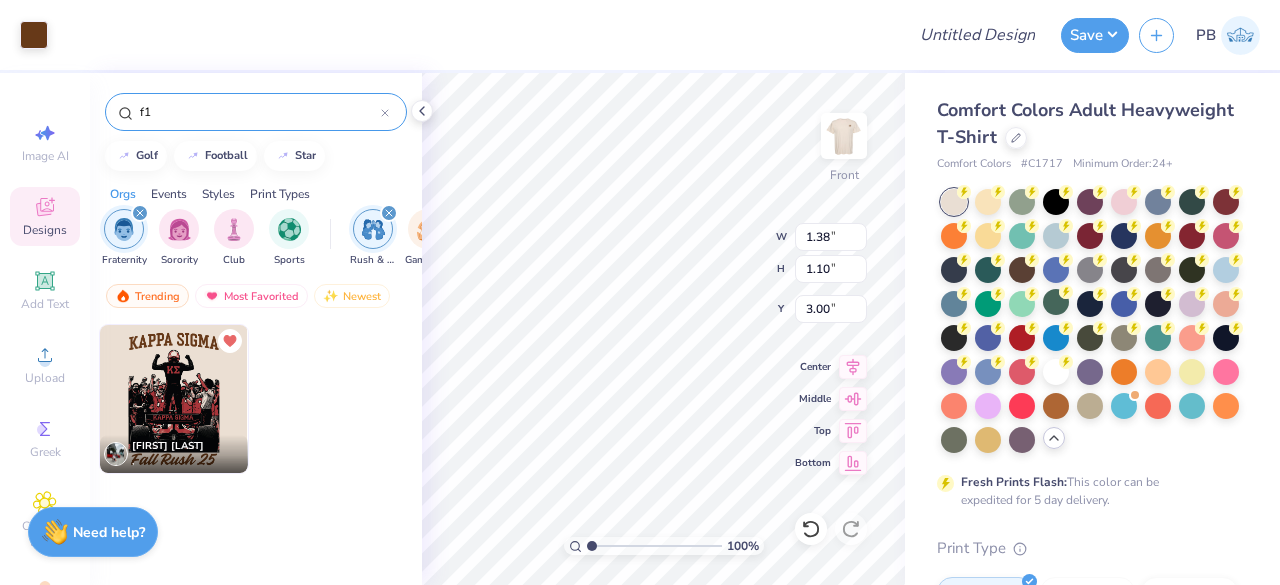 type on "f1" 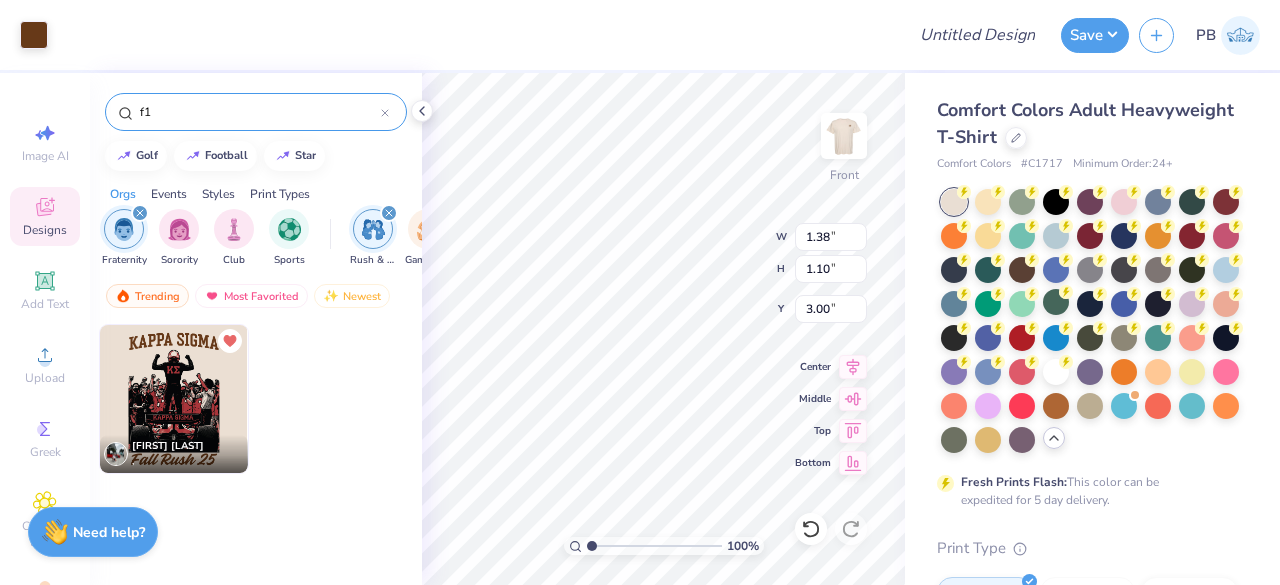 click at bounding box center (174, 399) 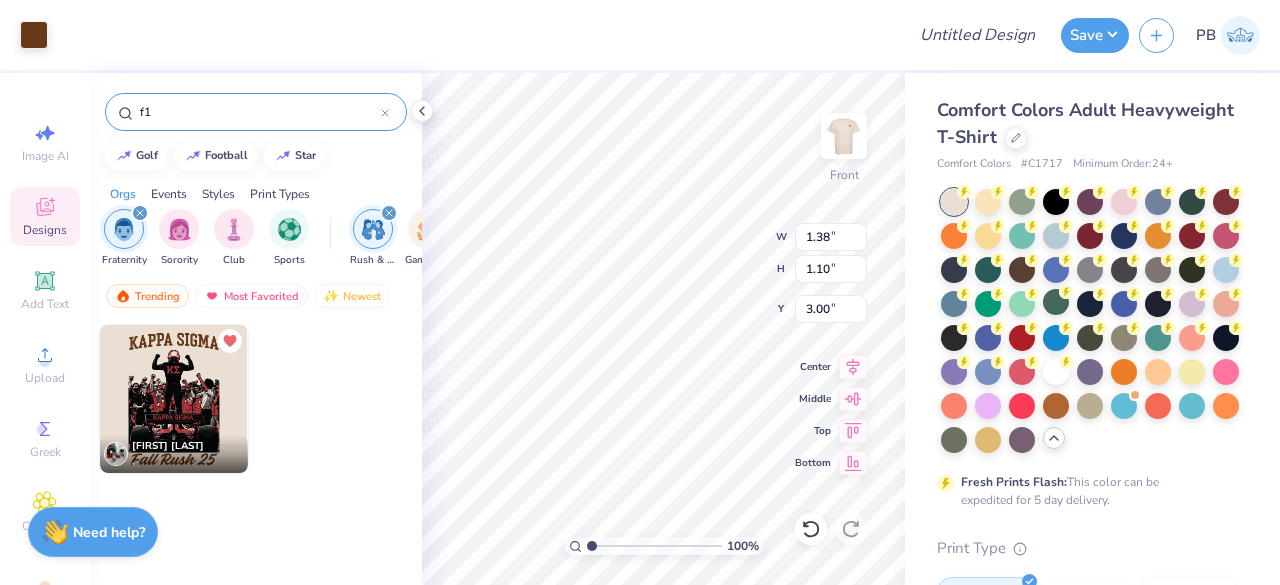click 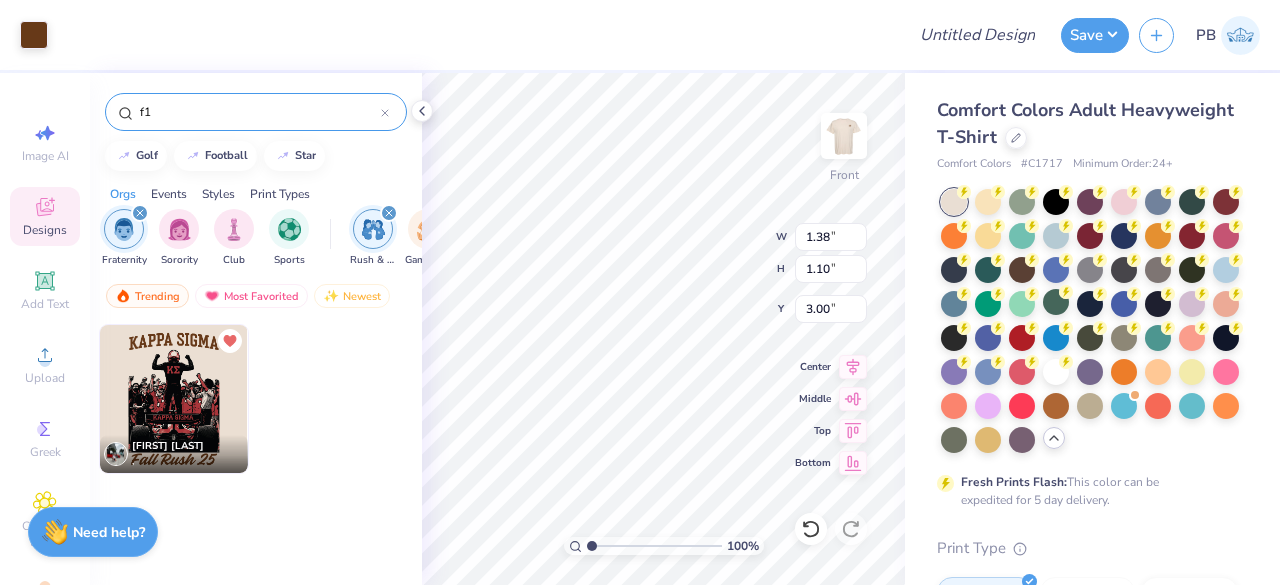 type 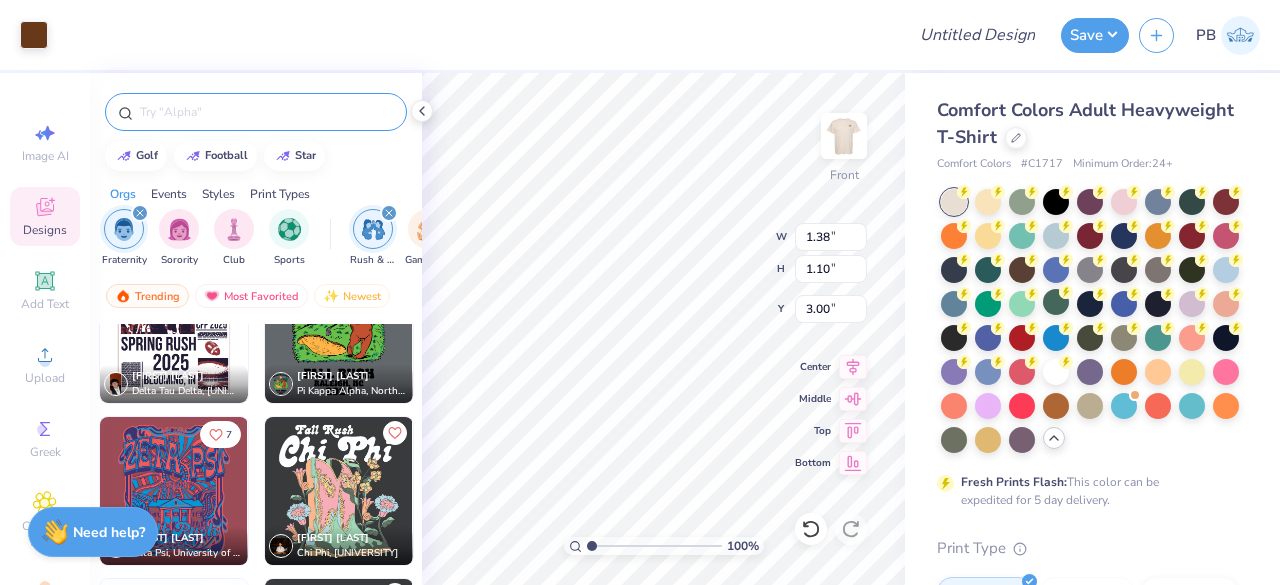 scroll, scrollTop: 11411, scrollLeft: 0, axis: vertical 